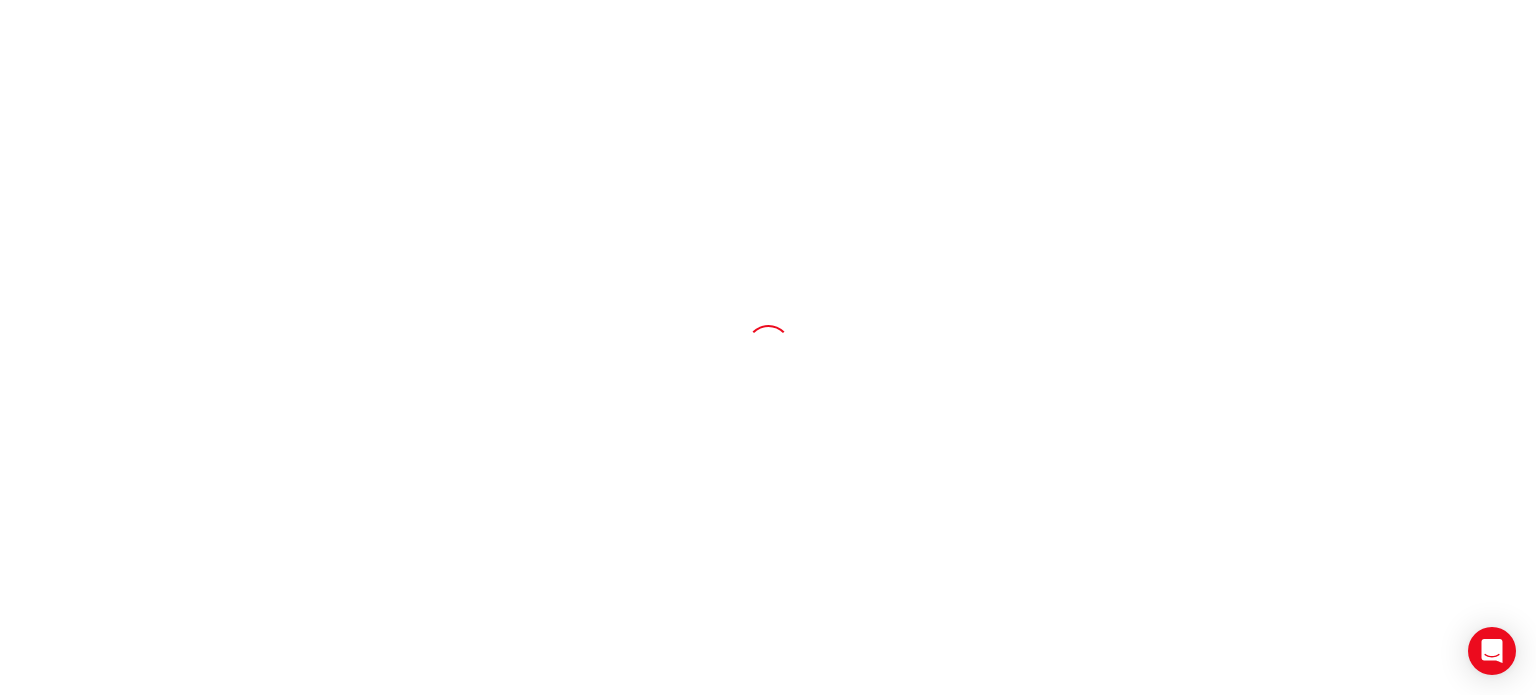 scroll, scrollTop: 0, scrollLeft: 0, axis: both 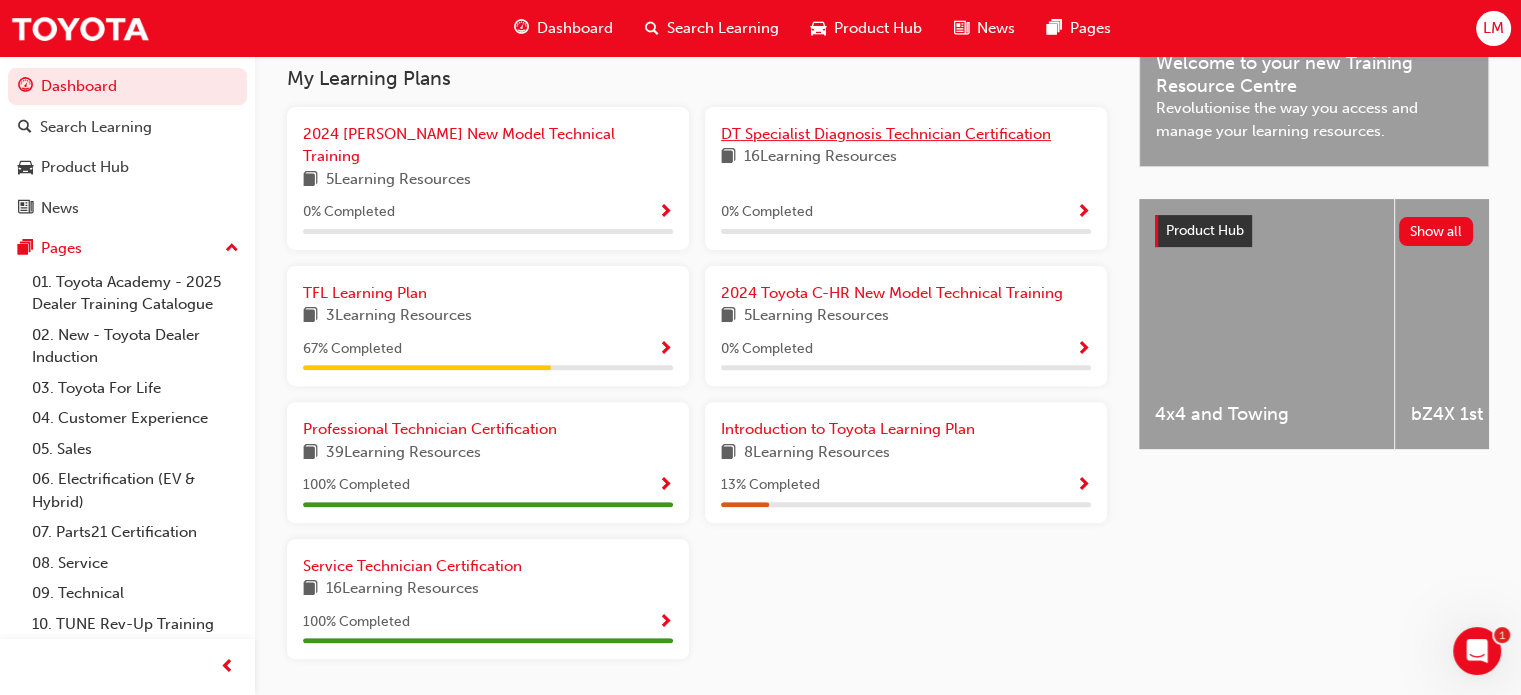 click on "DT Specialist Diagnosis Technician Certification" at bounding box center (886, 134) 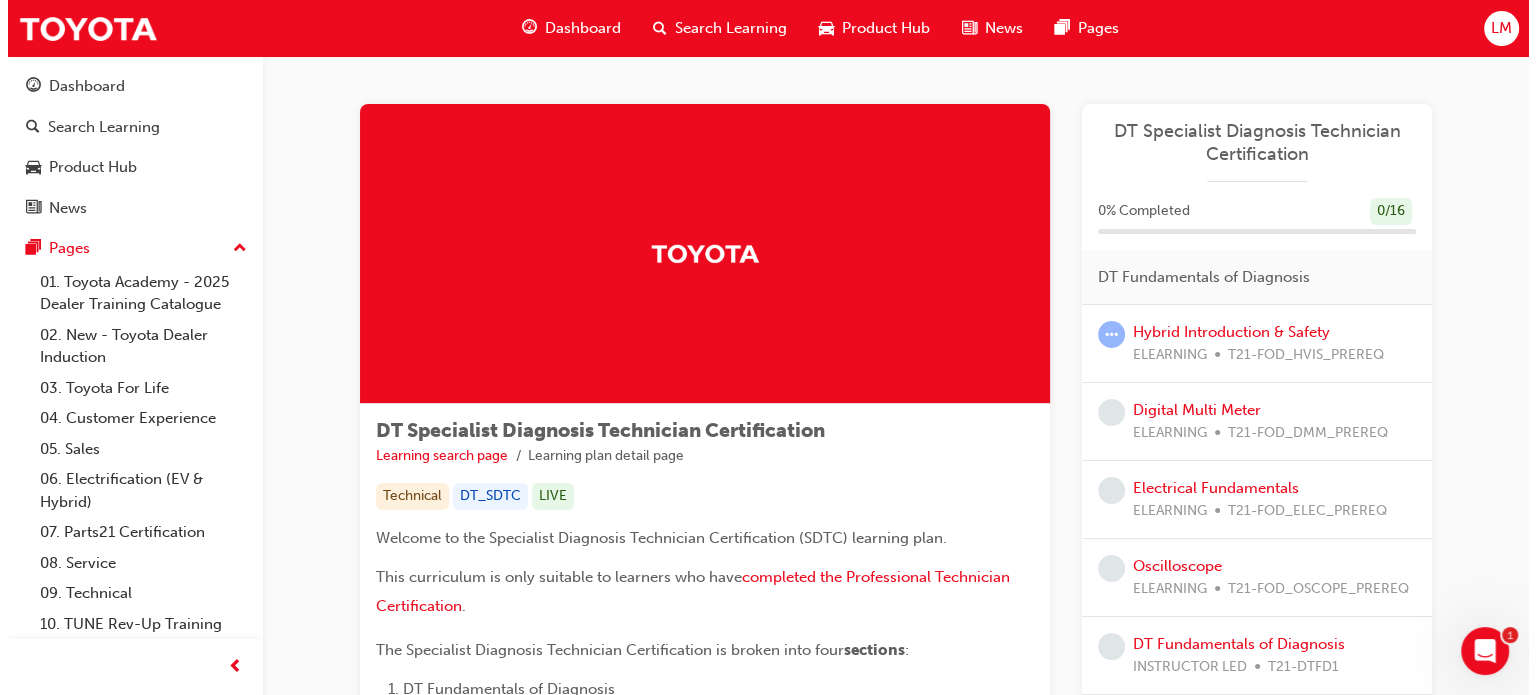 scroll, scrollTop: 0, scrollLeft: 0, axis: both 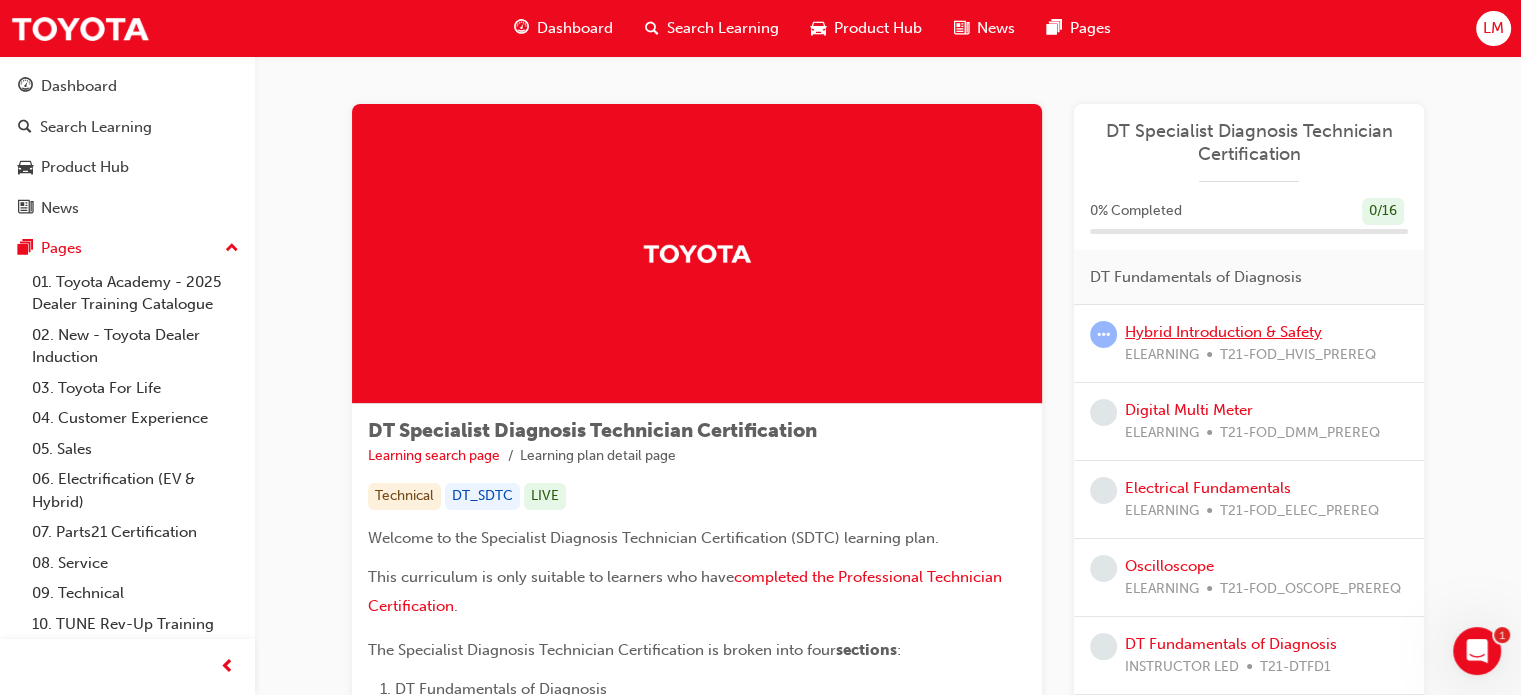 click on "Hybrid Introduction & Safety" at bounding box center (1223, 332) 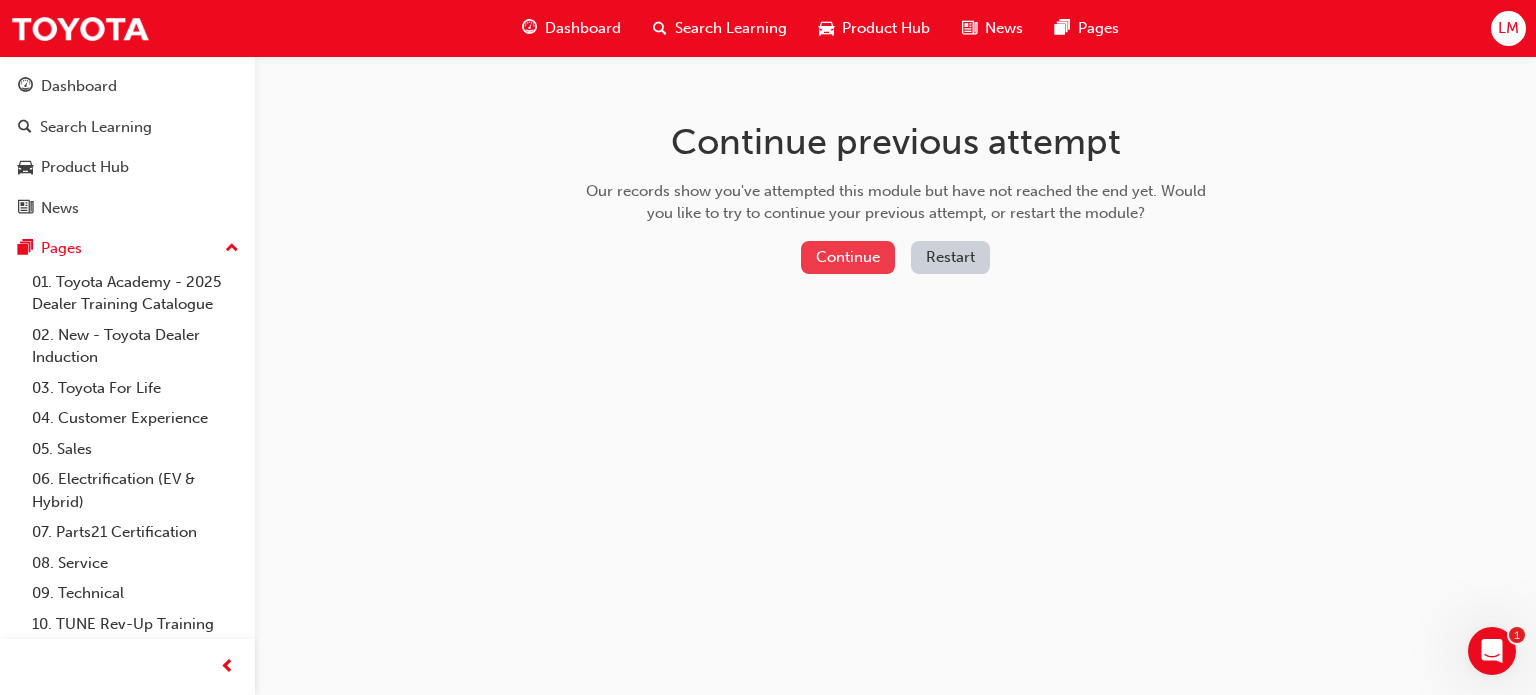 click on "Continue" at bounding box center [848, 257] 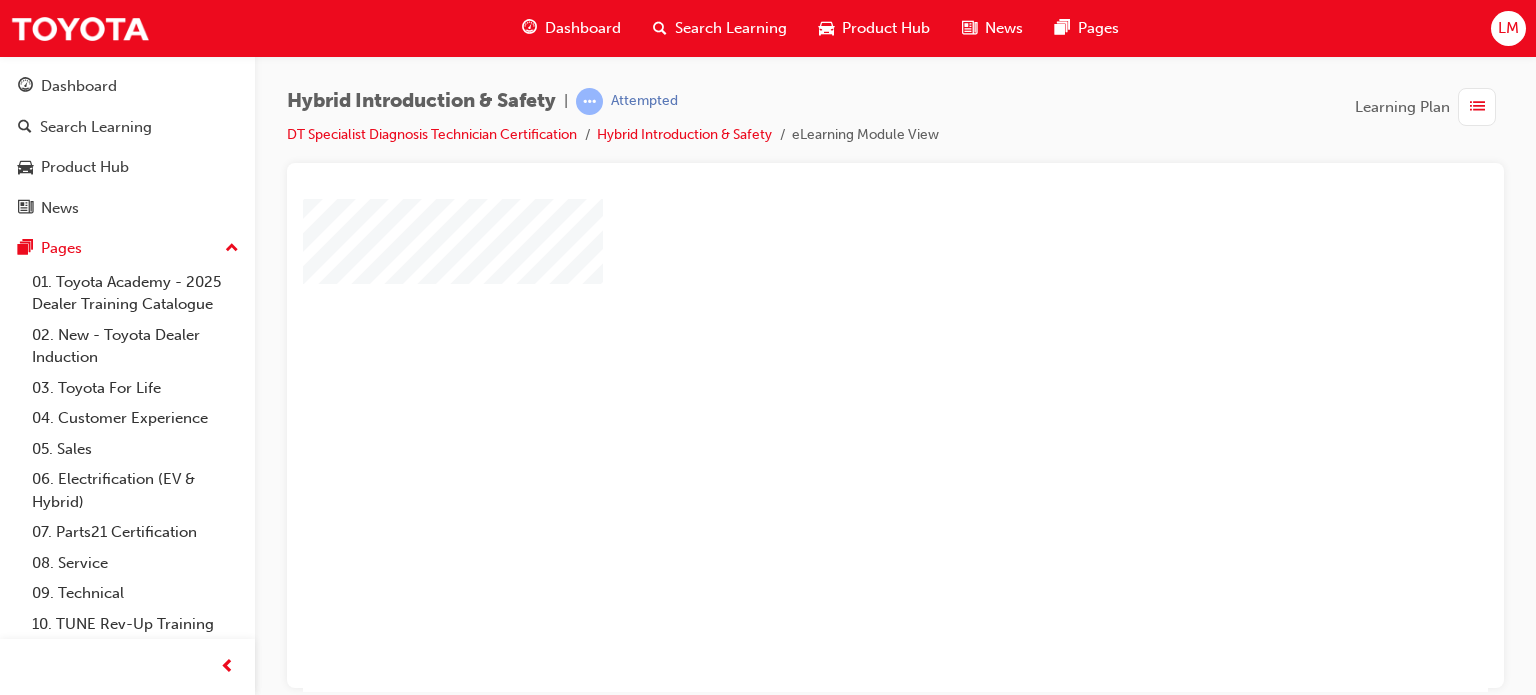 scroll, scrollTop: 100, scrollLeft: 0, axis: vertical 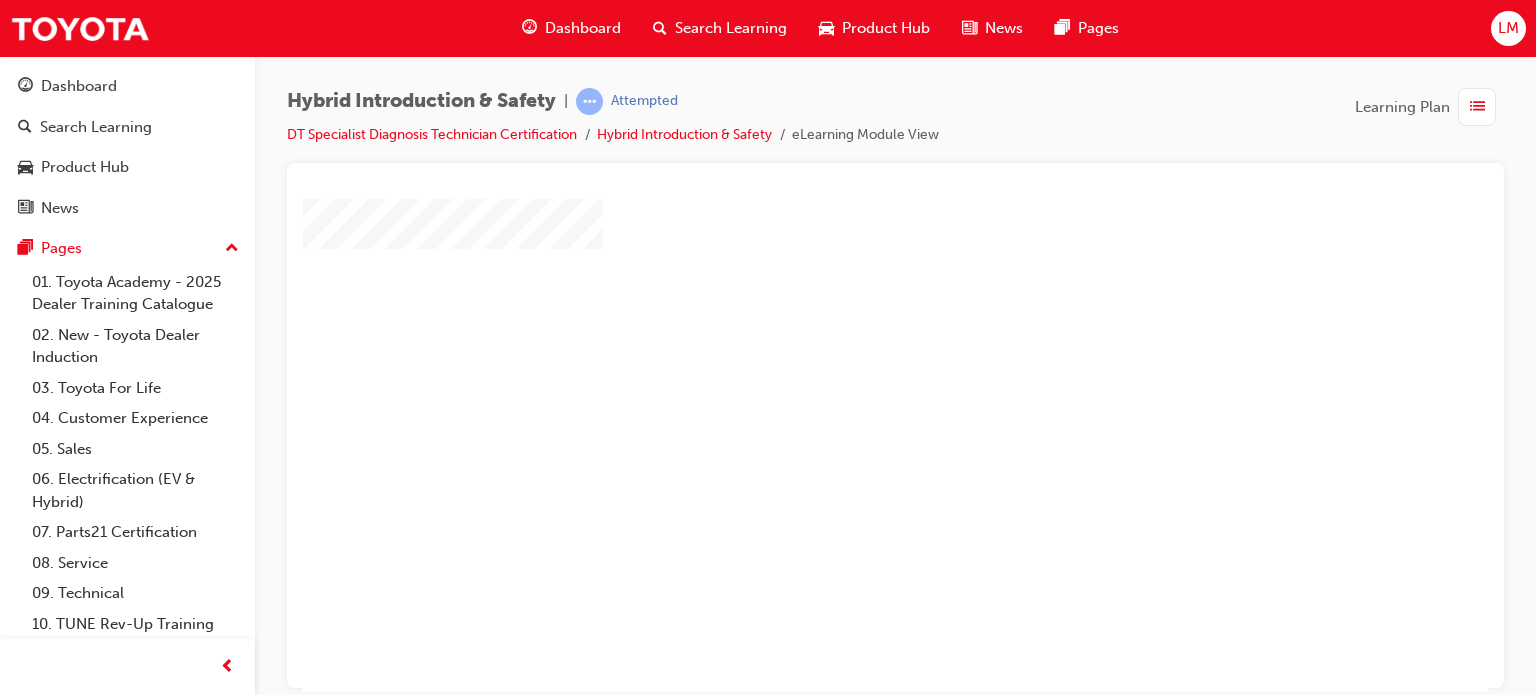 click at bounding box center (838, 287) 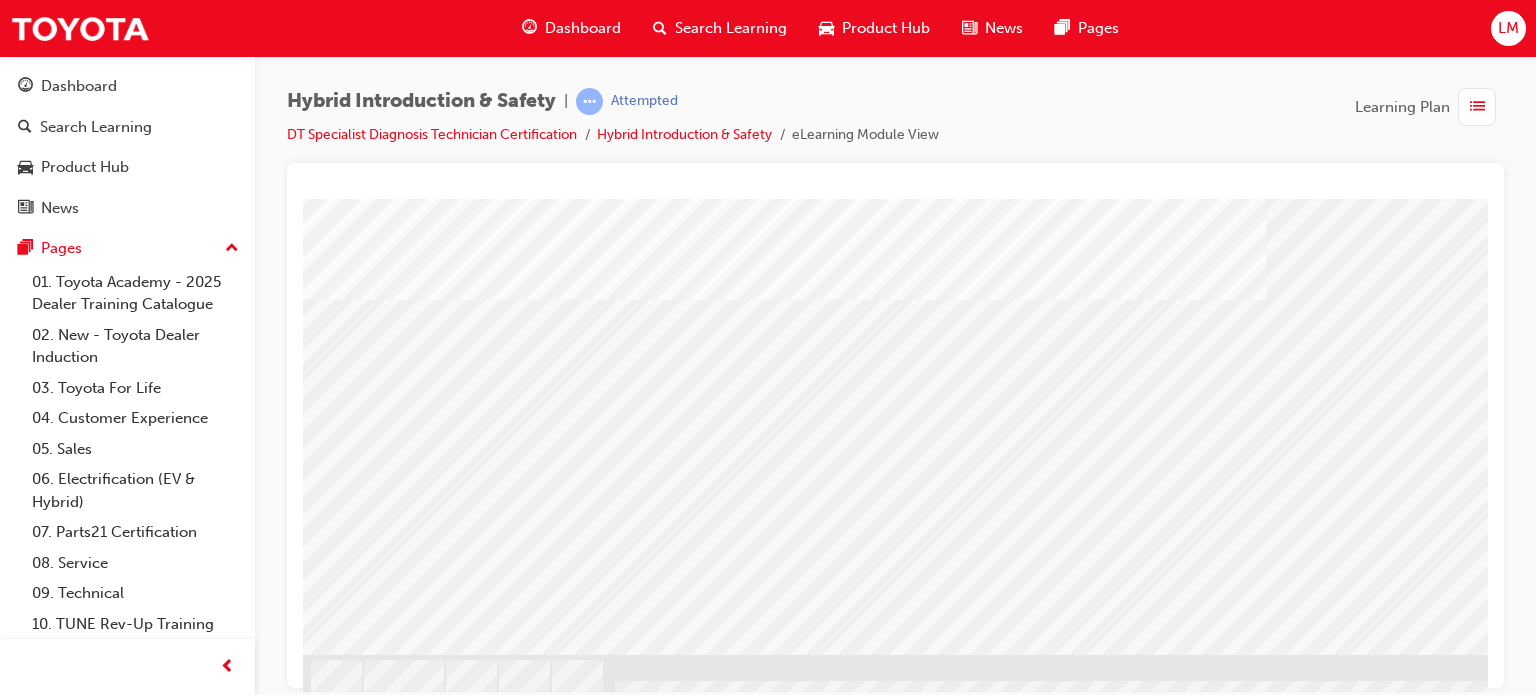 scroll, scrollTop: 286, scrollLeft: 0, axis: vertical 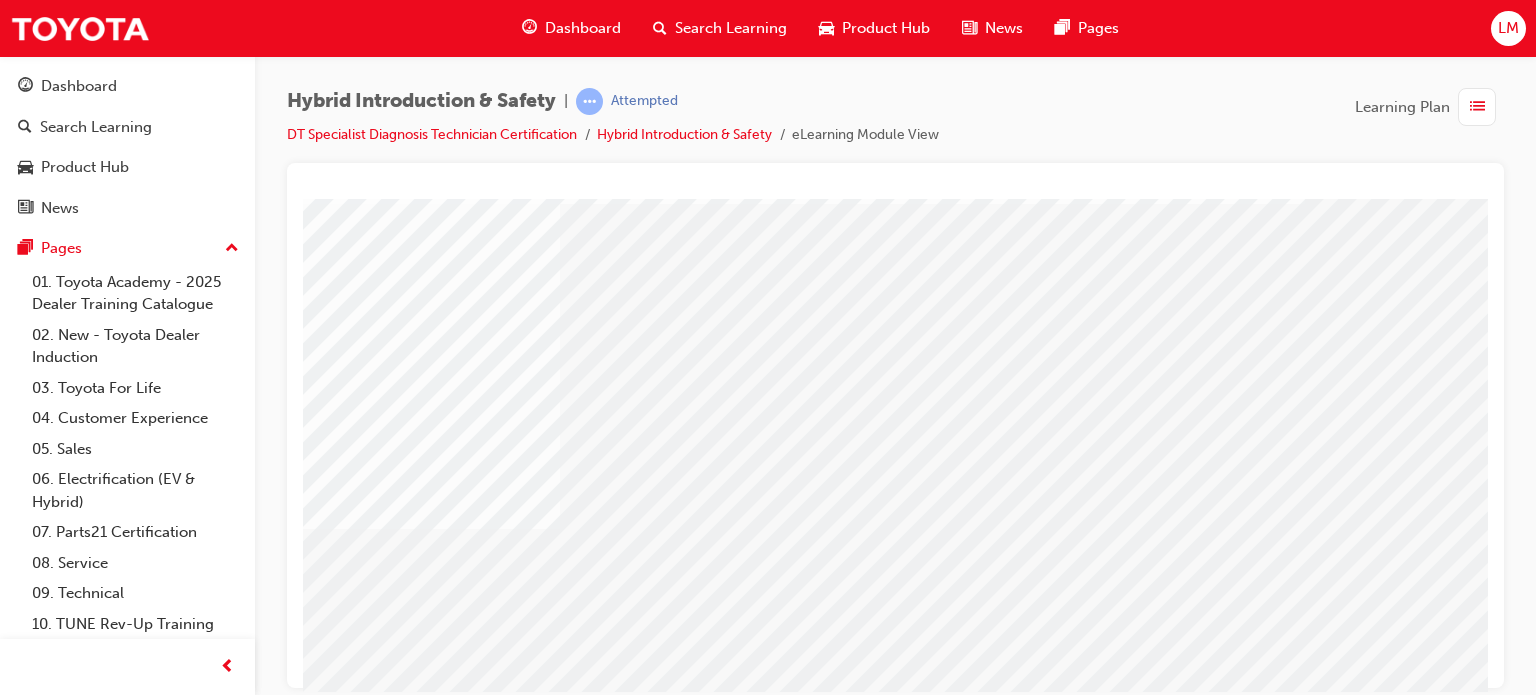 drag, startPoint x: 559, startPoint y: 361, endPoint x: 571, endPoint y: 365, distance: 12.649111 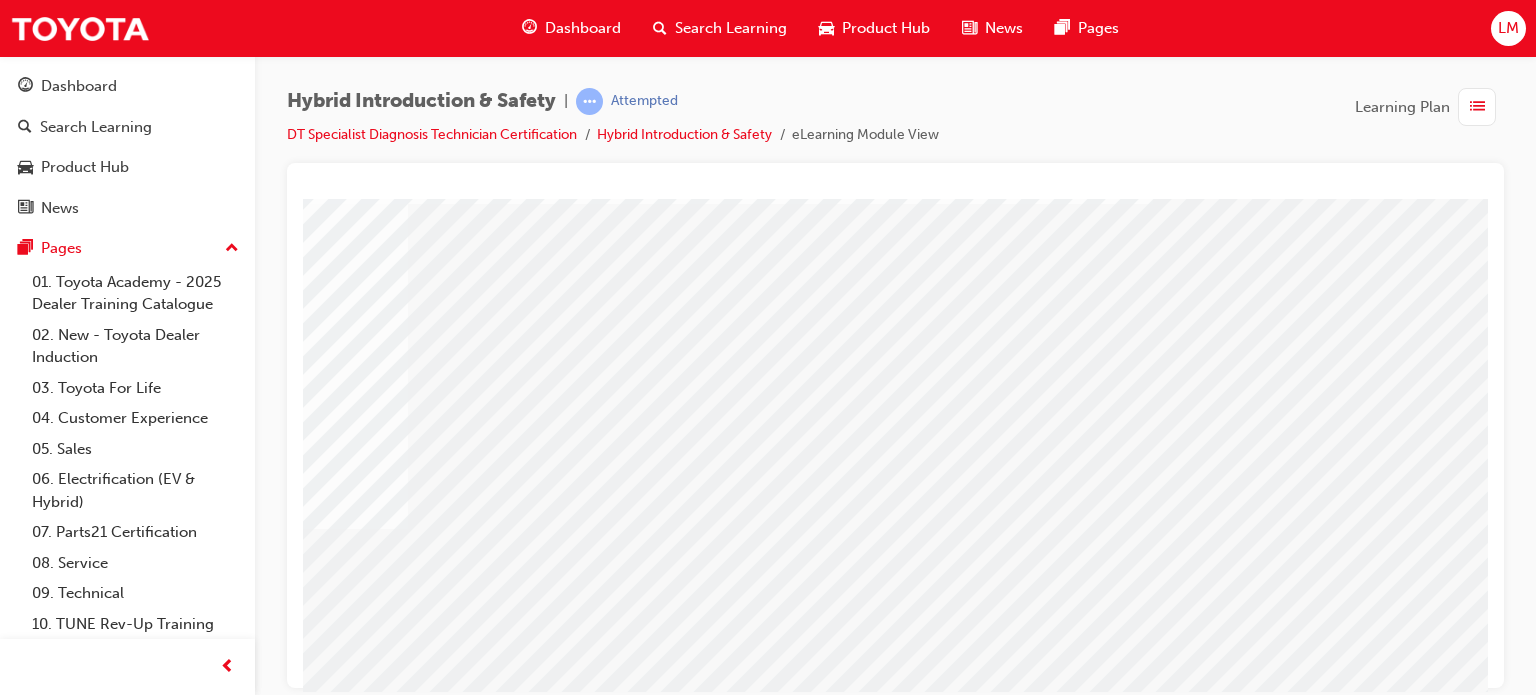 scroll, scrollTop: 186, scrollLeft: 152, axis: both 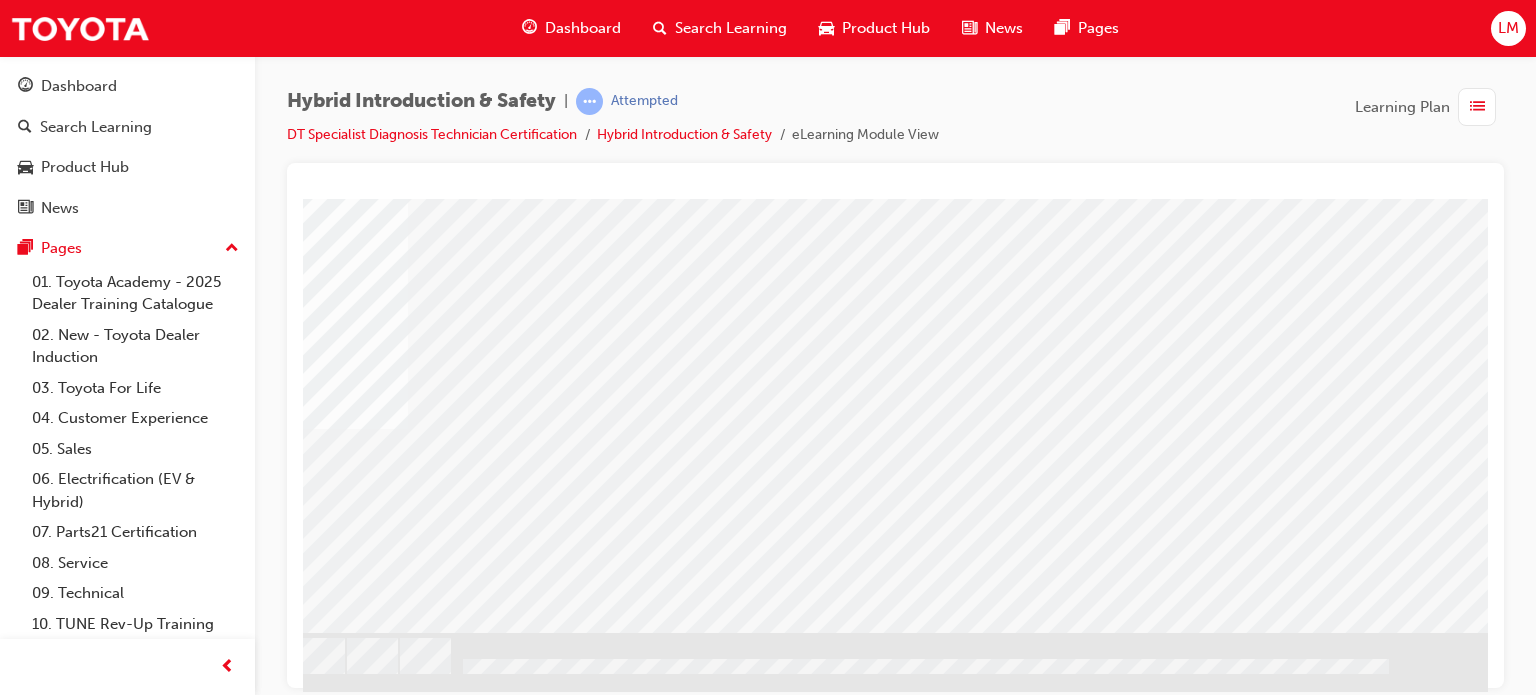 click at bounding box center [214, 3129] 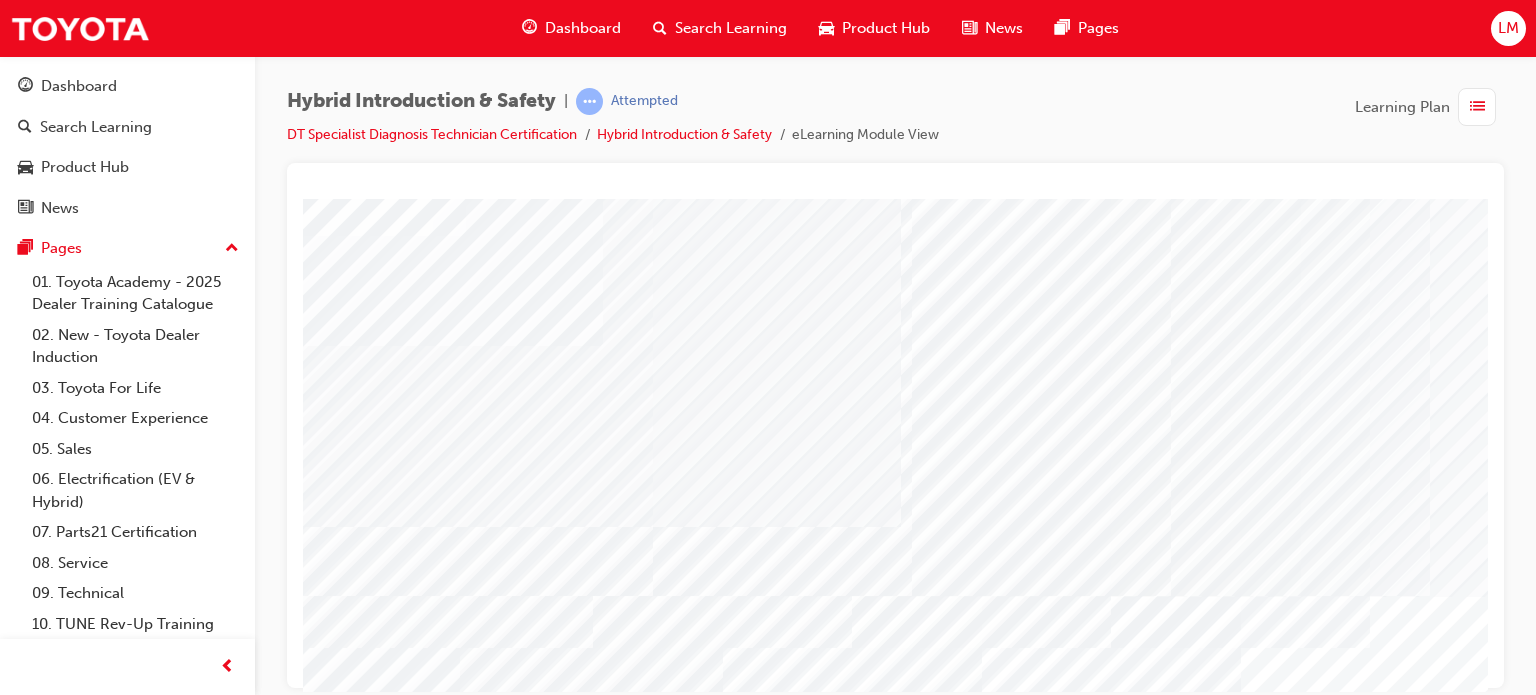 scroll, scrollTop: 0, scrollLeft: 0, axis: both 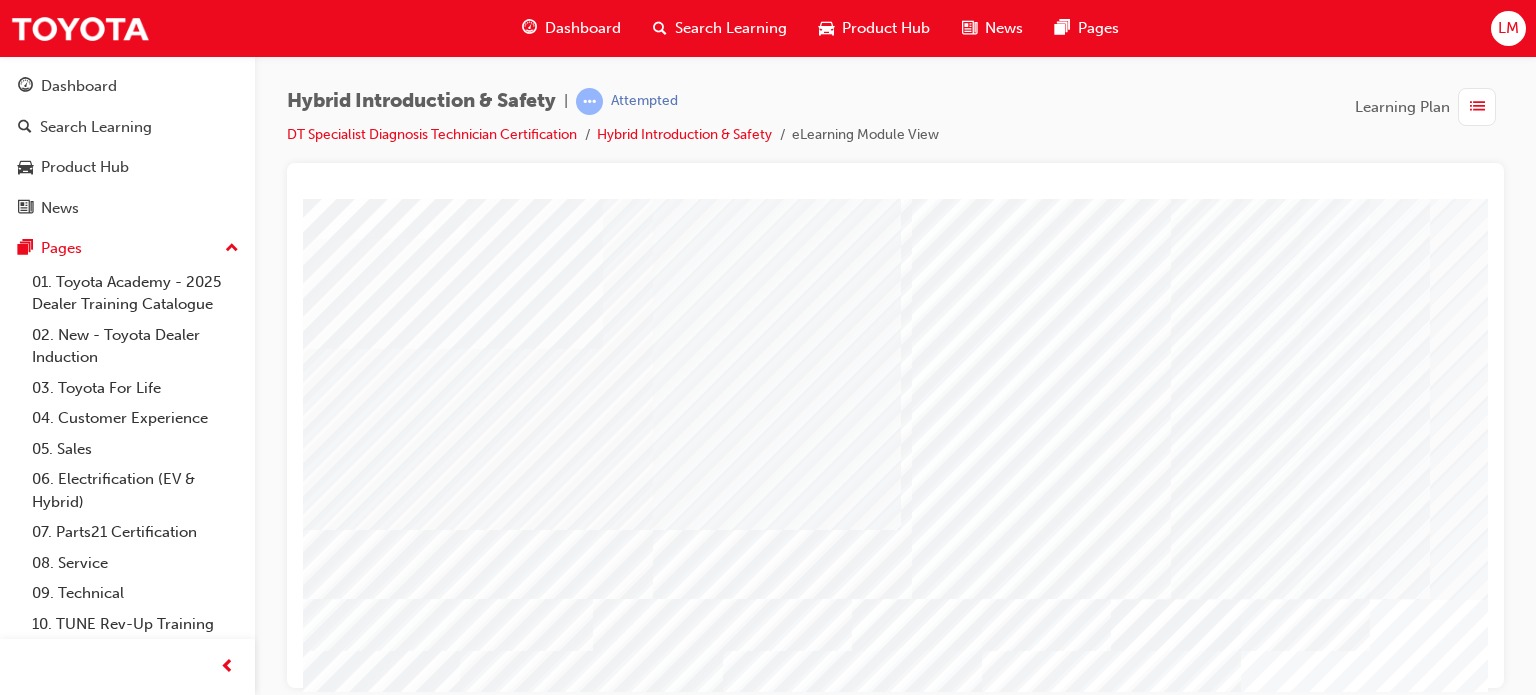 click at bounding box center (424, 1011) 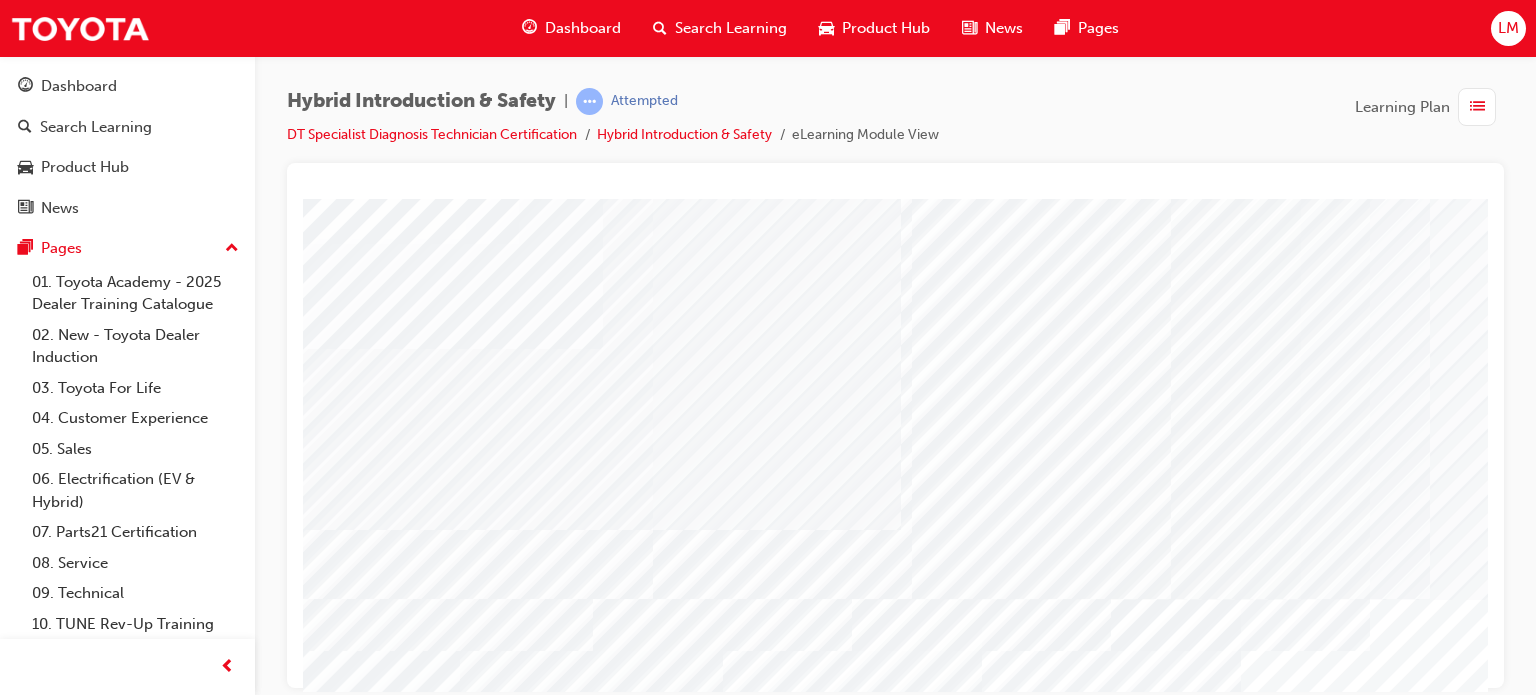 click at bounding box center (321, 2046) 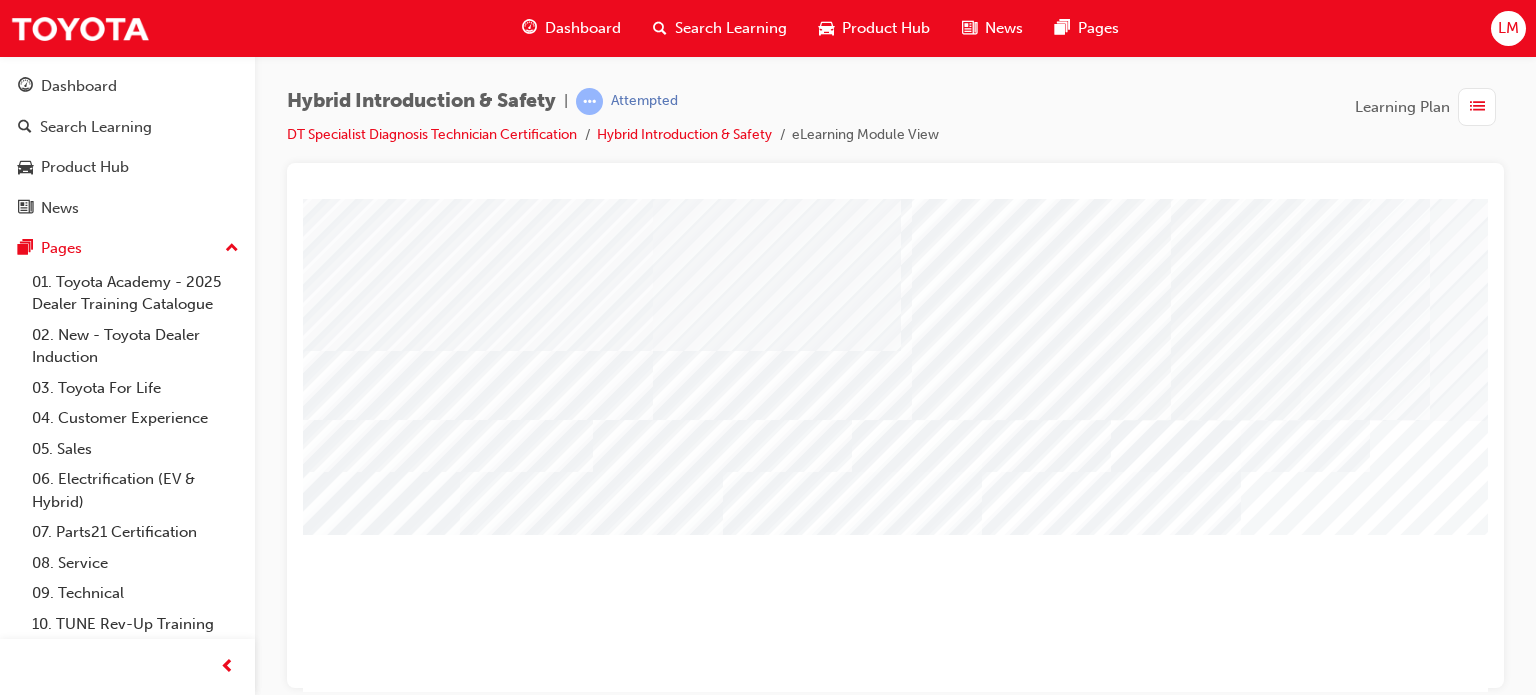 scroll, scrollTop: 286, scrollLeft: 0, axis: vertical 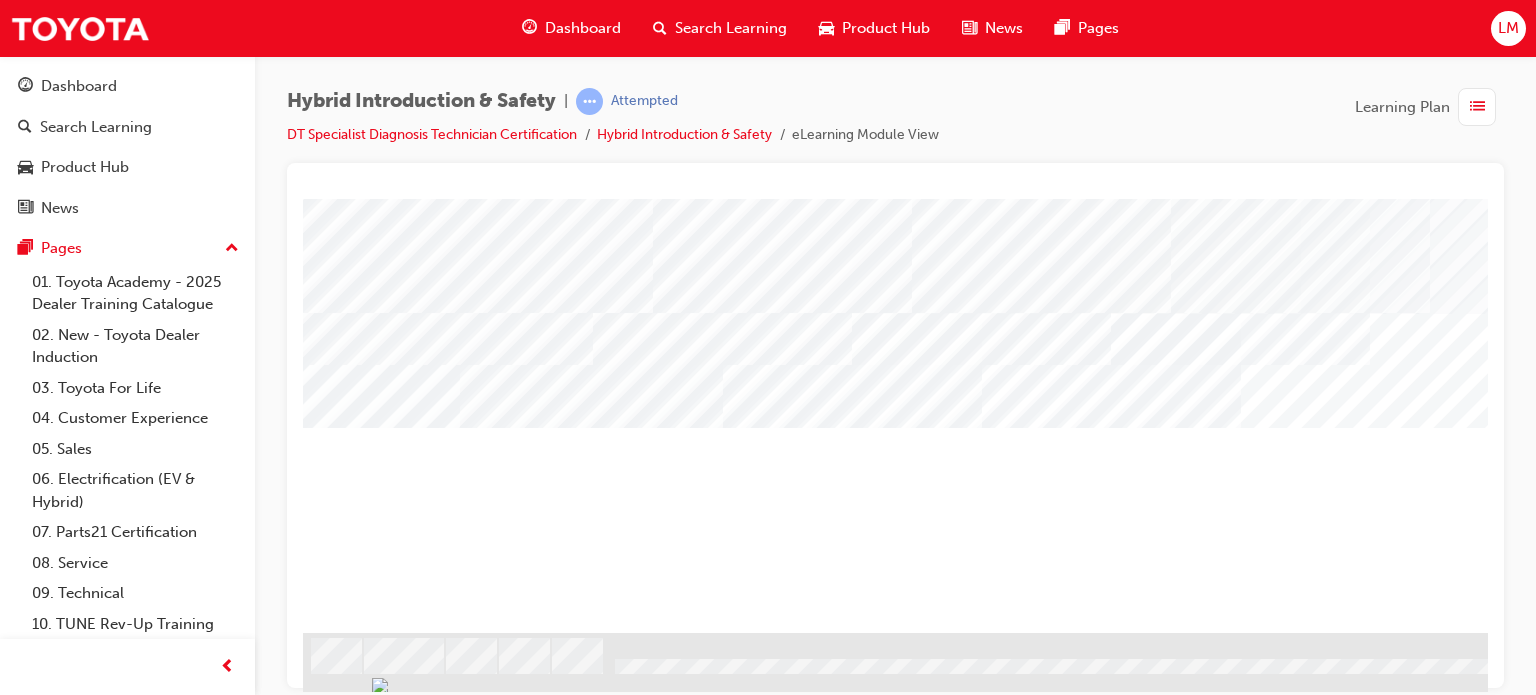 click at bounding box center [382, 8697] 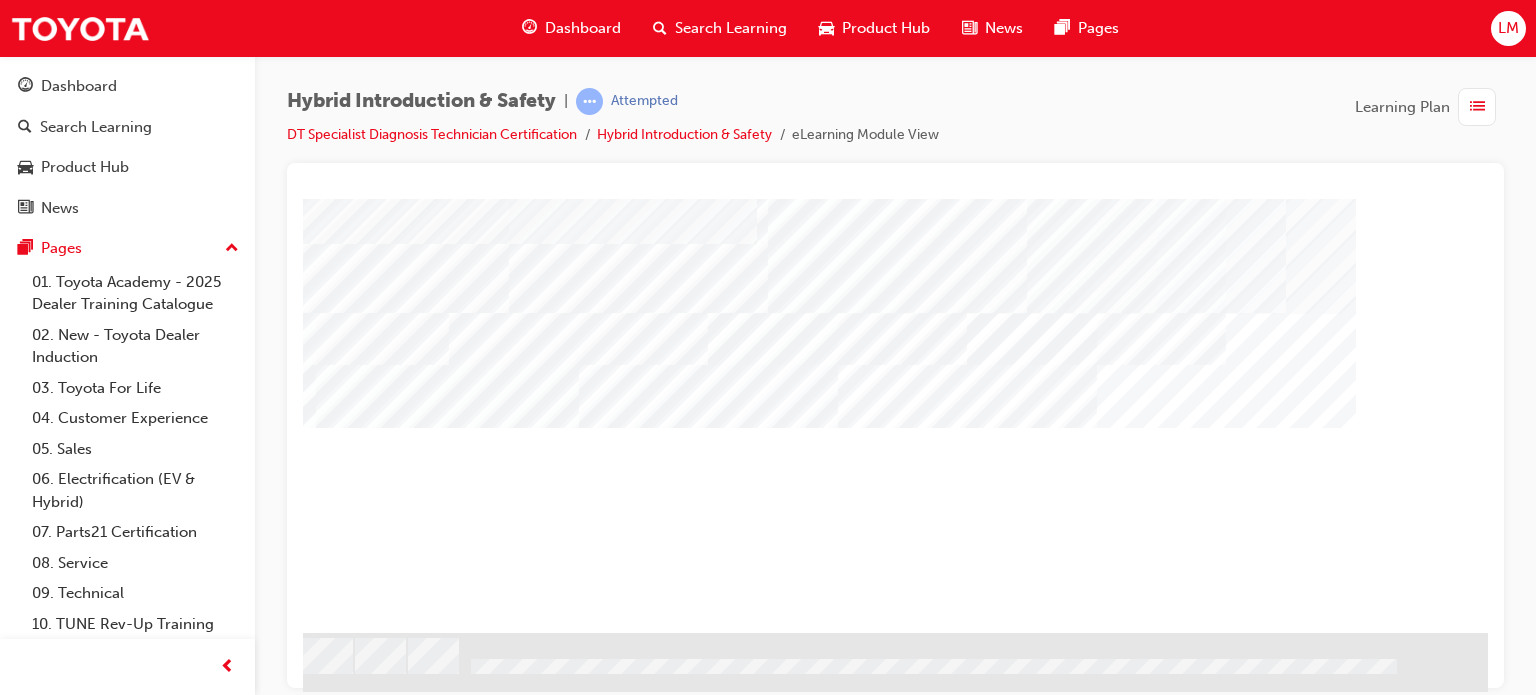 scroll, scrollTop: 286, scrollLeft: 148, axis: both 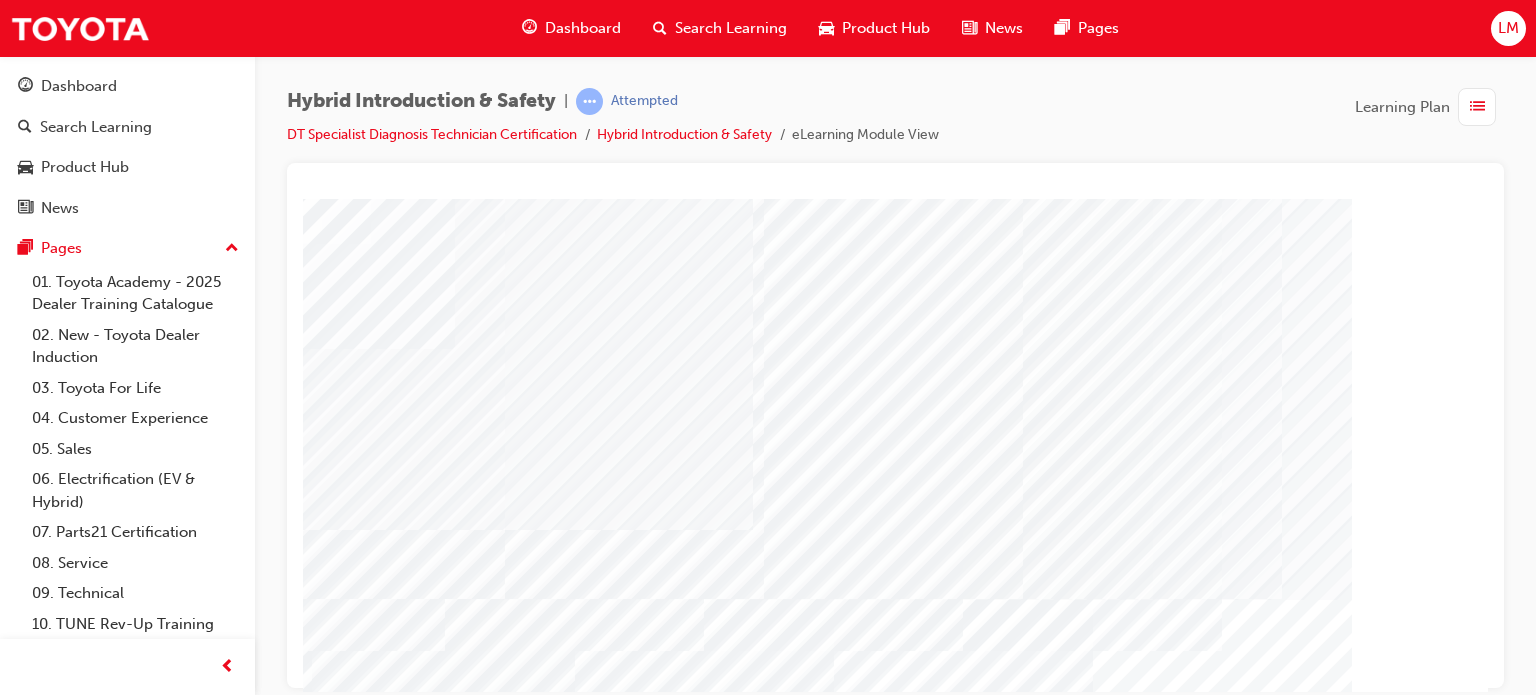 click at bounding box center (276, 3932) 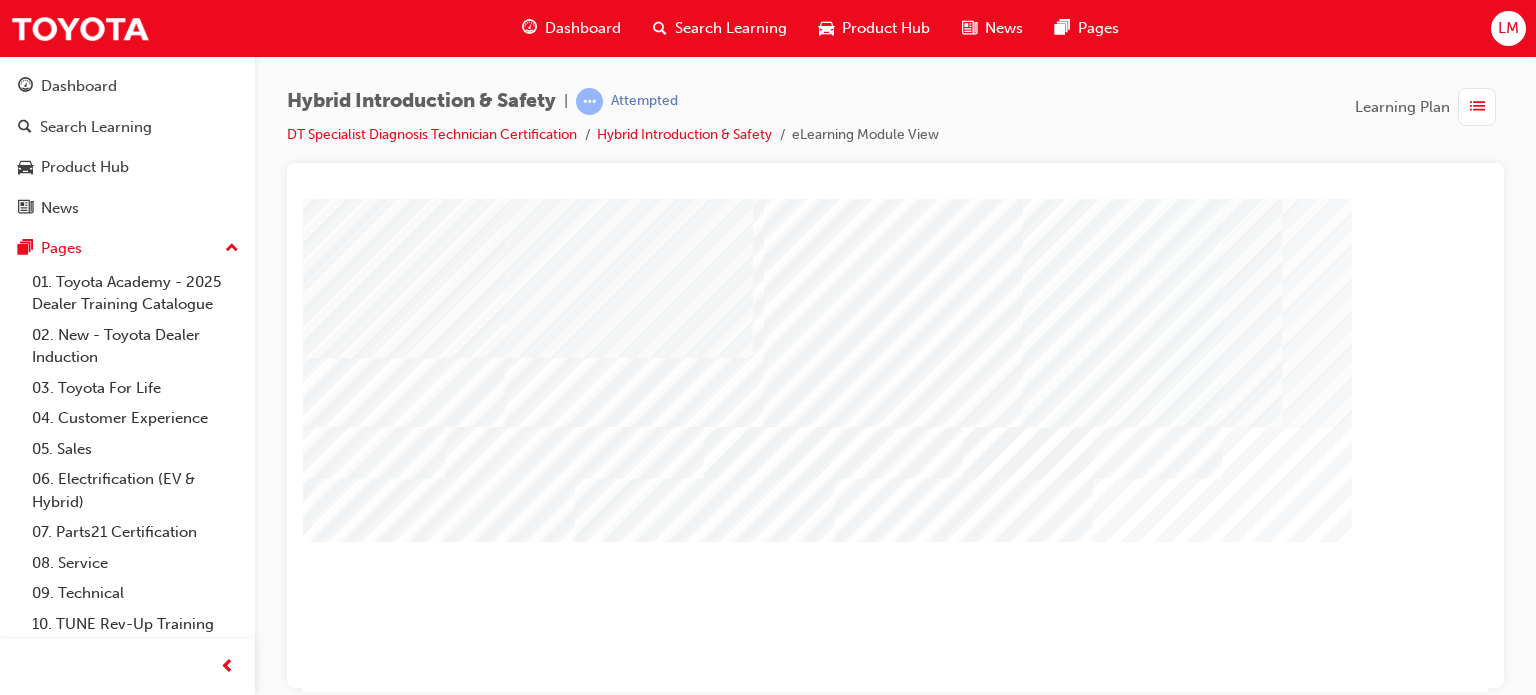 scroll, scrollTop: 0, scrollLeft: 148, axis: horizontal 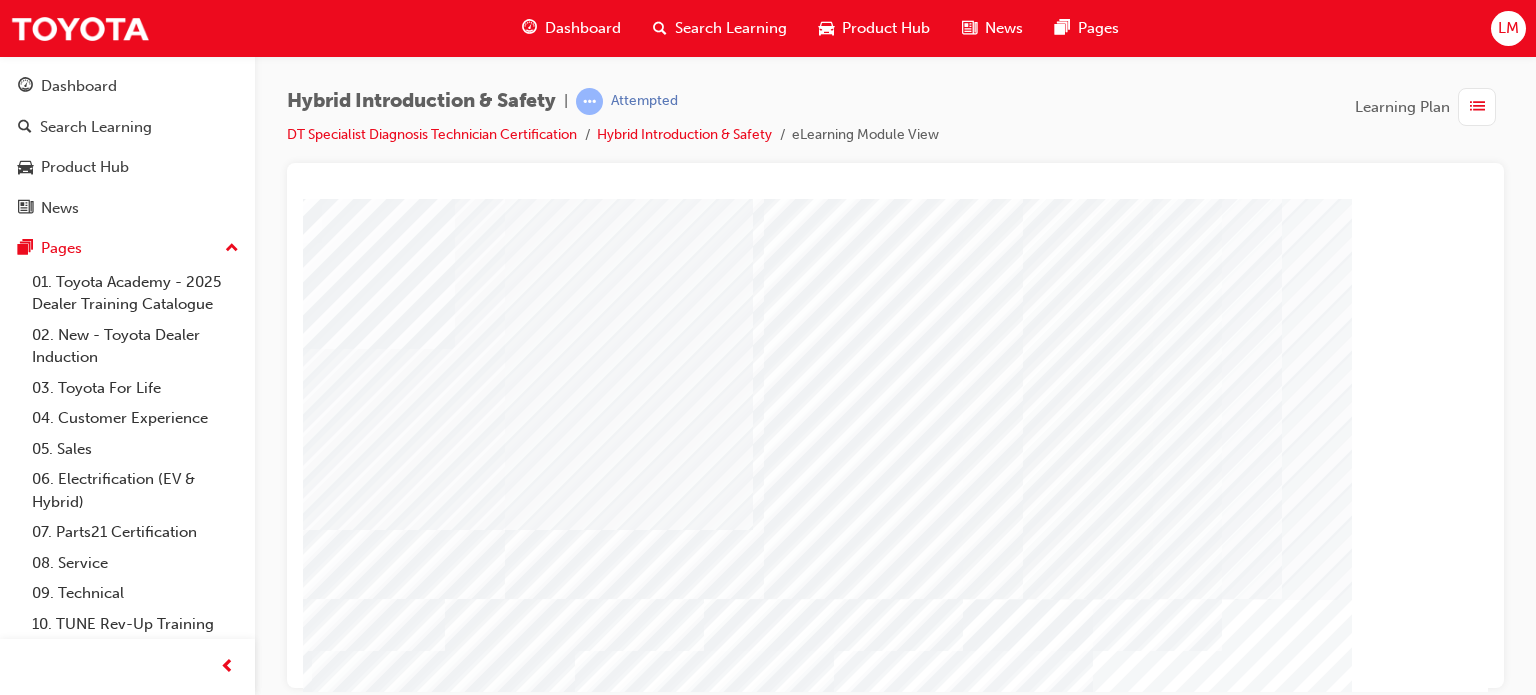 click at bounding box center [276, 1011] 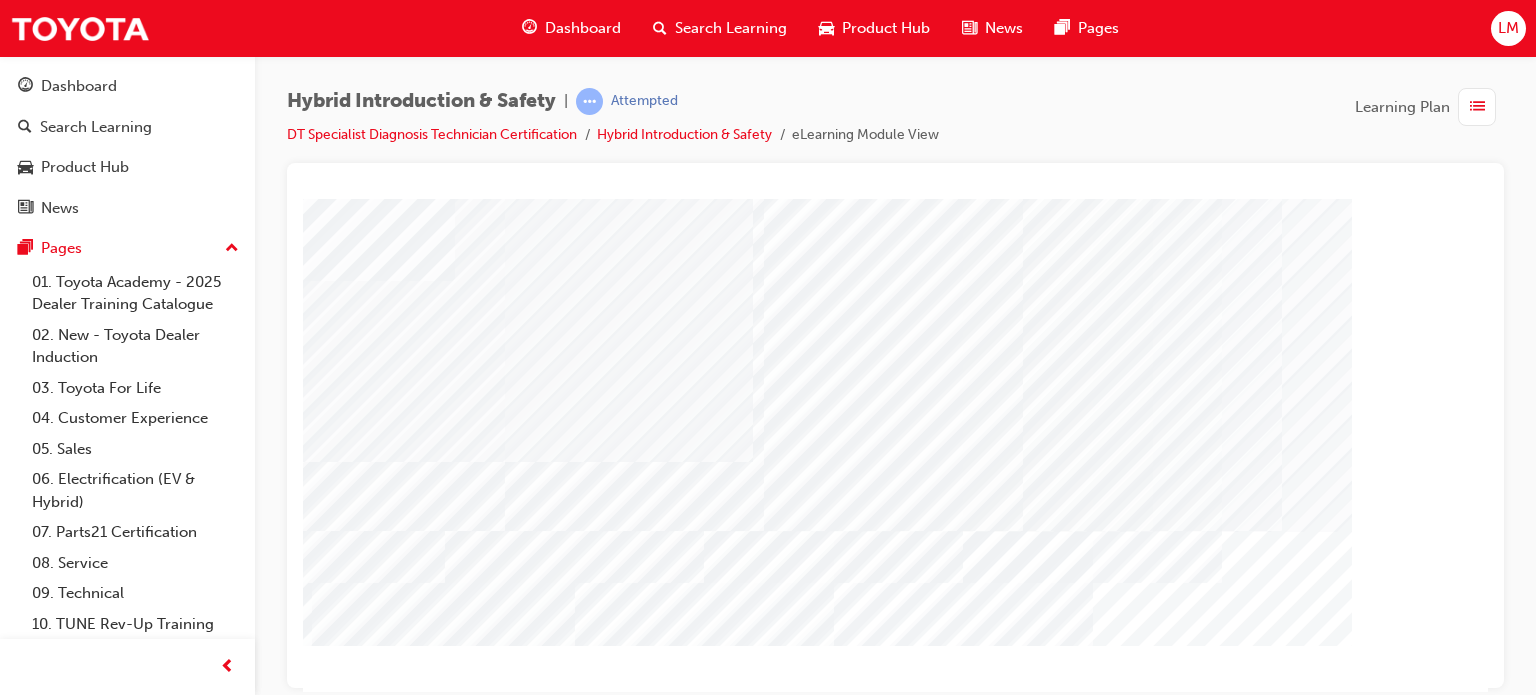 scroll, scrollTop: 0, scrollLeft: 148, axis: horizontal 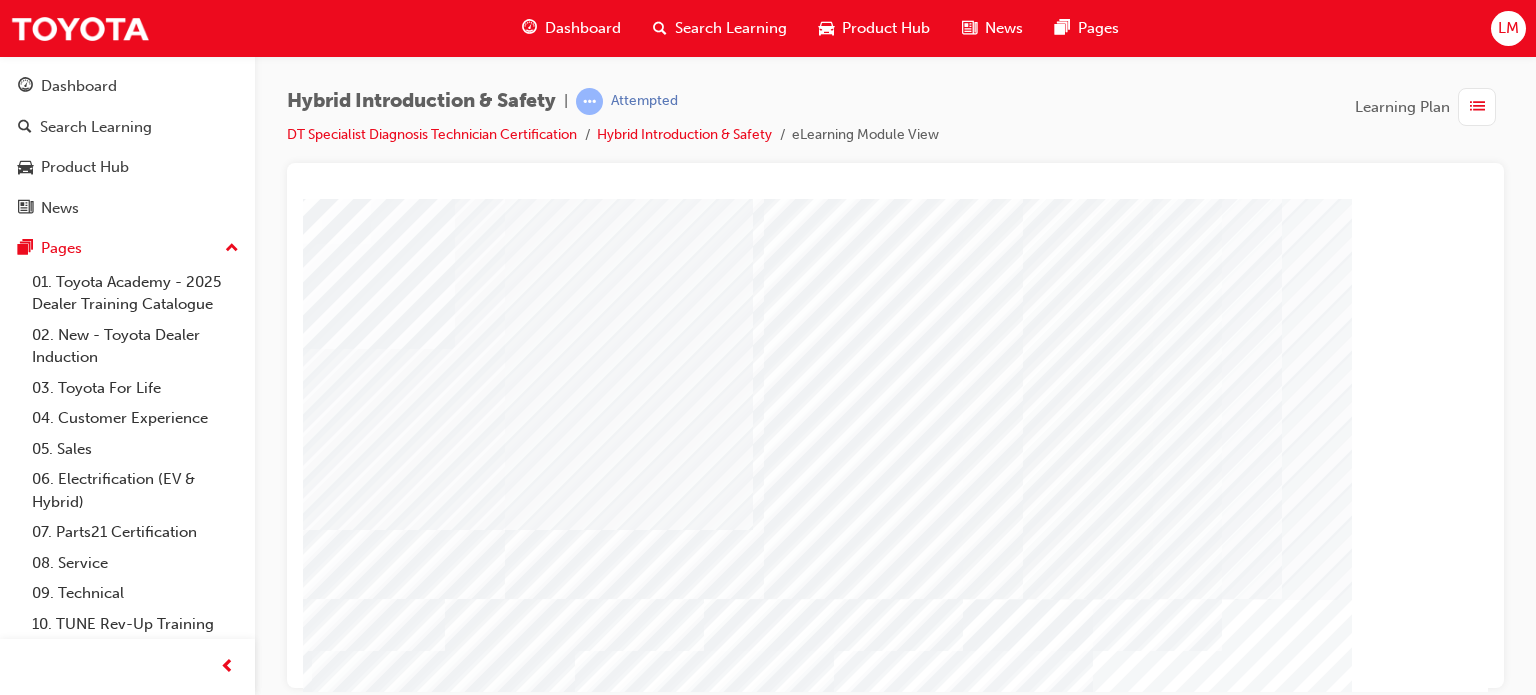 click at bounding box center (276, 3848) 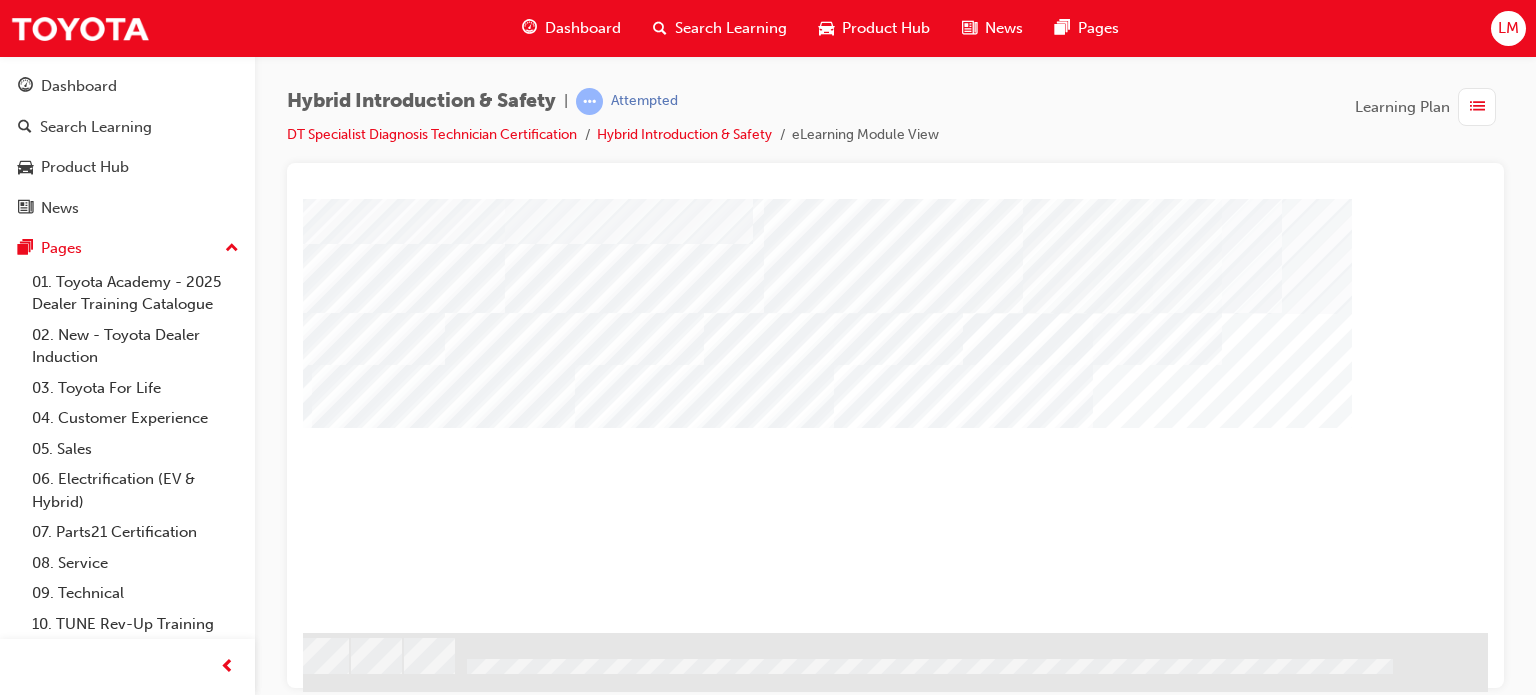 scroll, scrollTop: 86, scrollLeft: 148, axis: both 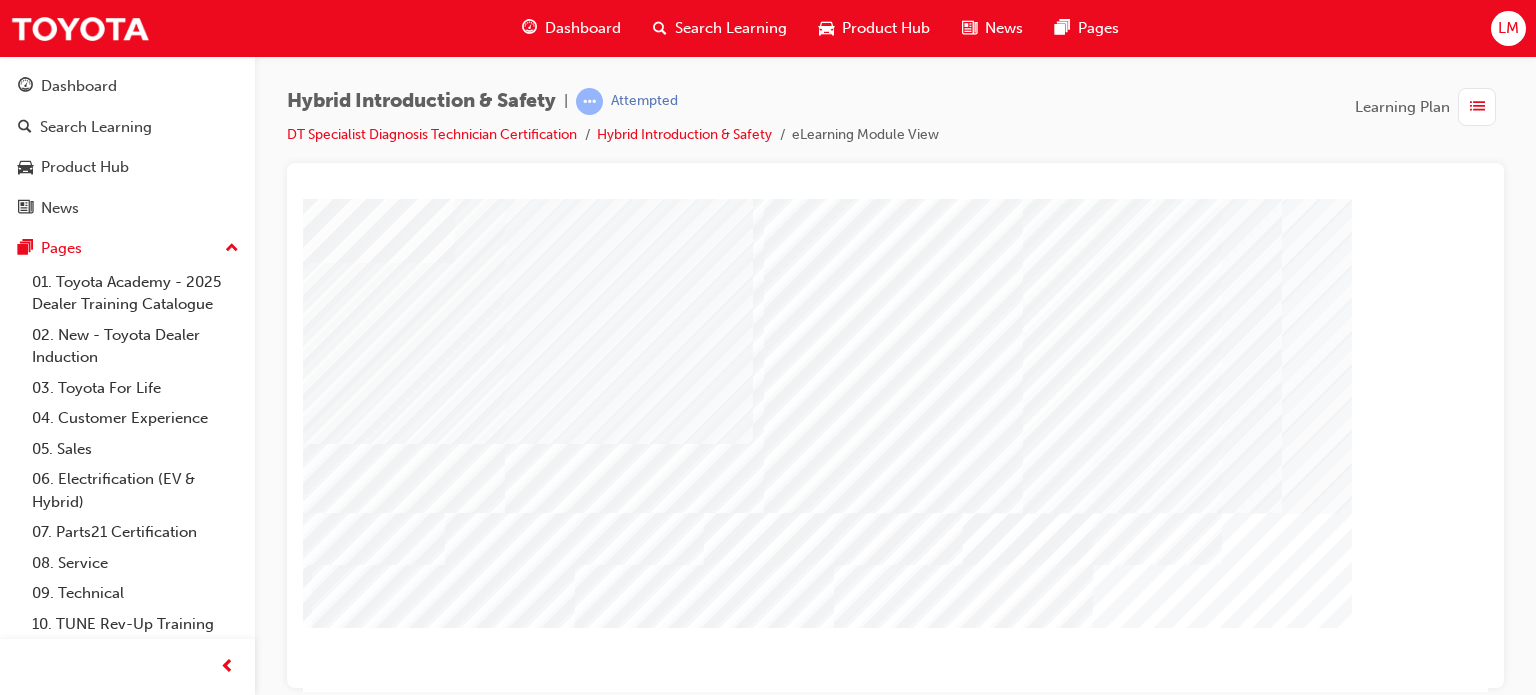 click at bounding box center [276, 6152] 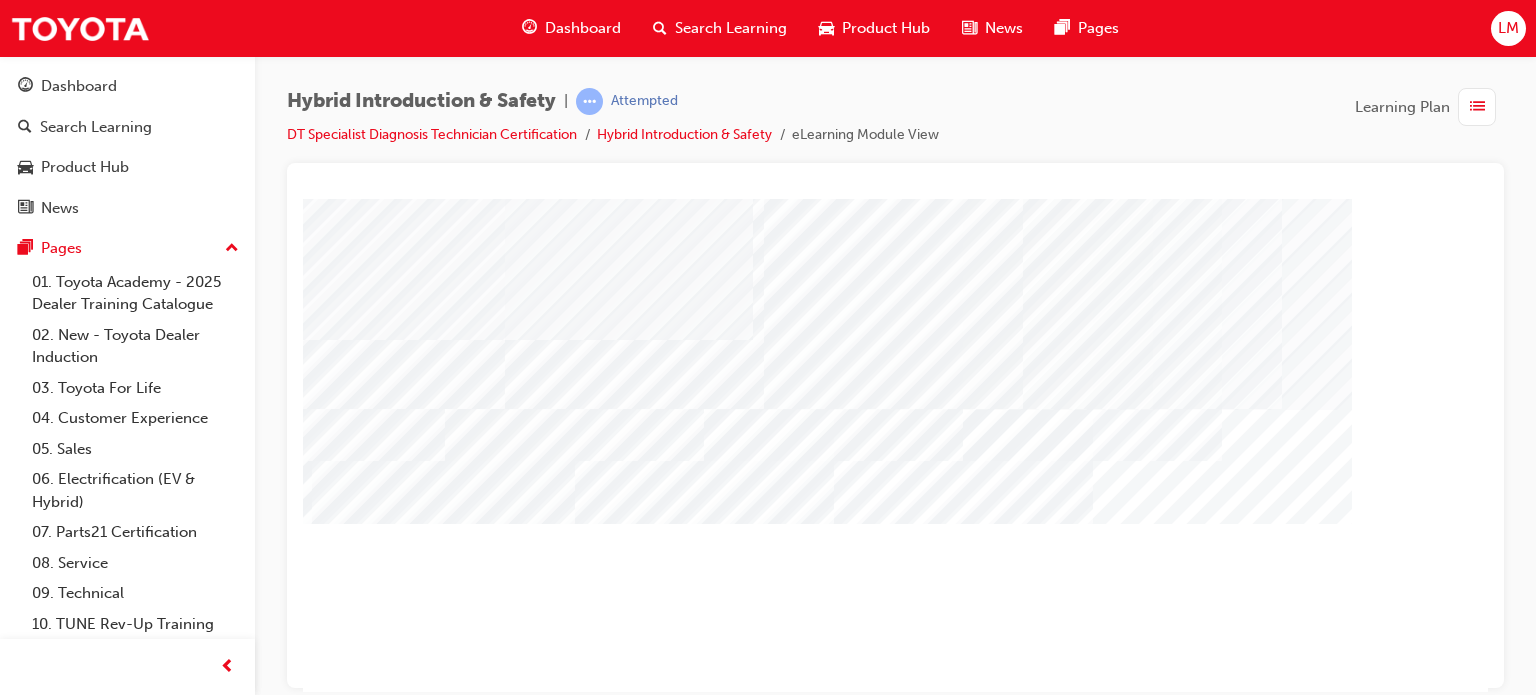 scroll, scrollTop: 286, scrollLeft: 148, axis: both 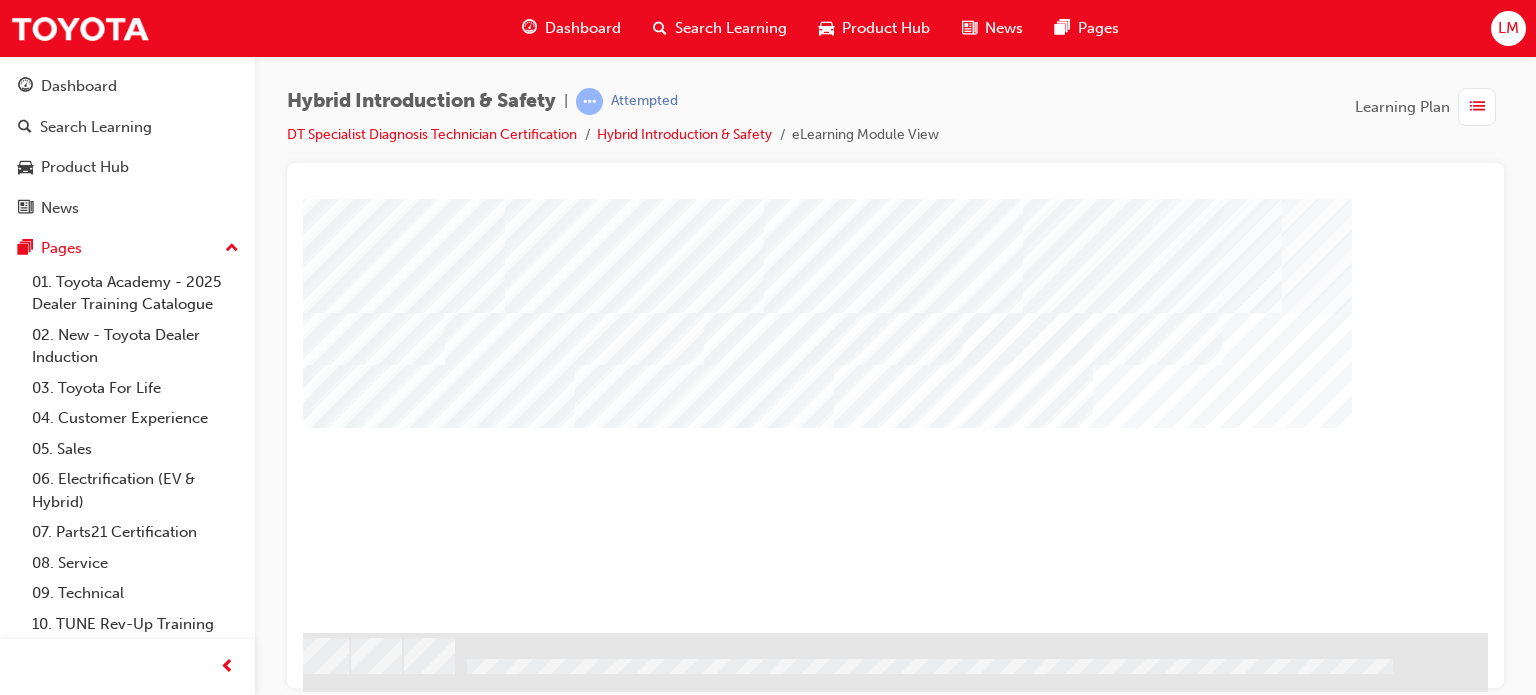 click at bounding box center [234, 8697] 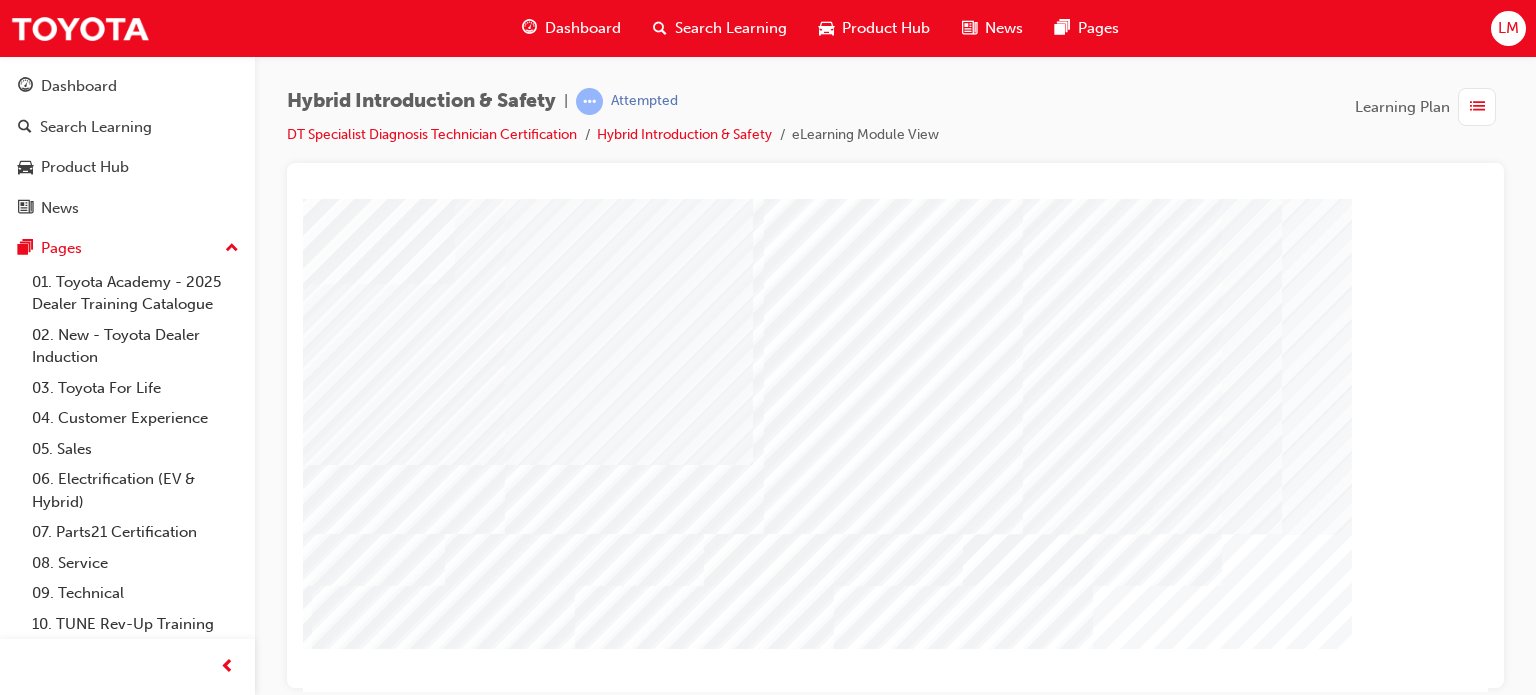 scroll, scrollTop: 100, scrollLeft: 148, axis: both 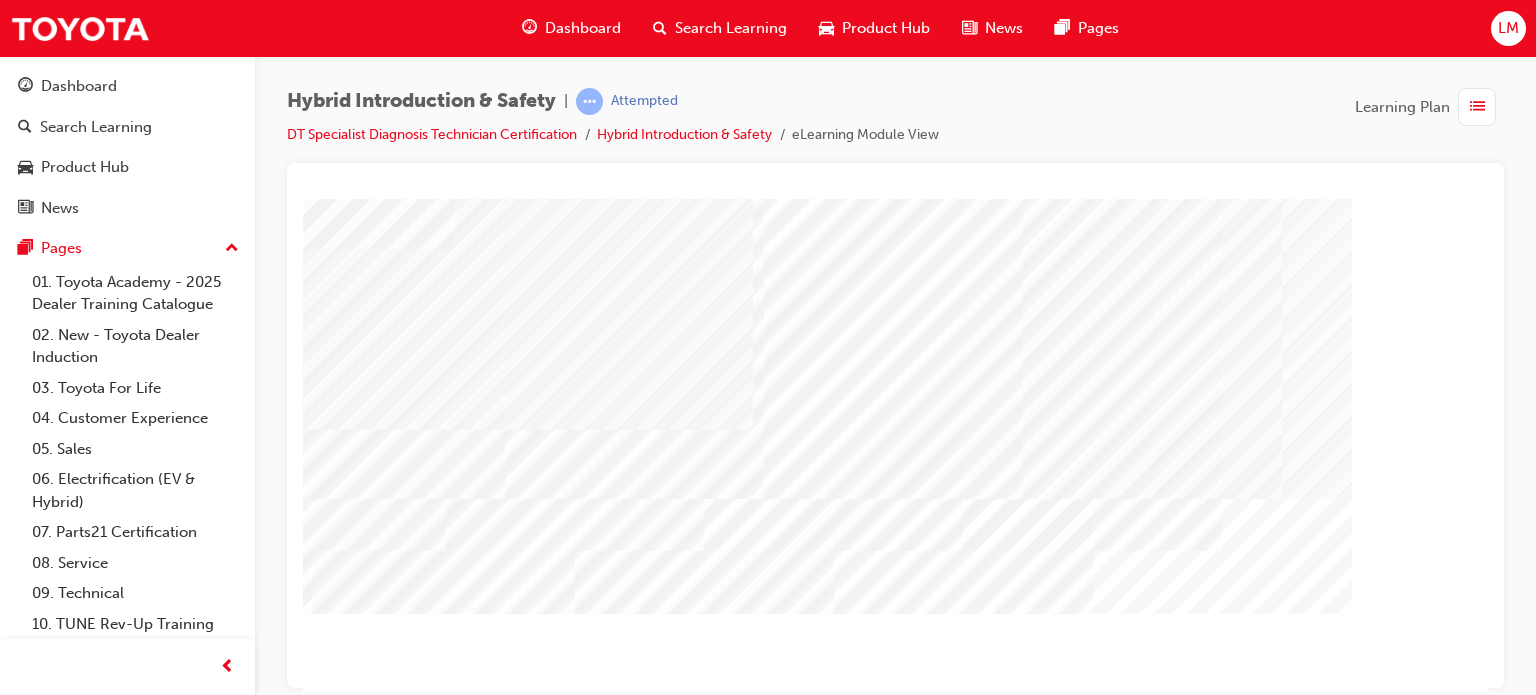 click at bounding box center [276, 3706] 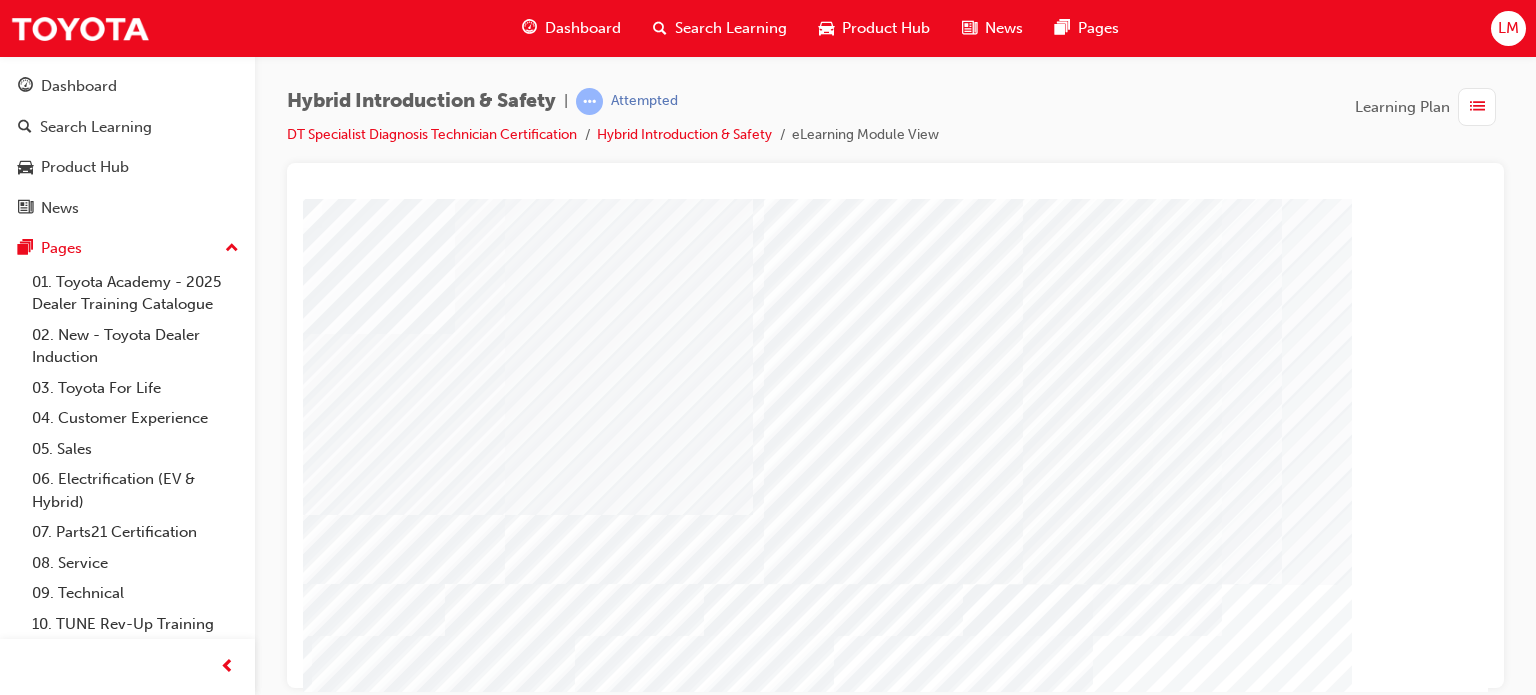 scroll, scrollTop: 100, scrollLeft: 148, axis: both 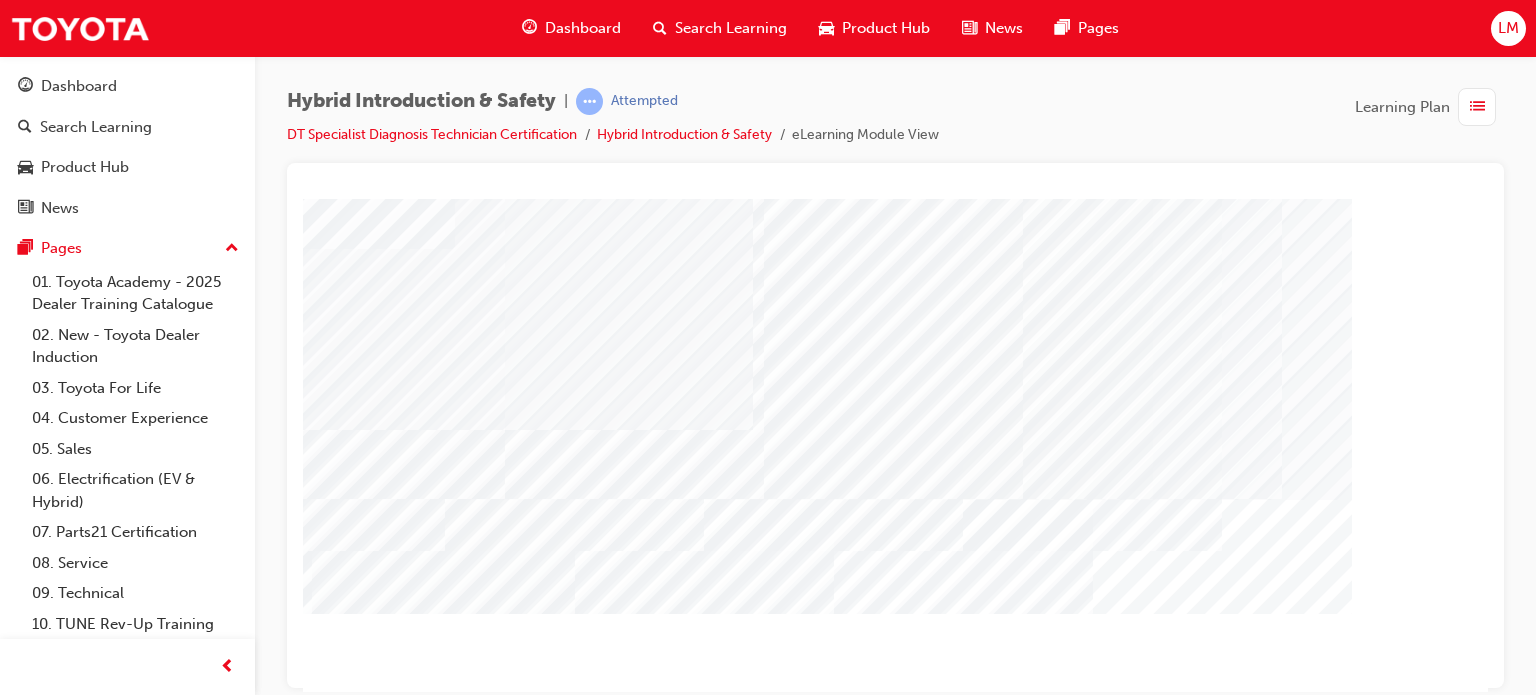 click at bounding box center [276, 3748] 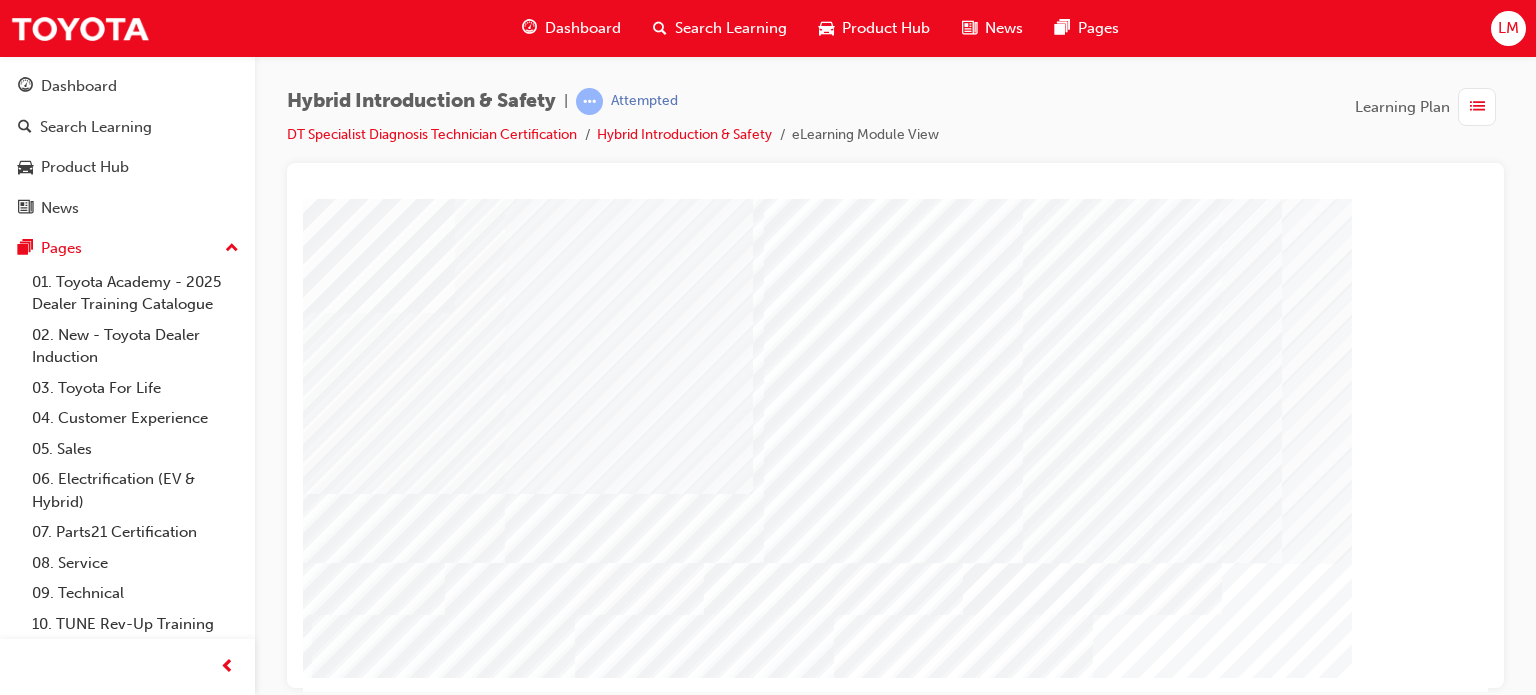 scroll, scrollTop: 0, scrollLeft: 148, axis: horizontal 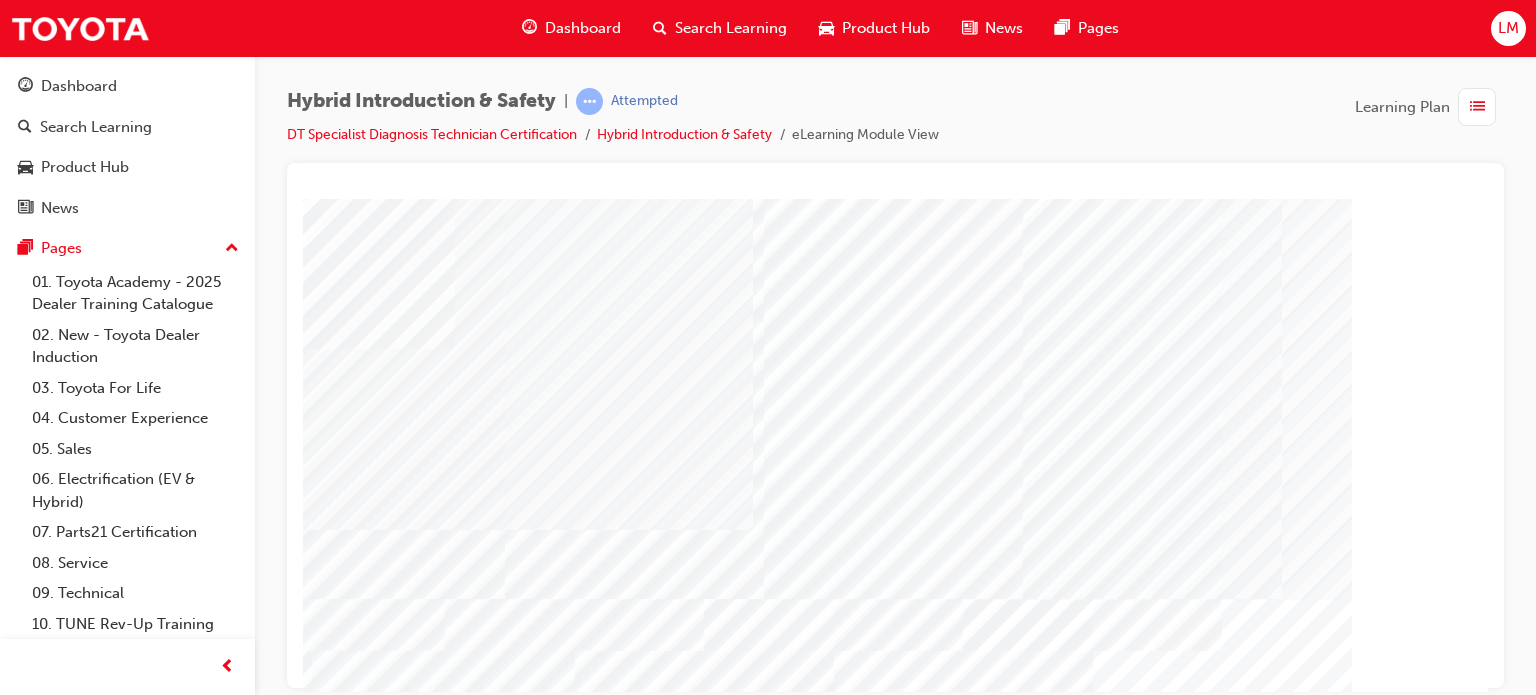 click at bounding box center [276, 1011] 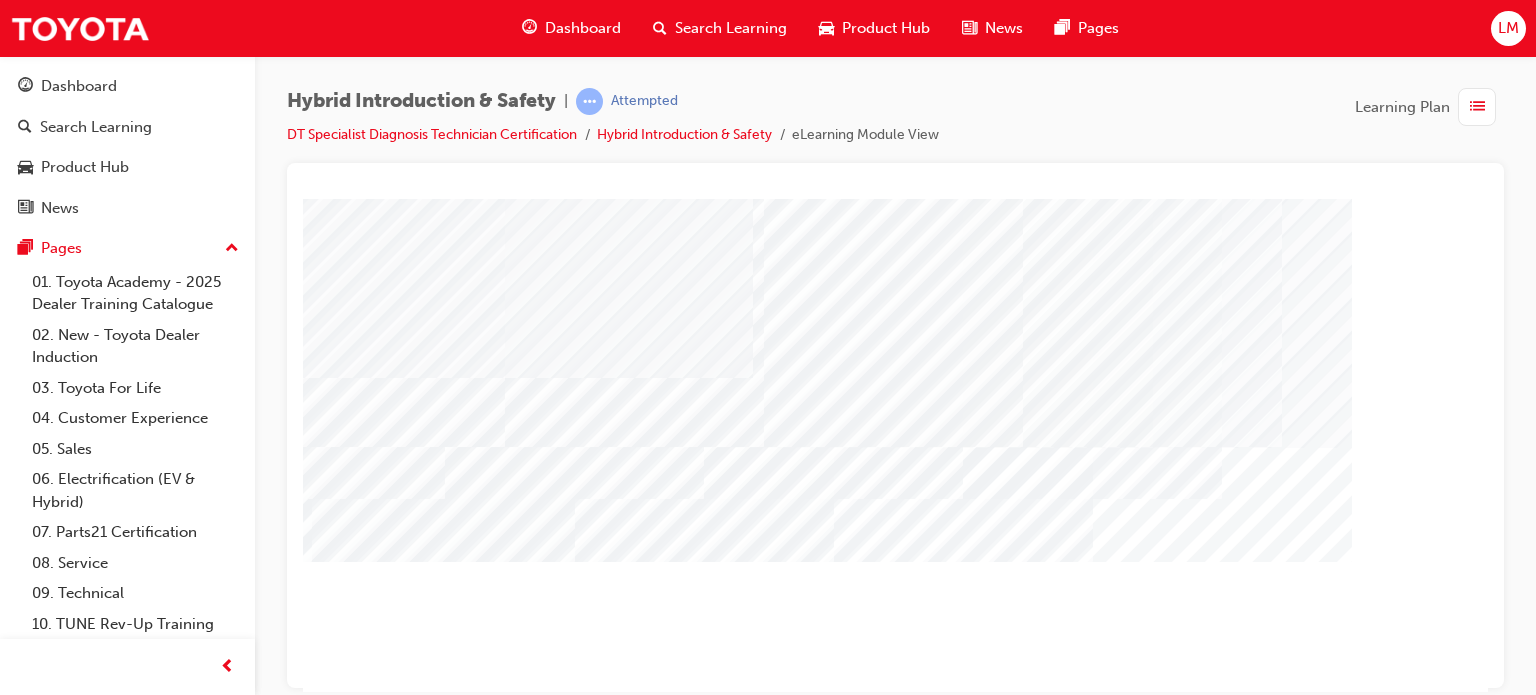 scroll, scrollTop: 186, scrollLeft: 148, axis: both 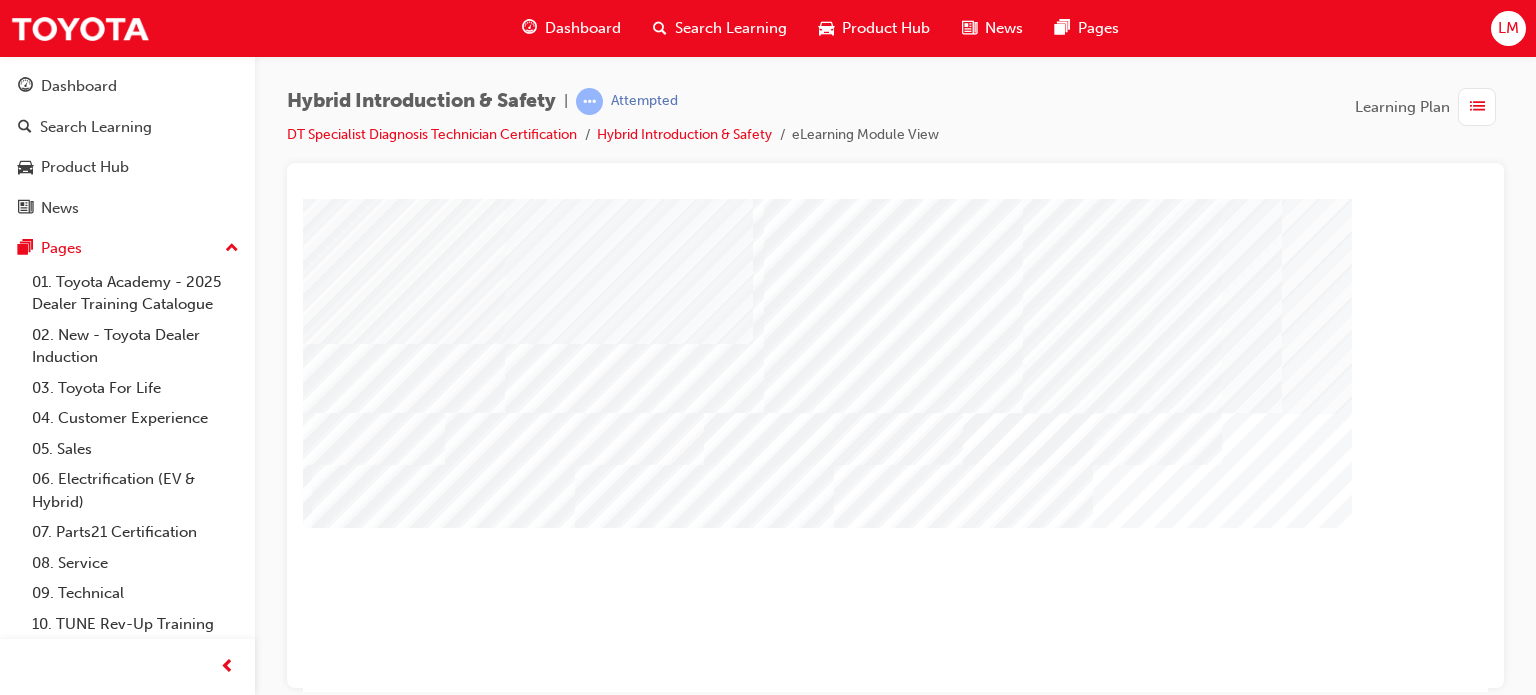 click at bounding box center (276, 3620) 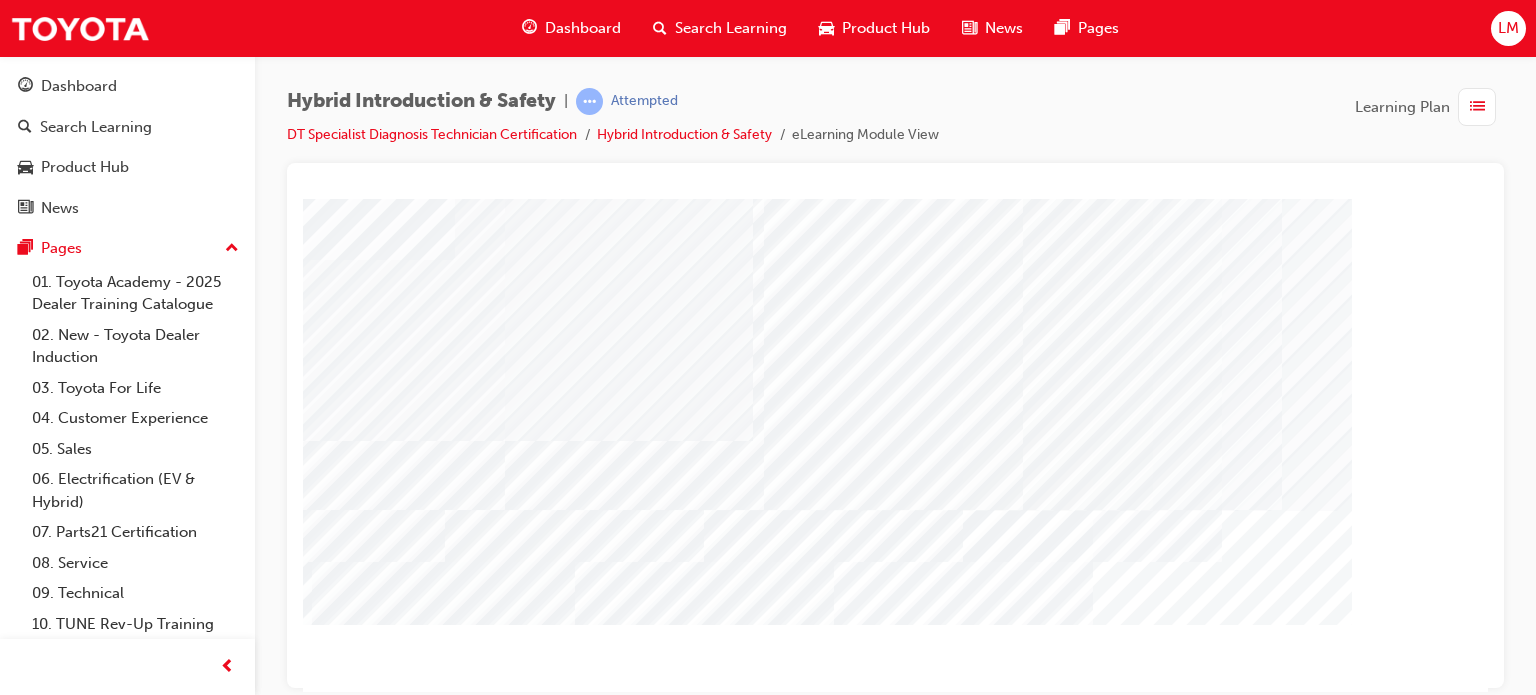 scroll, scrollTop: 86, scrollLeft: 148, axis: both 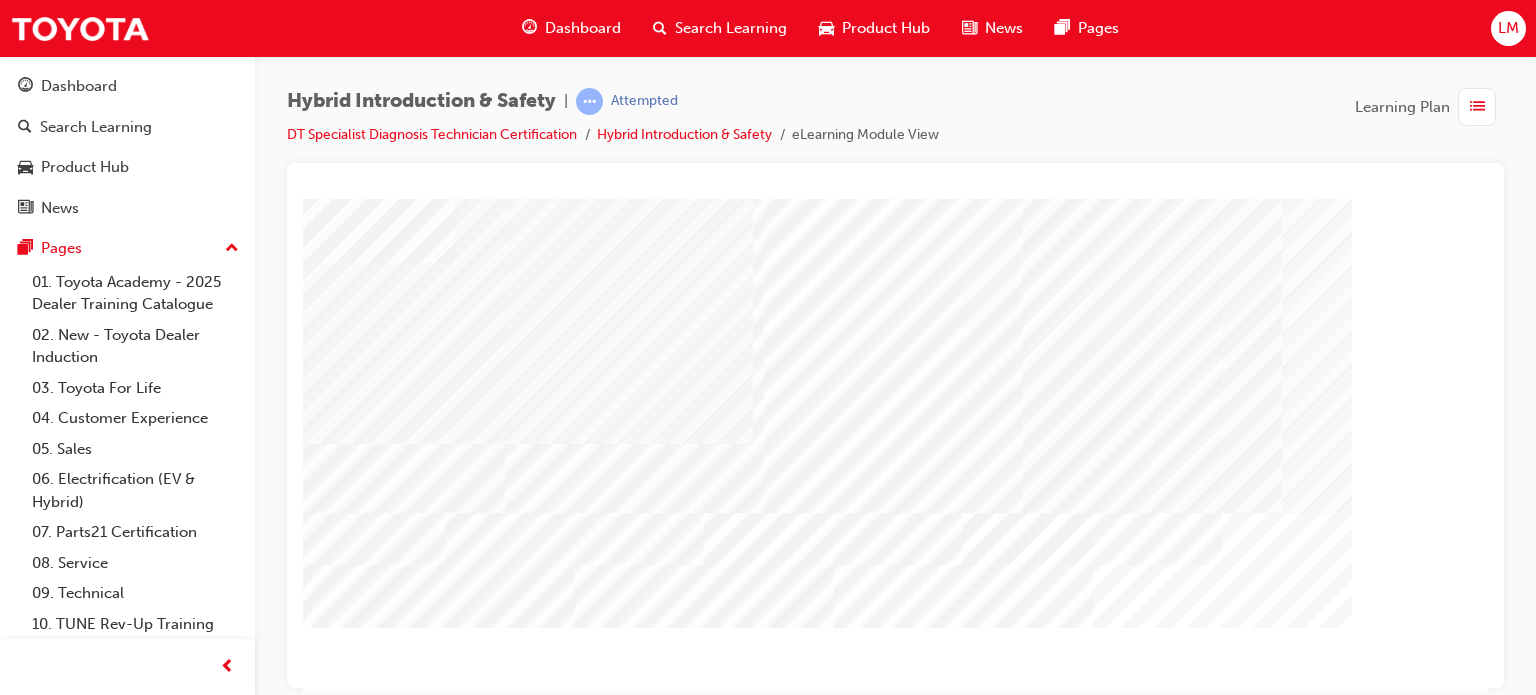 click at bounding box center (276, 3762) 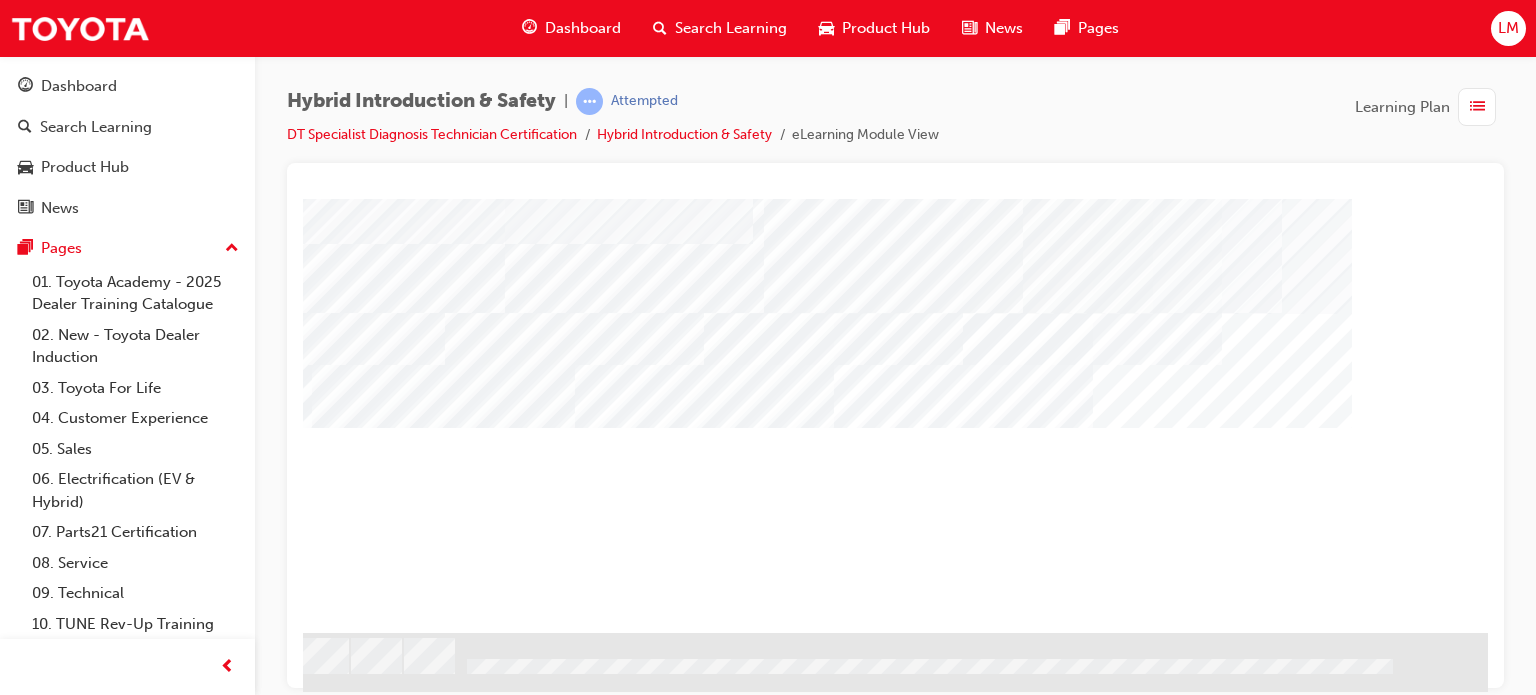 scroll, scrollTop: 186, scrollLeft: 148, axis: both 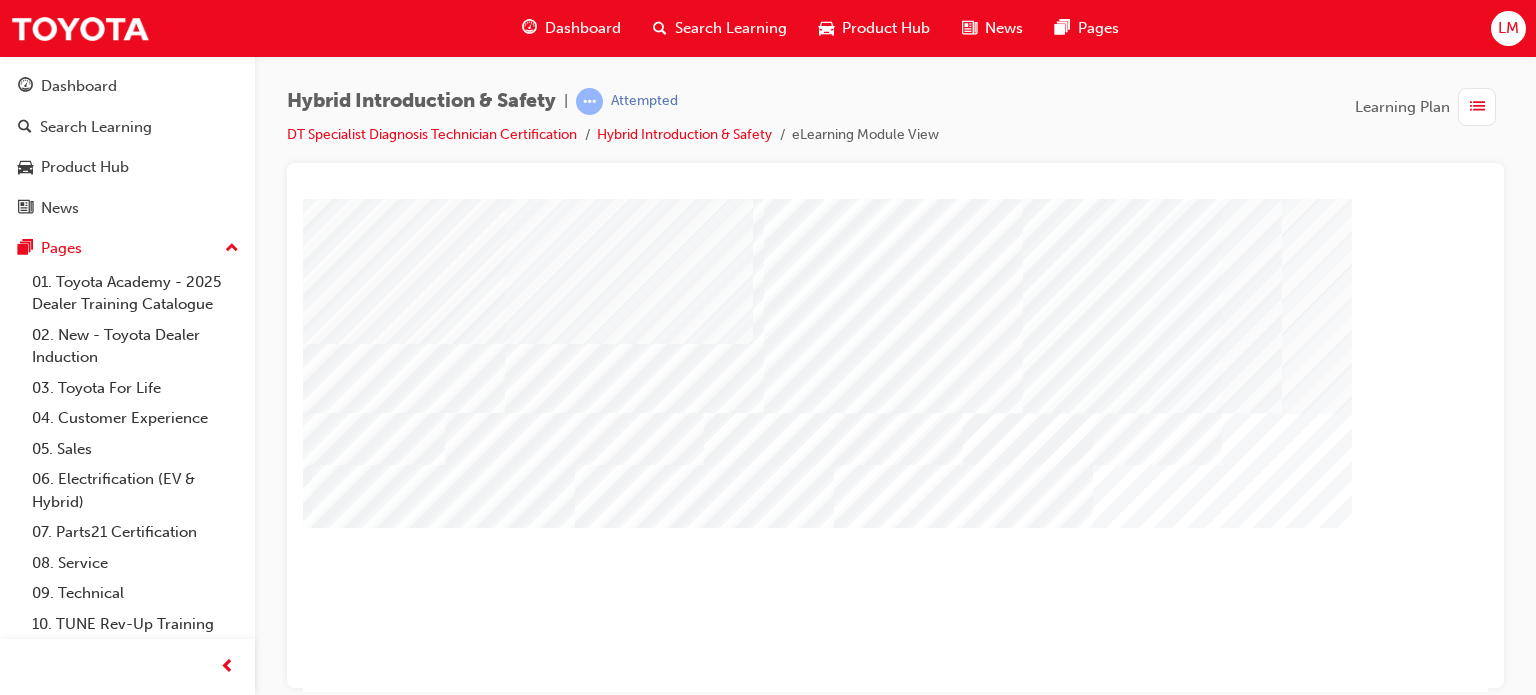 click at bounding box center [276, 3704] 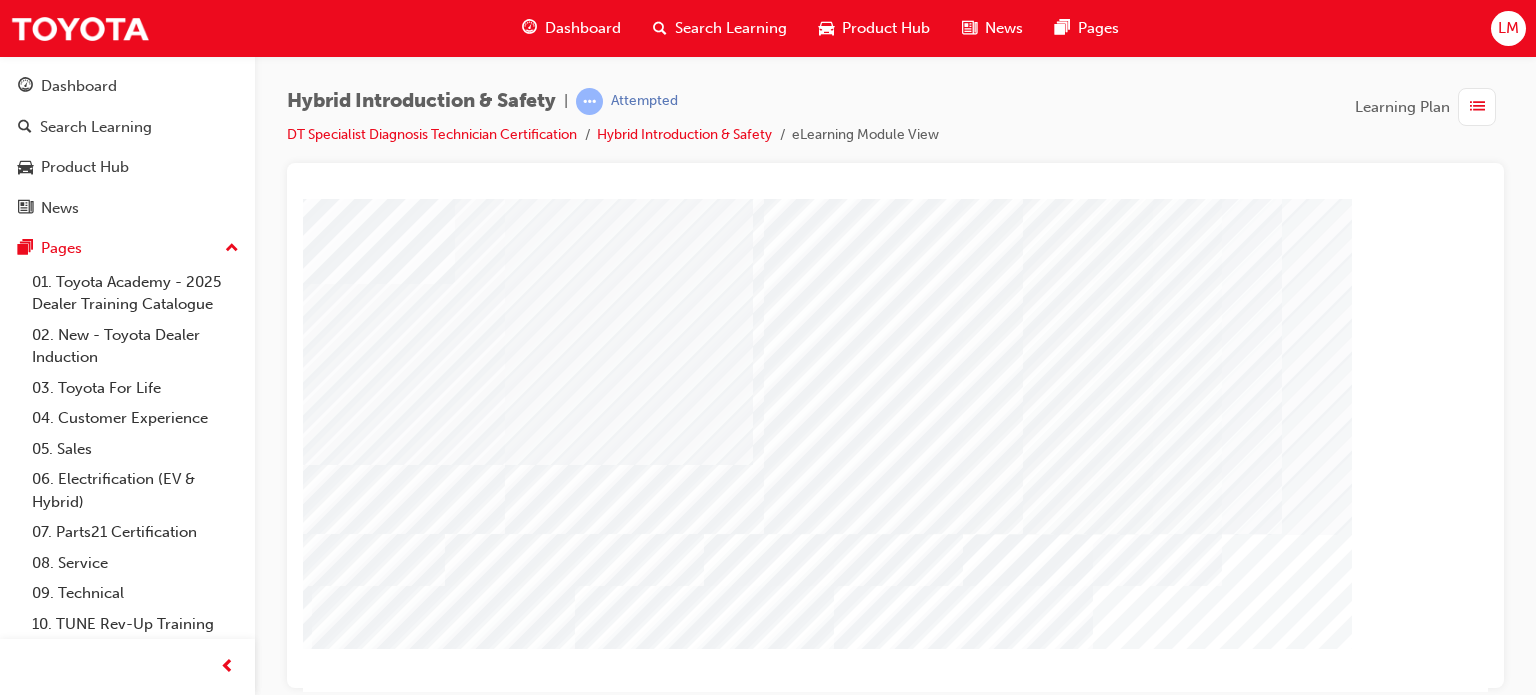 scroll, scrollTop: 100, scrollLeft: 148, axis: both 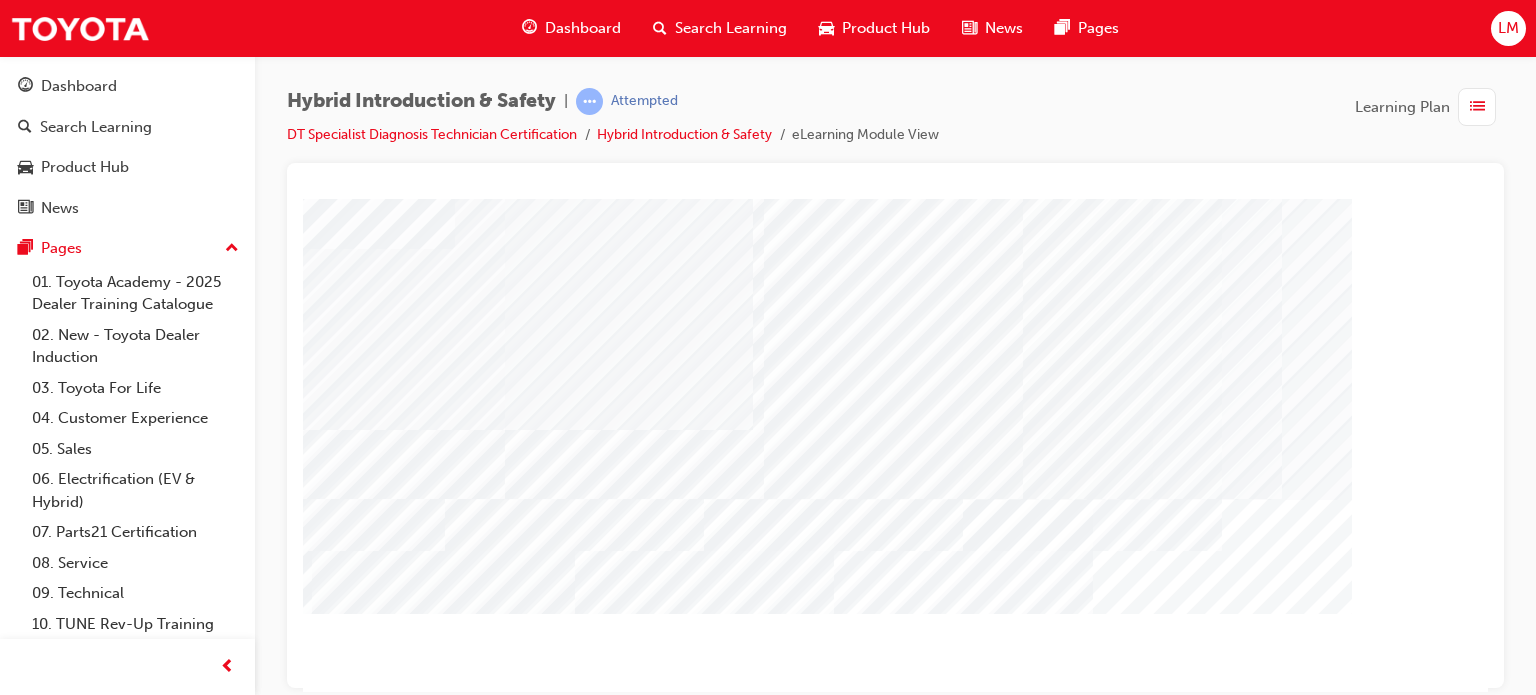 click at bounding box center (276, 3832) 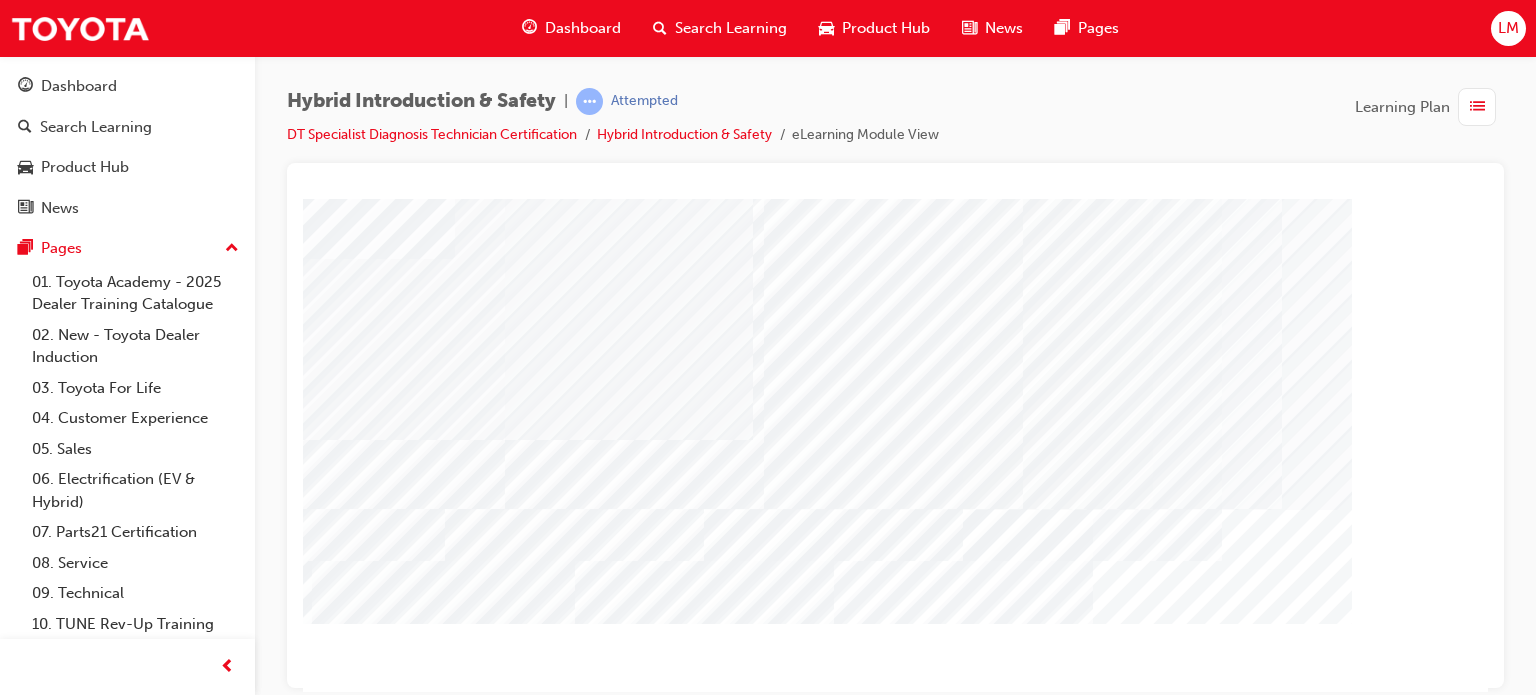 scroll, scrollTop: 86, scrollLeft: 148, axis: both 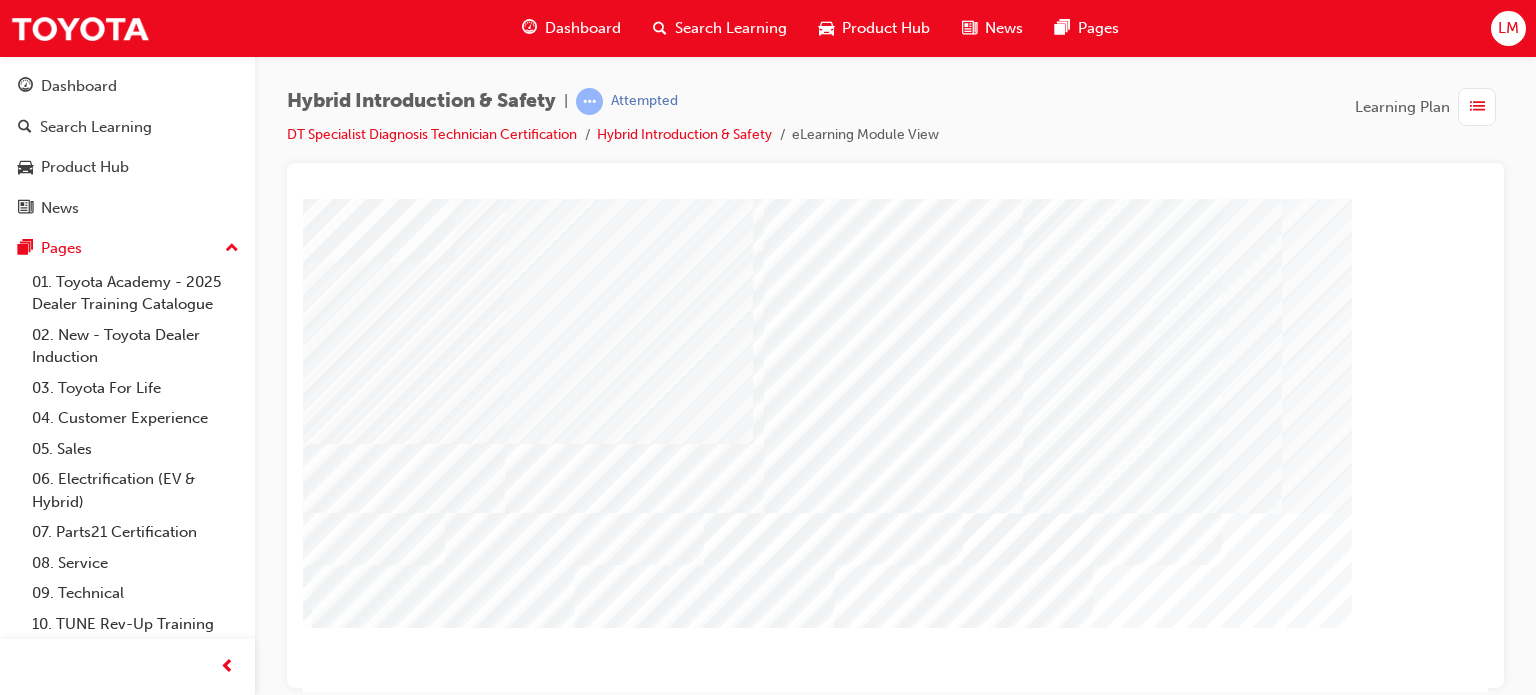 click at bounding box center (276, 6152) 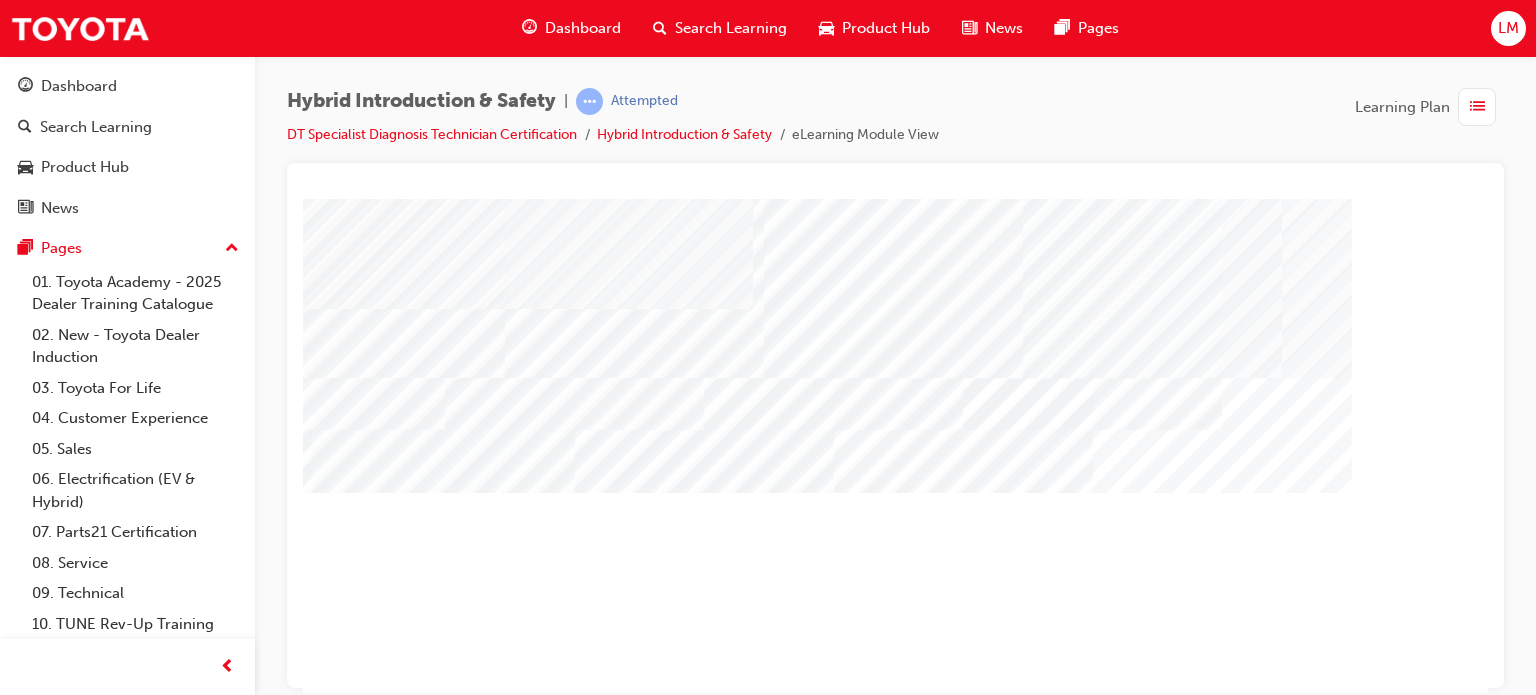 scroll, scrollTop: 186, scrollLeft: 148, axis: both 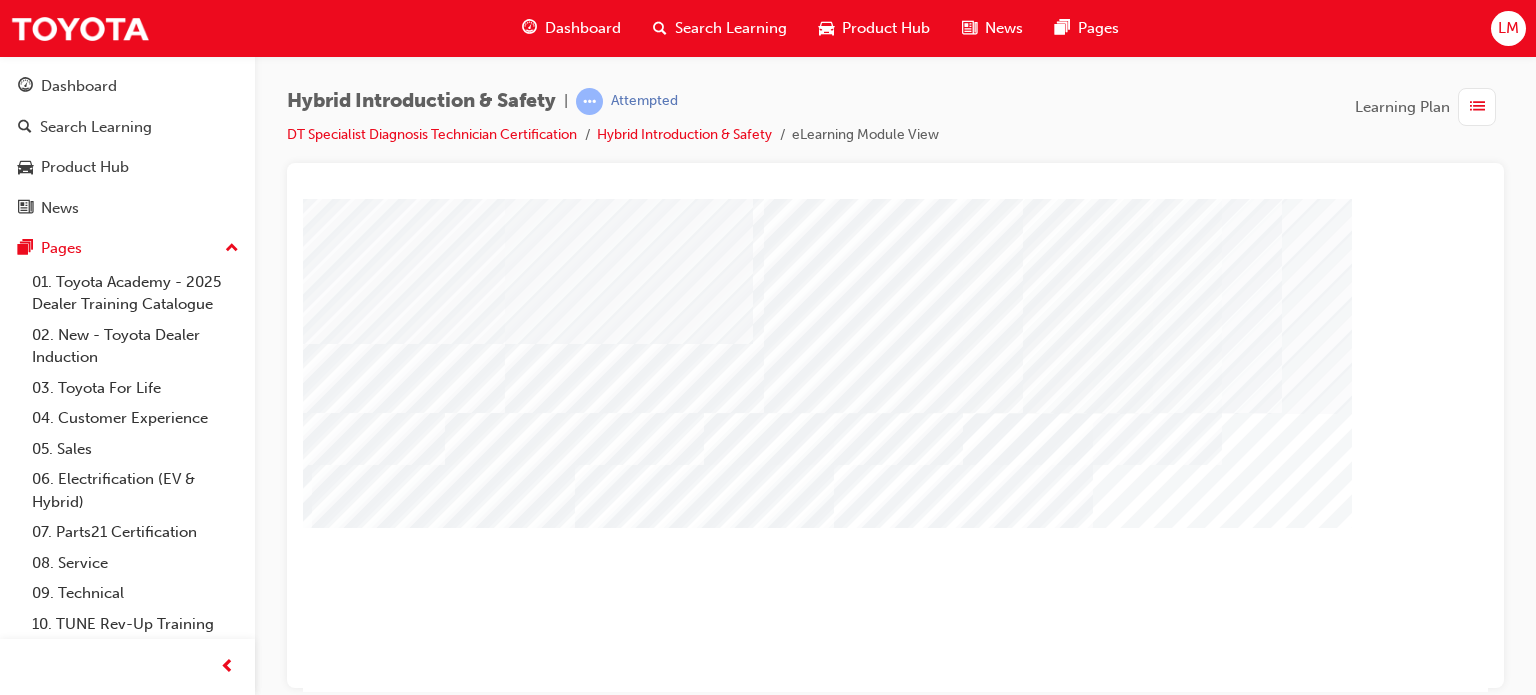 click at bounding box center (276, 6010) 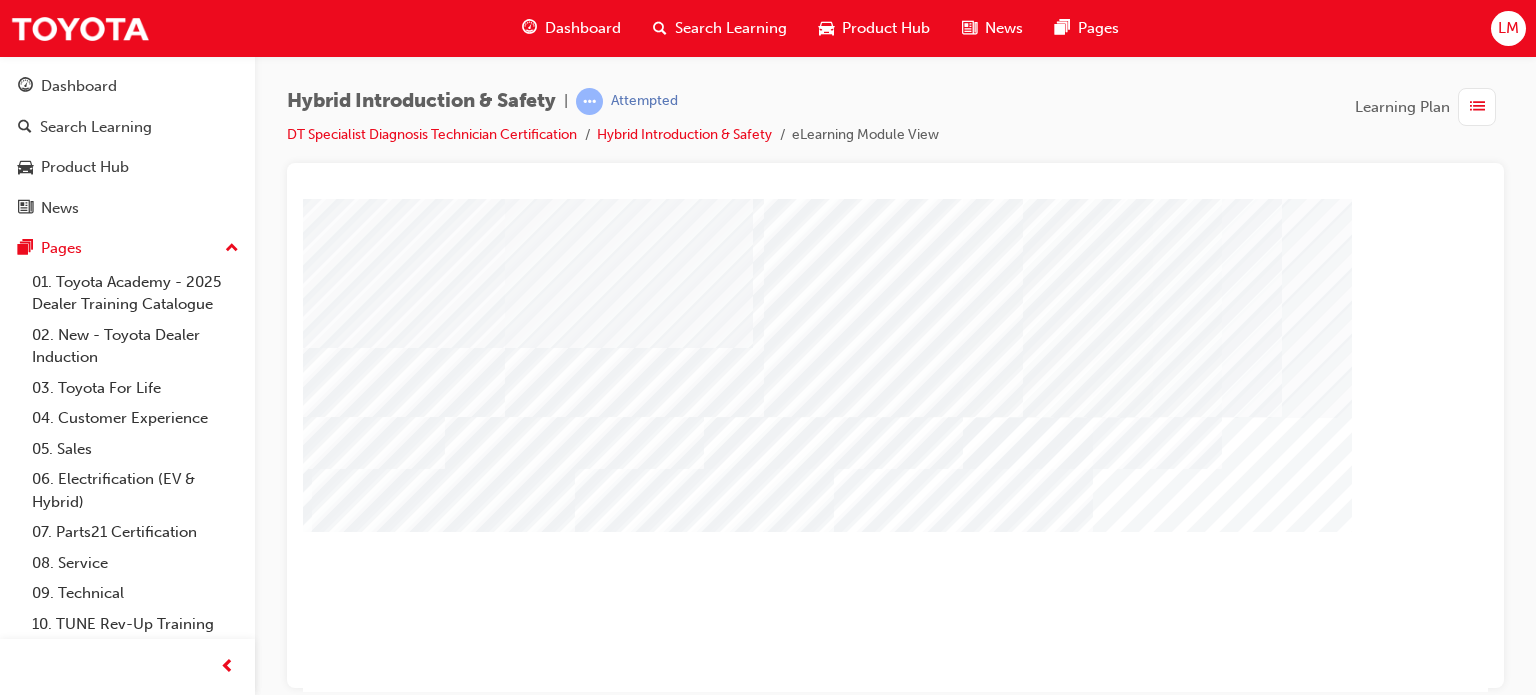 scroll, scrollTop: 286, scrollLeft: 148, axis: both 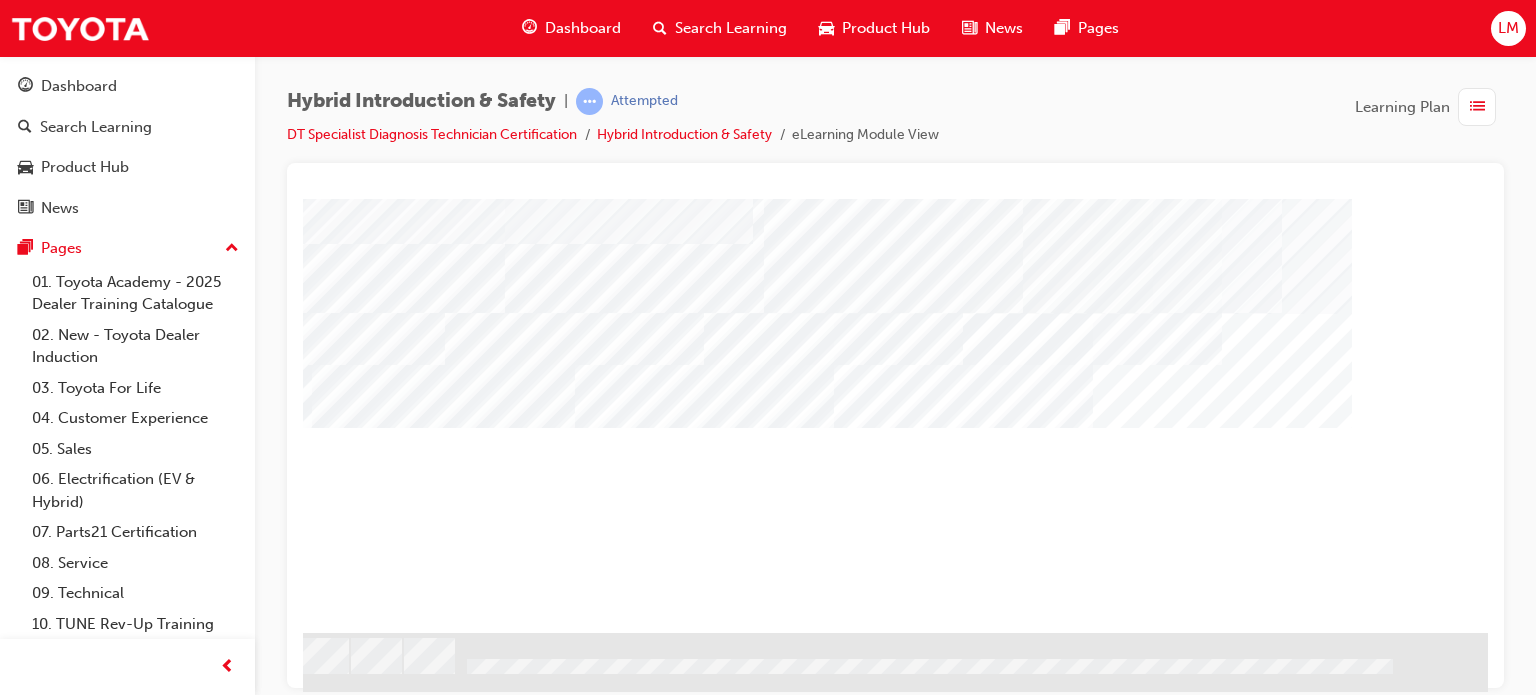 click at bounding box center (276, 5994) 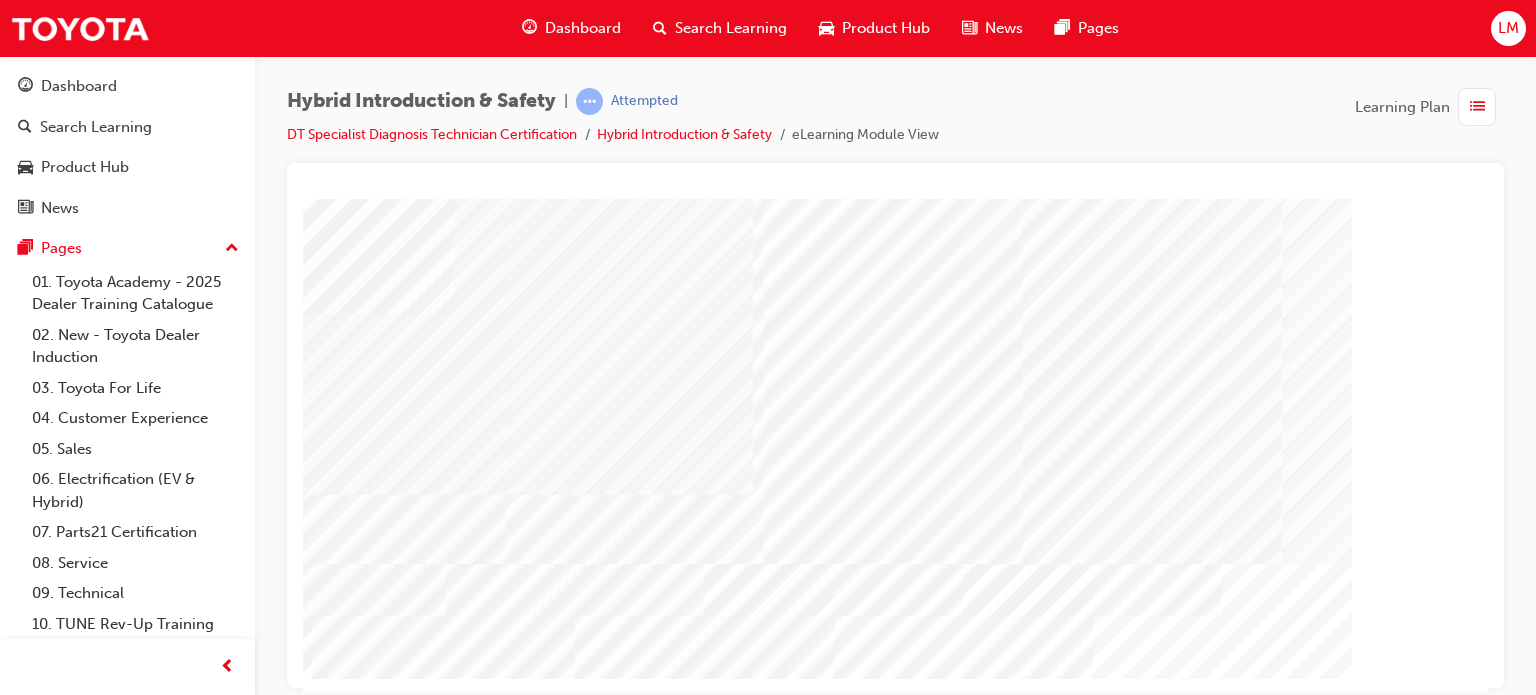 scroll, scrollTop: 0, scrollLeft: 148, axis: horizontal 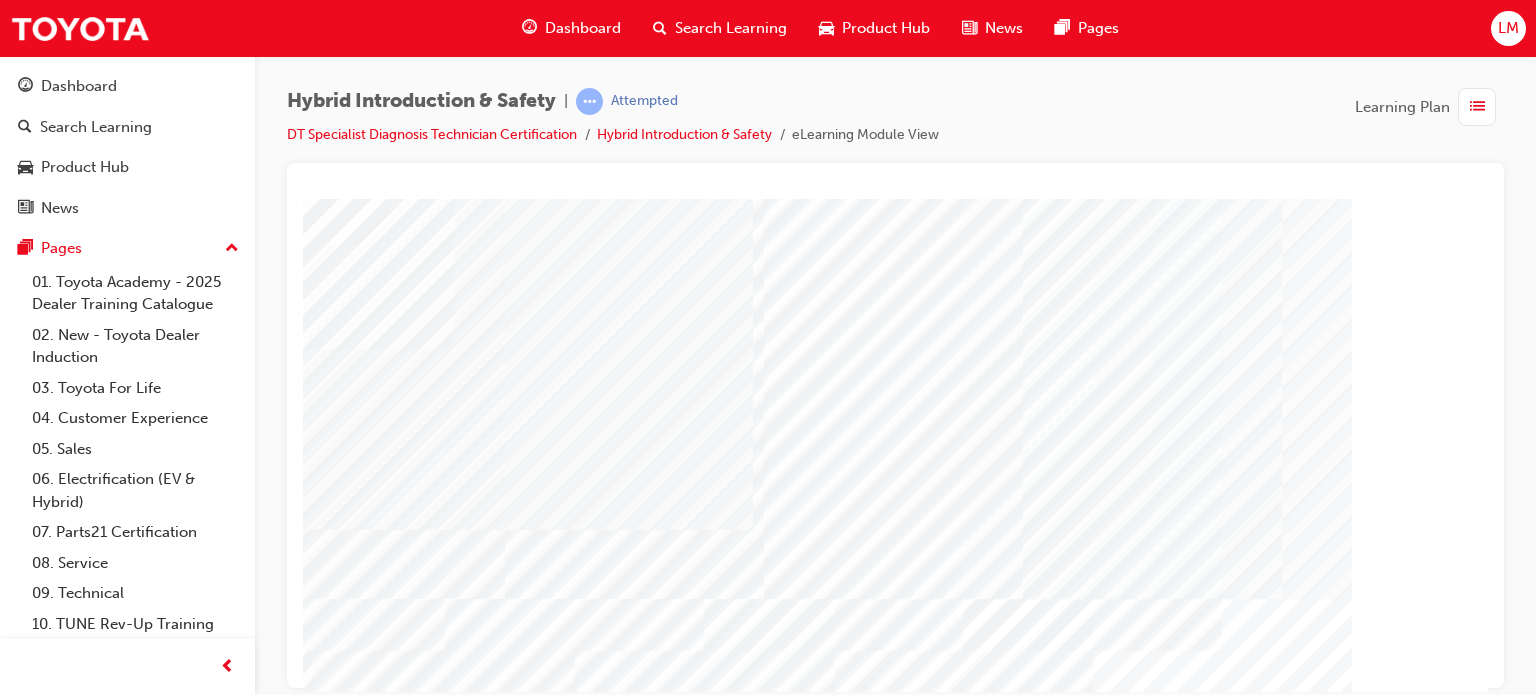 click at bounding box center (276, 6322) 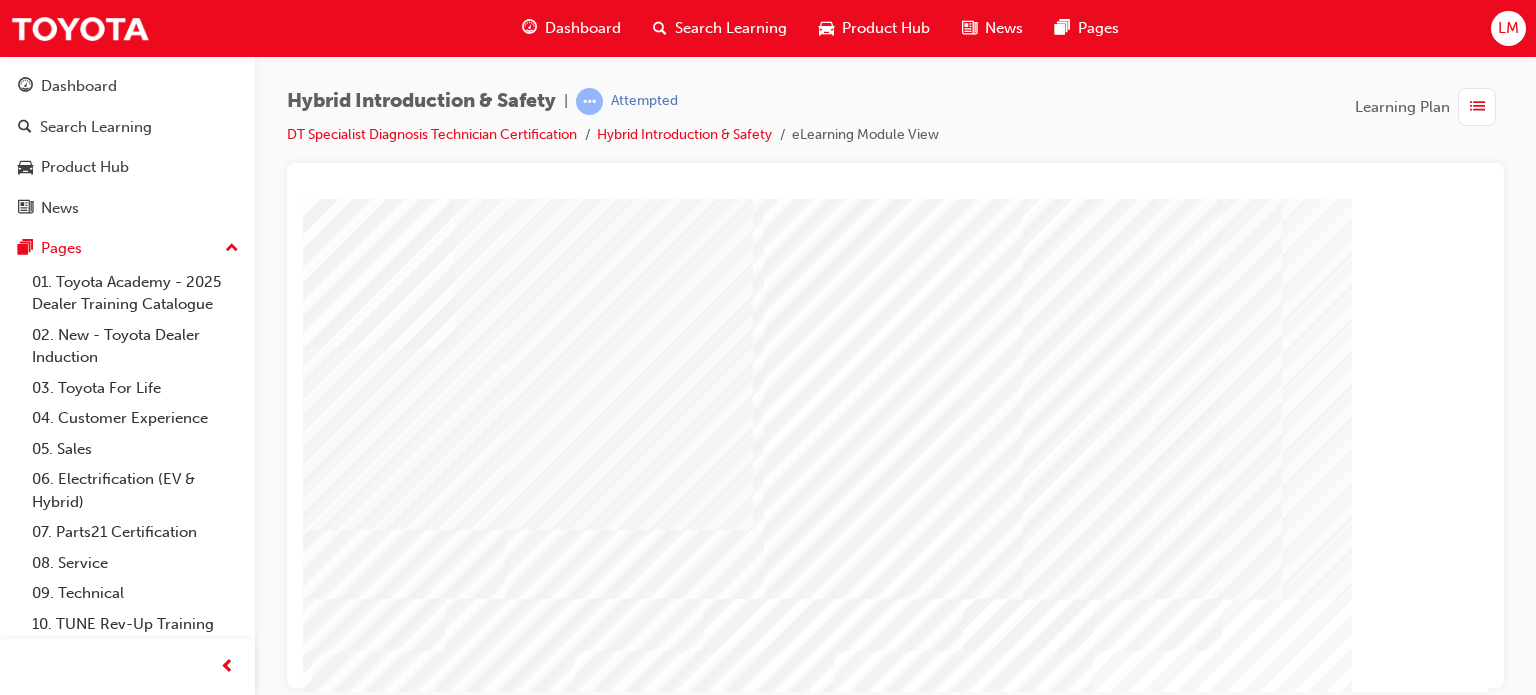 scroll, scrollTop: 200, scrollLeft: 148, axis: both 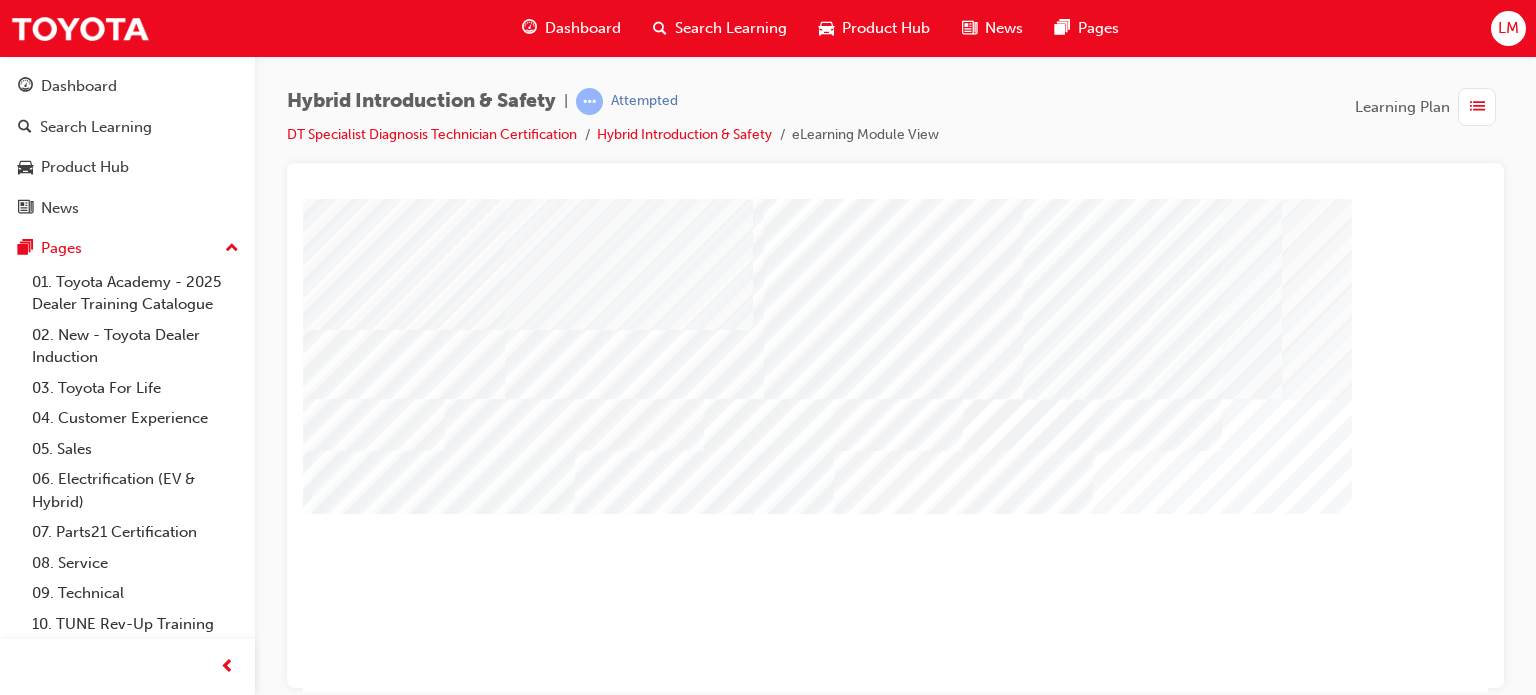 click at bounding box center [454, 8966] 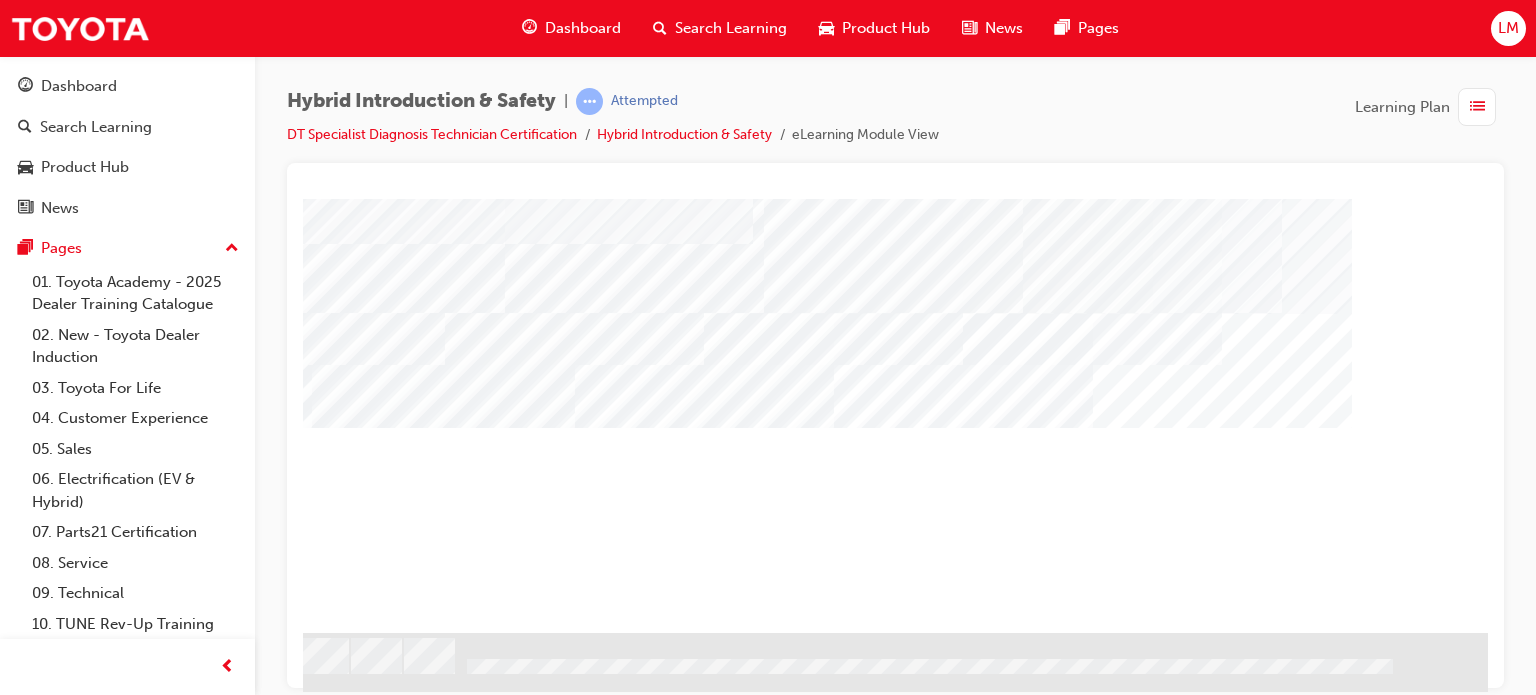 scroll, scrollTop: 186, scrollLeft: 148, axis: both 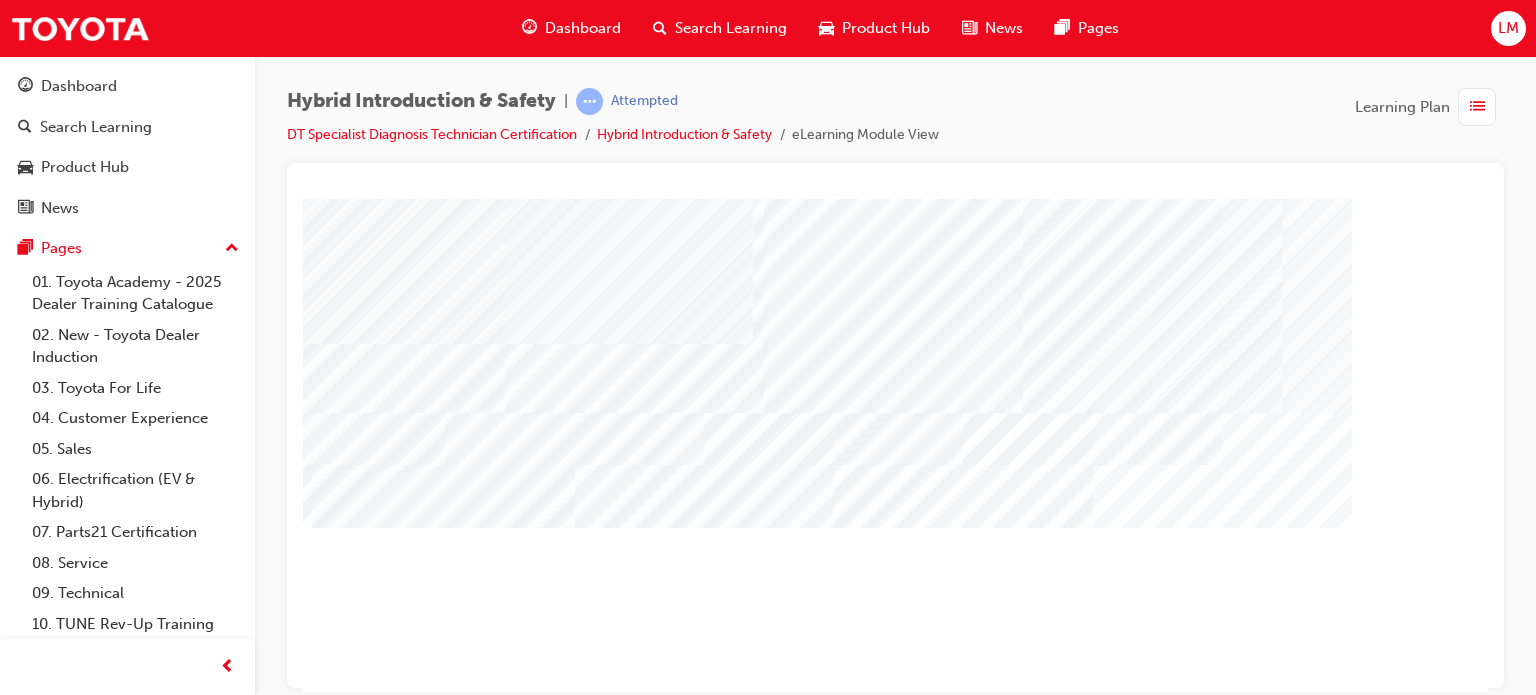 click at bounding box center (454, 8980) 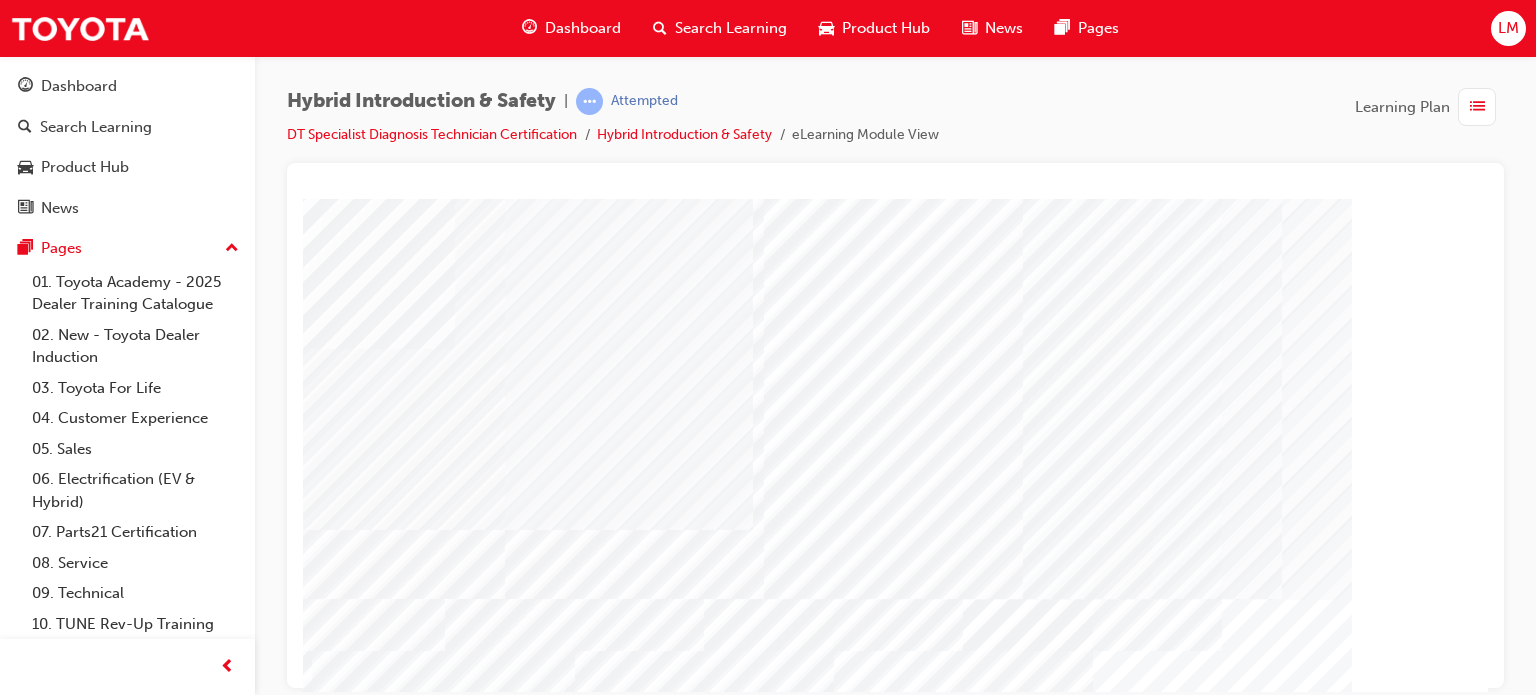 scroll, scrollTop: 0, scrollLeft: 148, axis: horizontal 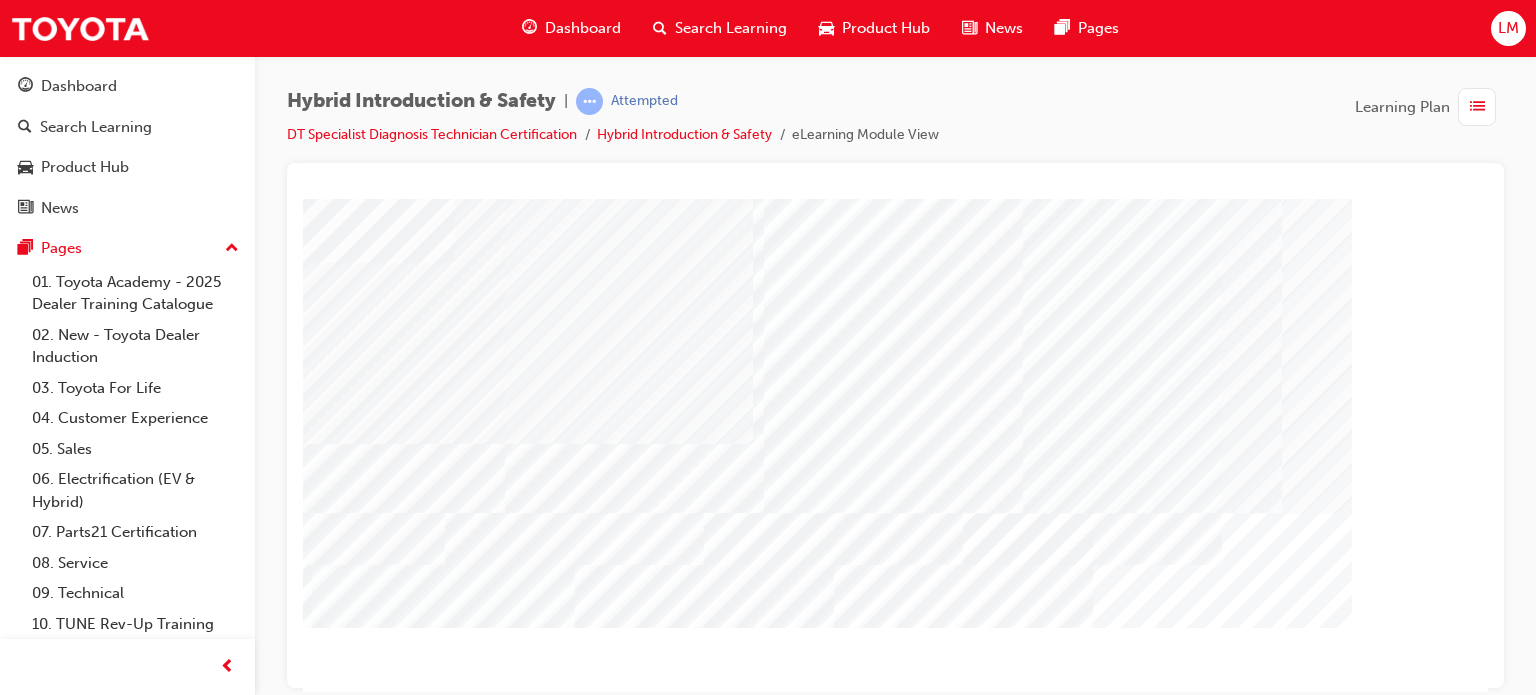 click at bounding box center (454, 9080) 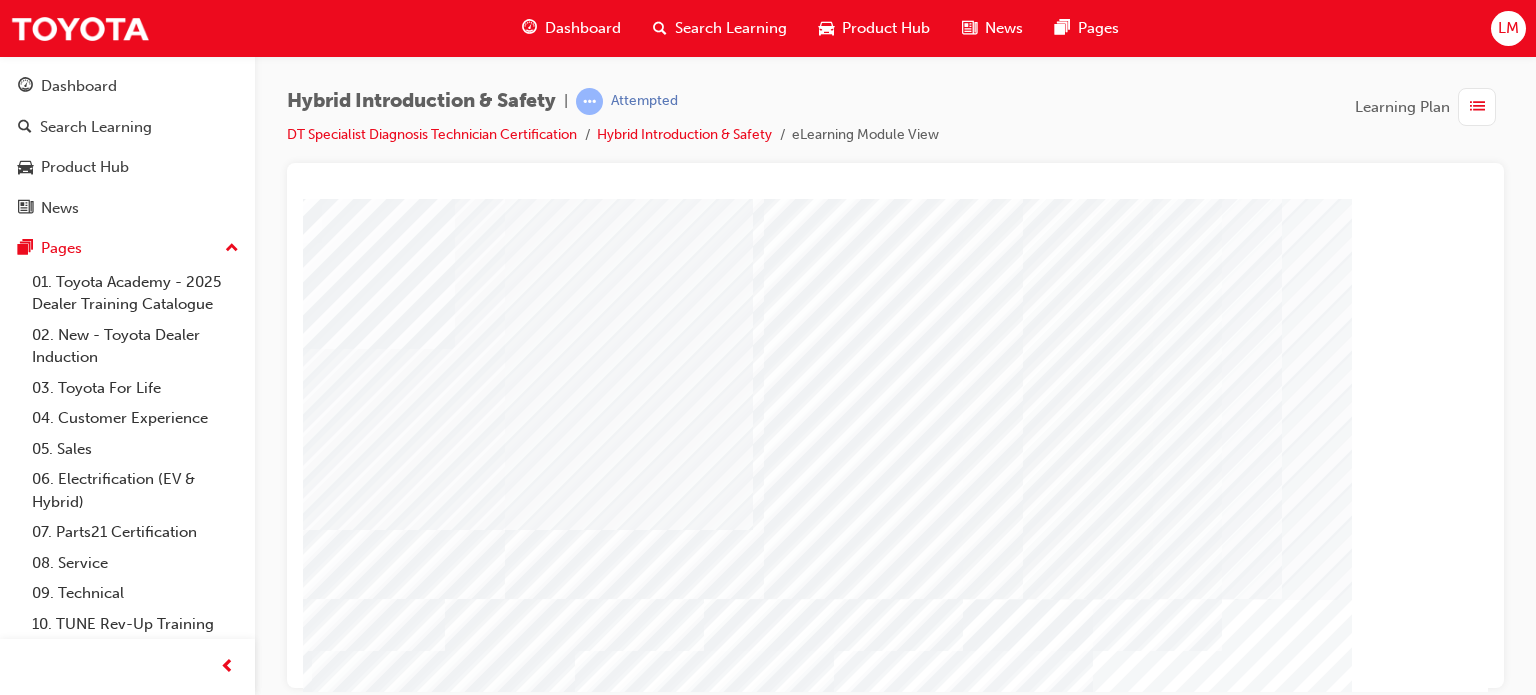 click at bounding box center (454, 9166) 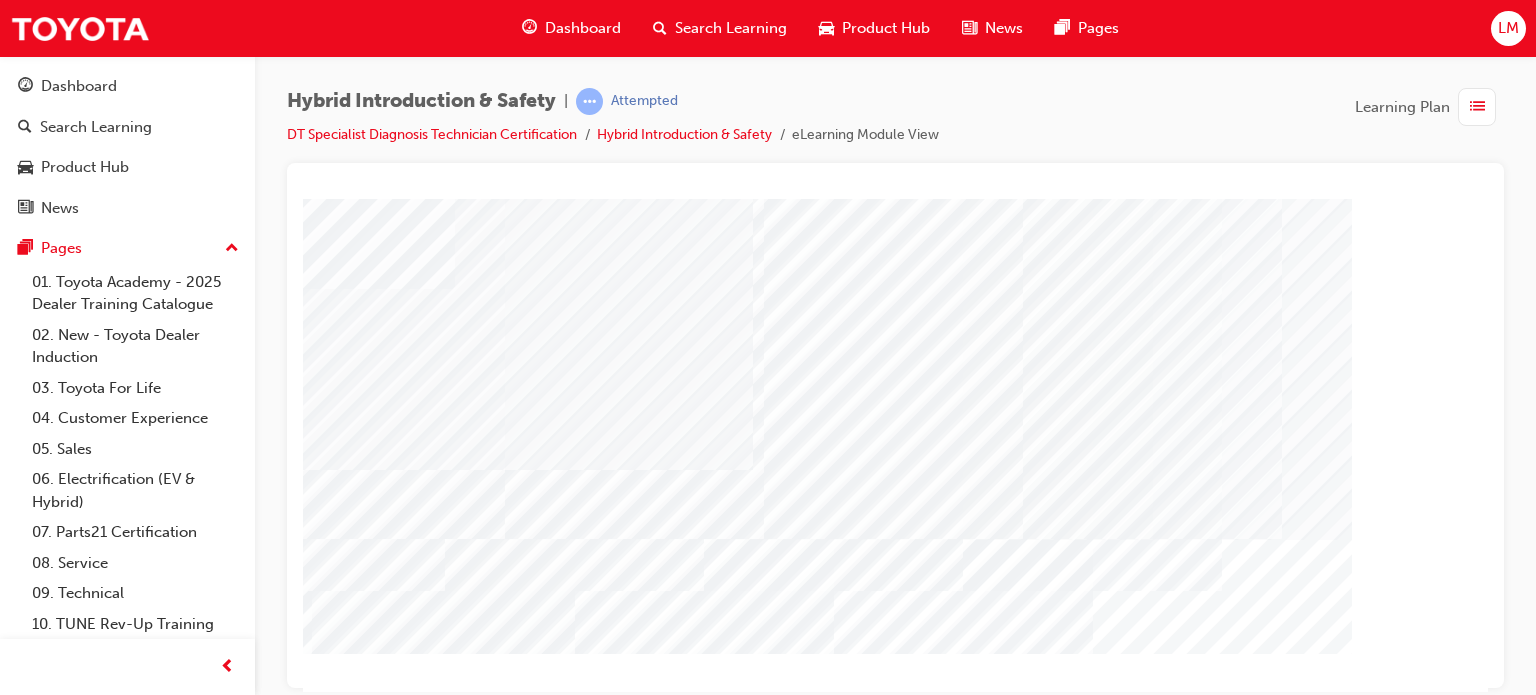 scroll, scrollTop: 0, scrollLeft: 148, axis: horizontal 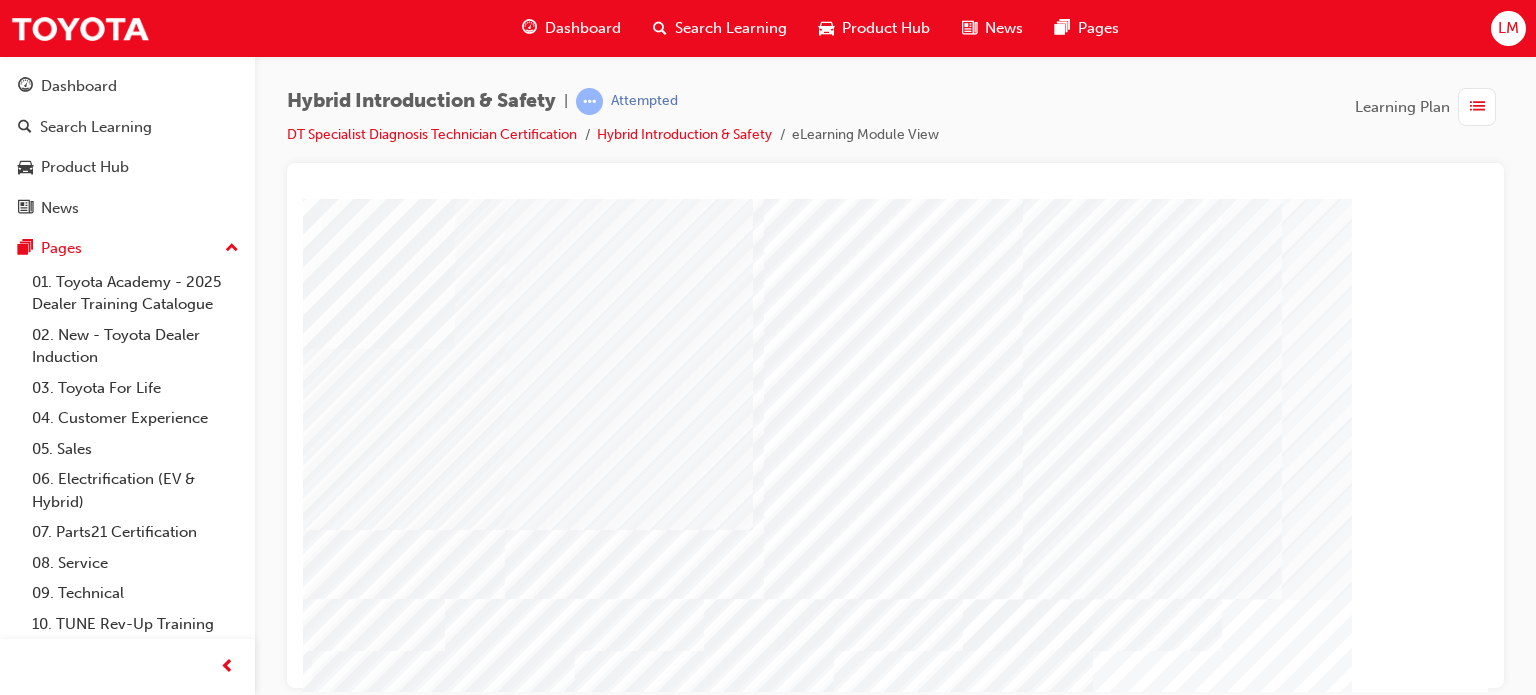 click at bounding box center [276, 6658] 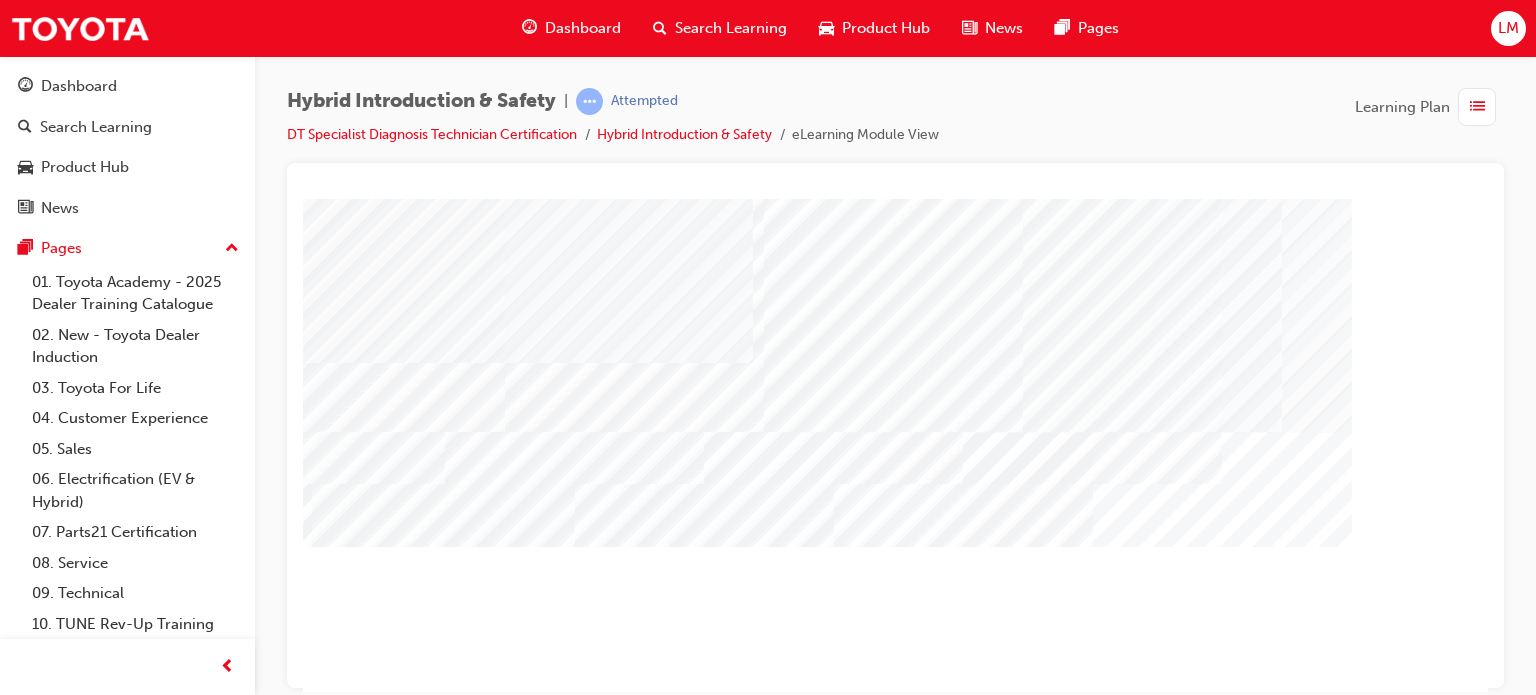 scroll, scrollTop: 200, scrollLeft: 148, axis: both 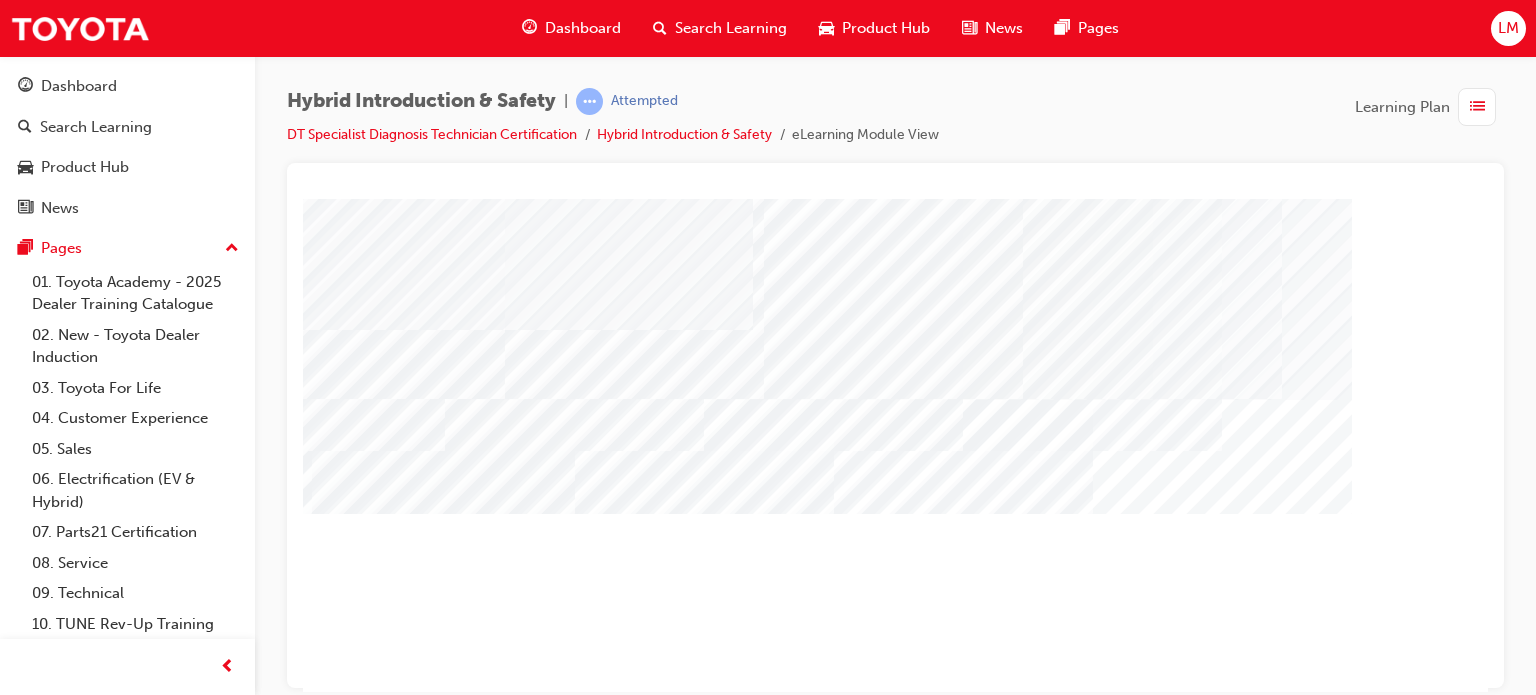 click at bounding box center [454, 8966] 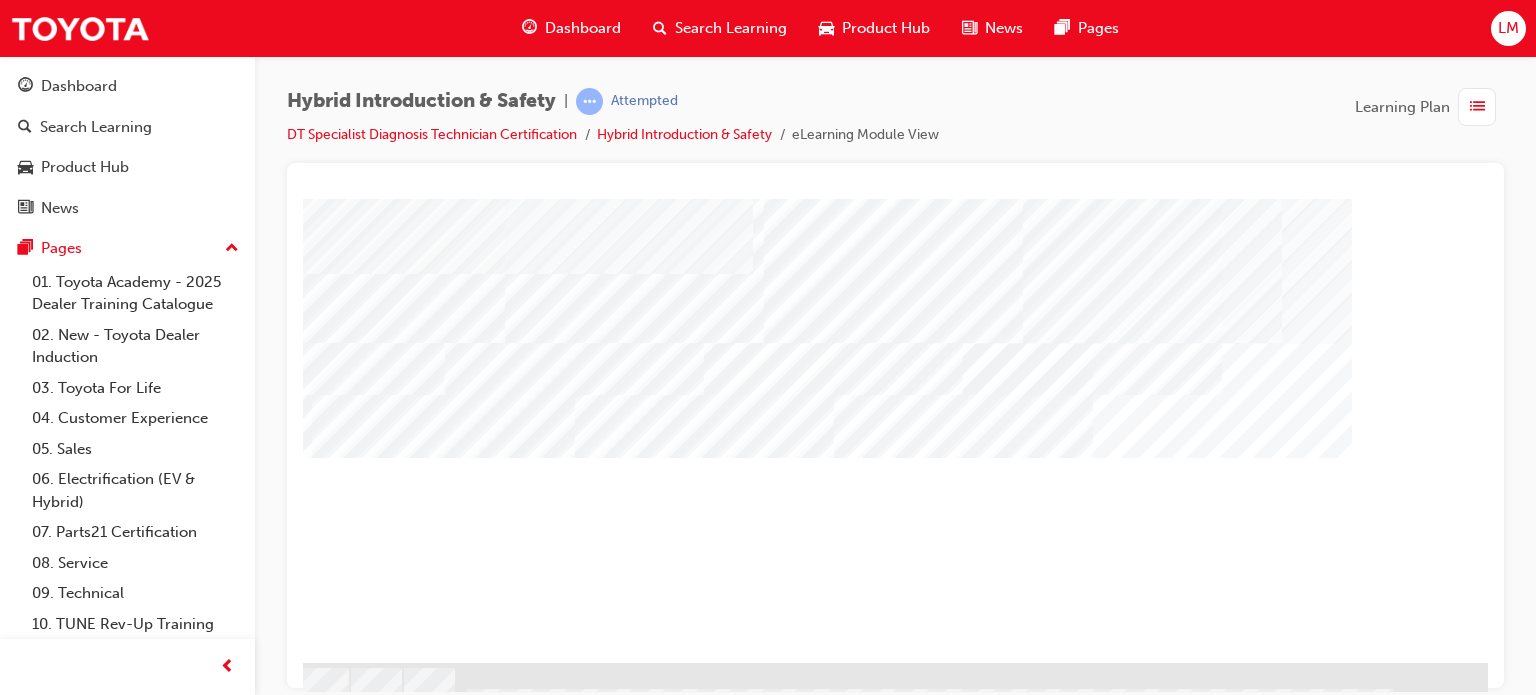 scroll, scrollTop: 286, scrollLeft: 148, axis: both 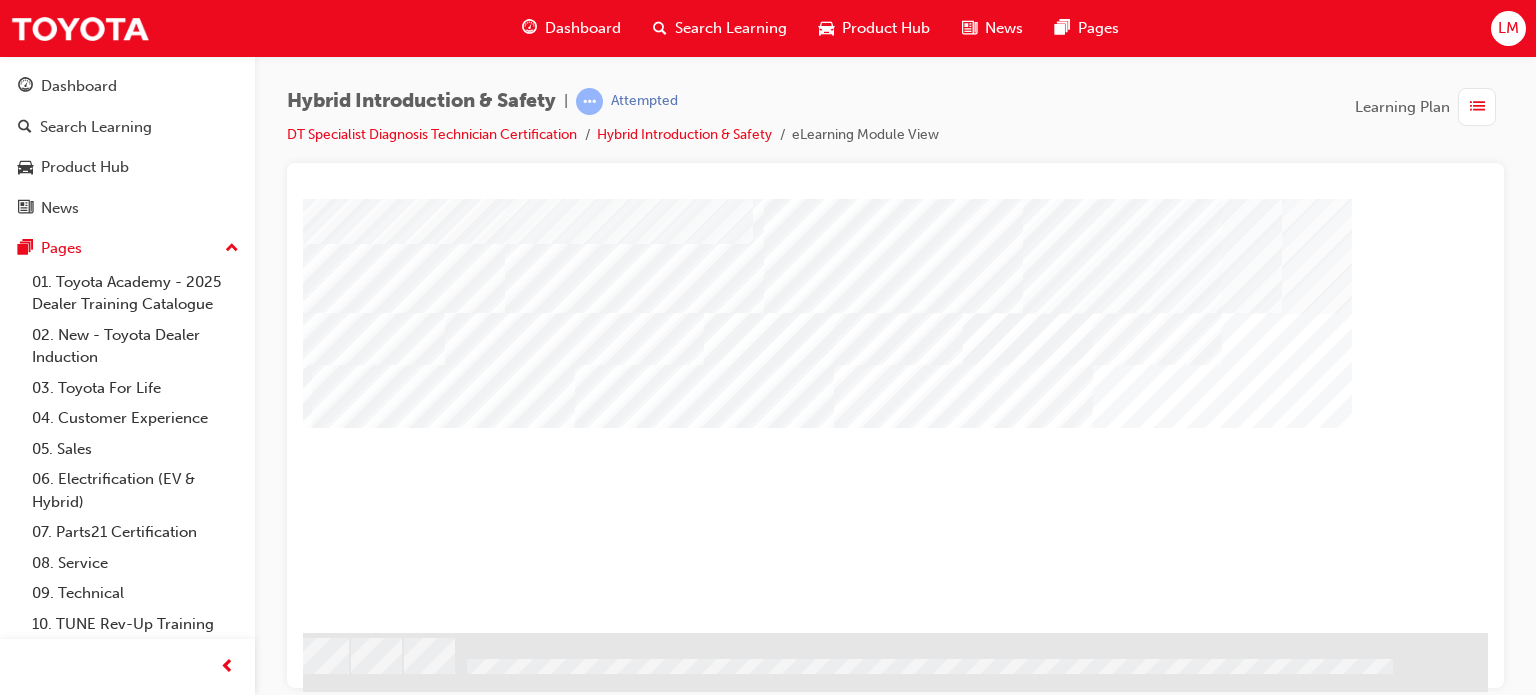 click at bounding box center [218, 7889] 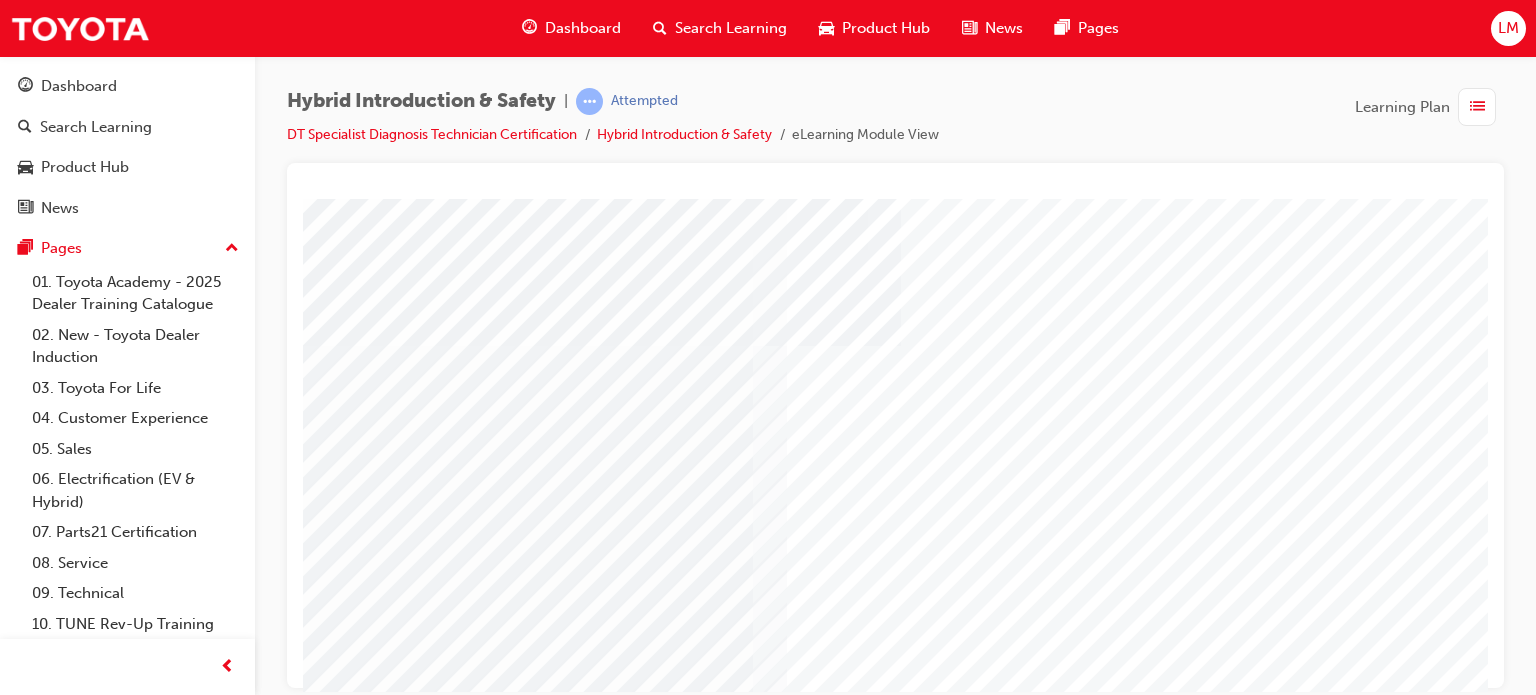 scroll, scrollTop: 286, scrollLeft: 0, axis: vertical 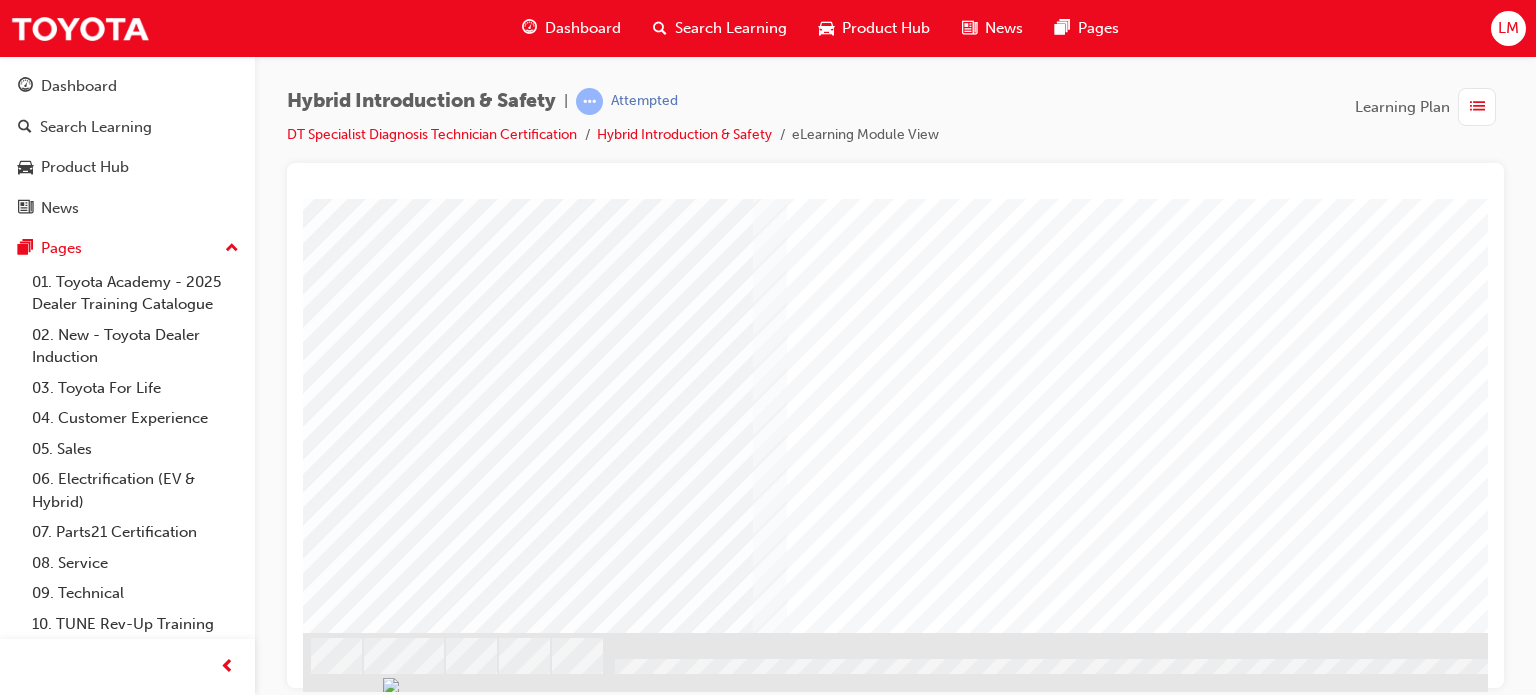 click at bounding box center [382, 3376] 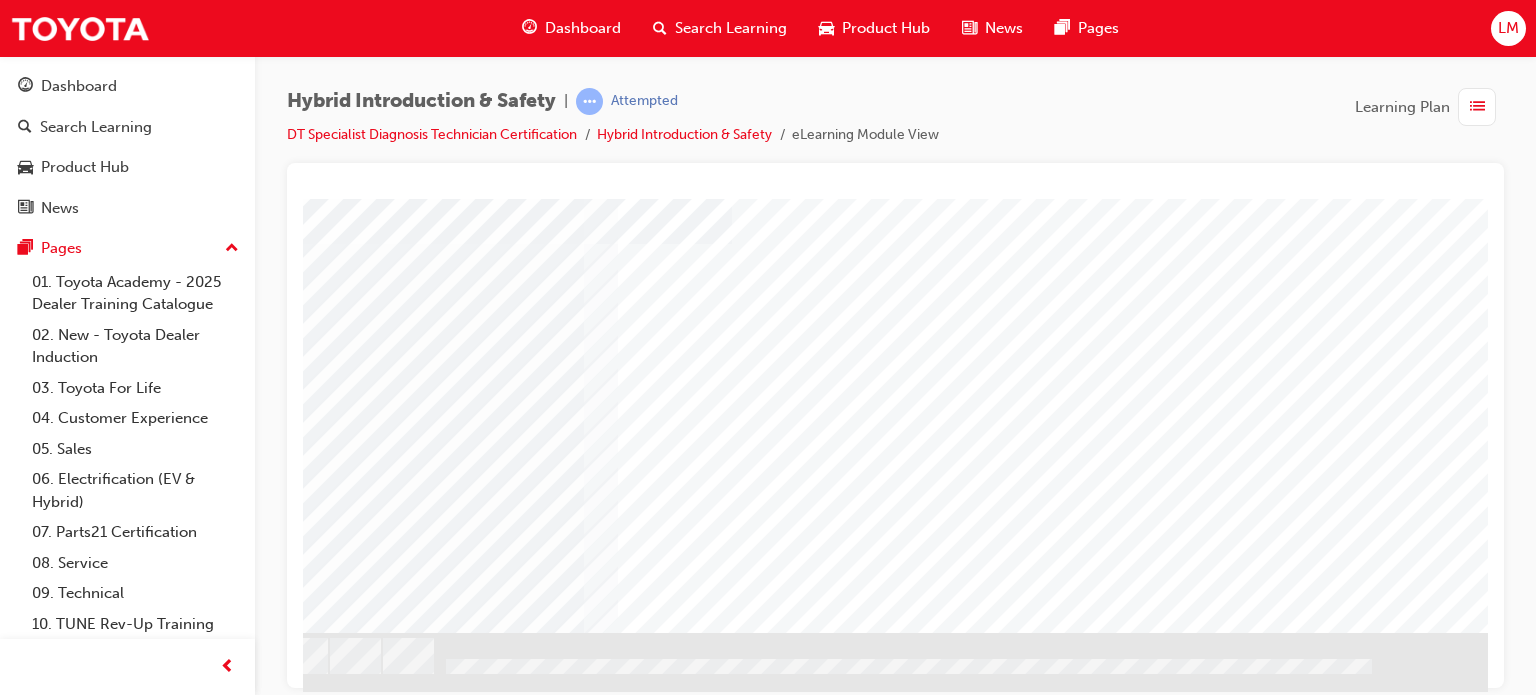 scroll, scrollTop: 286, scrollLeft: 190, axis: both 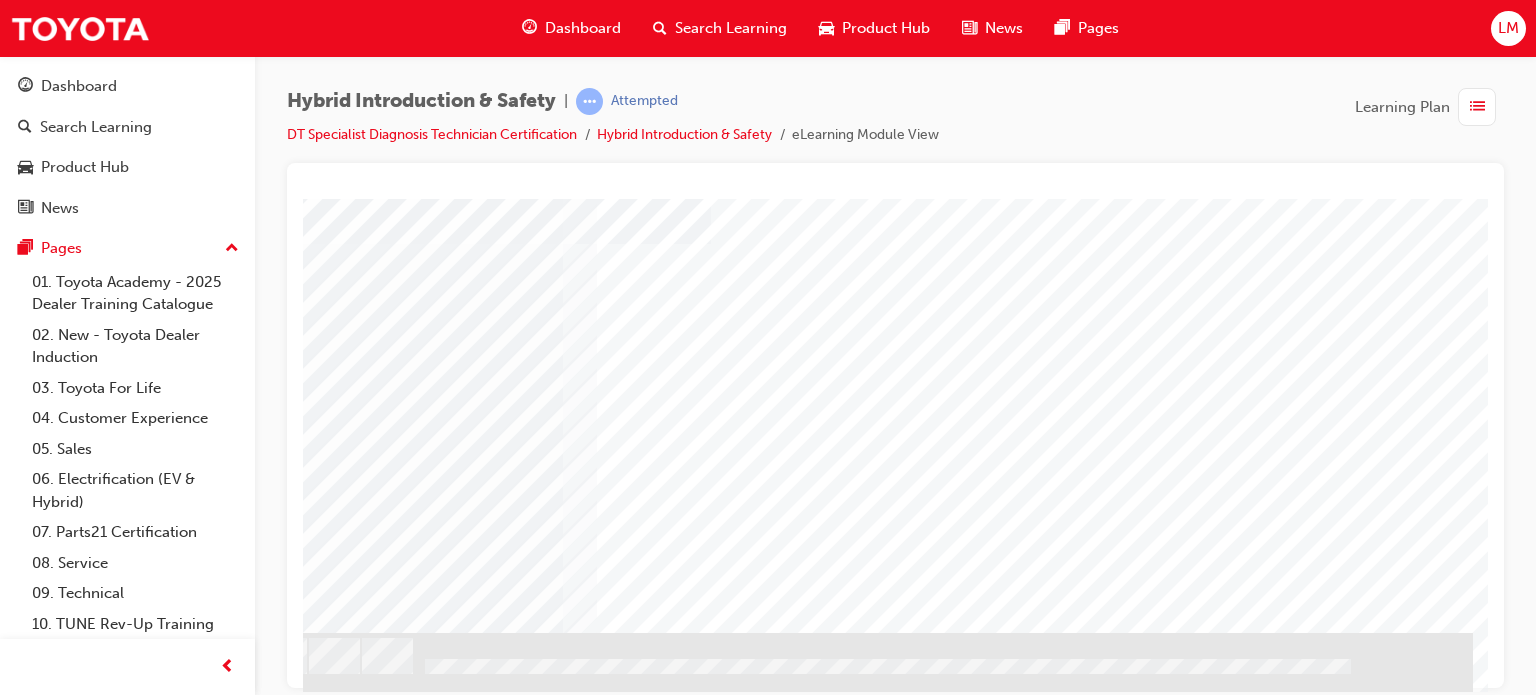 drag, startPoint x: 1278, startPoint y: 684, endPoint x: 1795, endPoint y: 879, distance: 552.55225 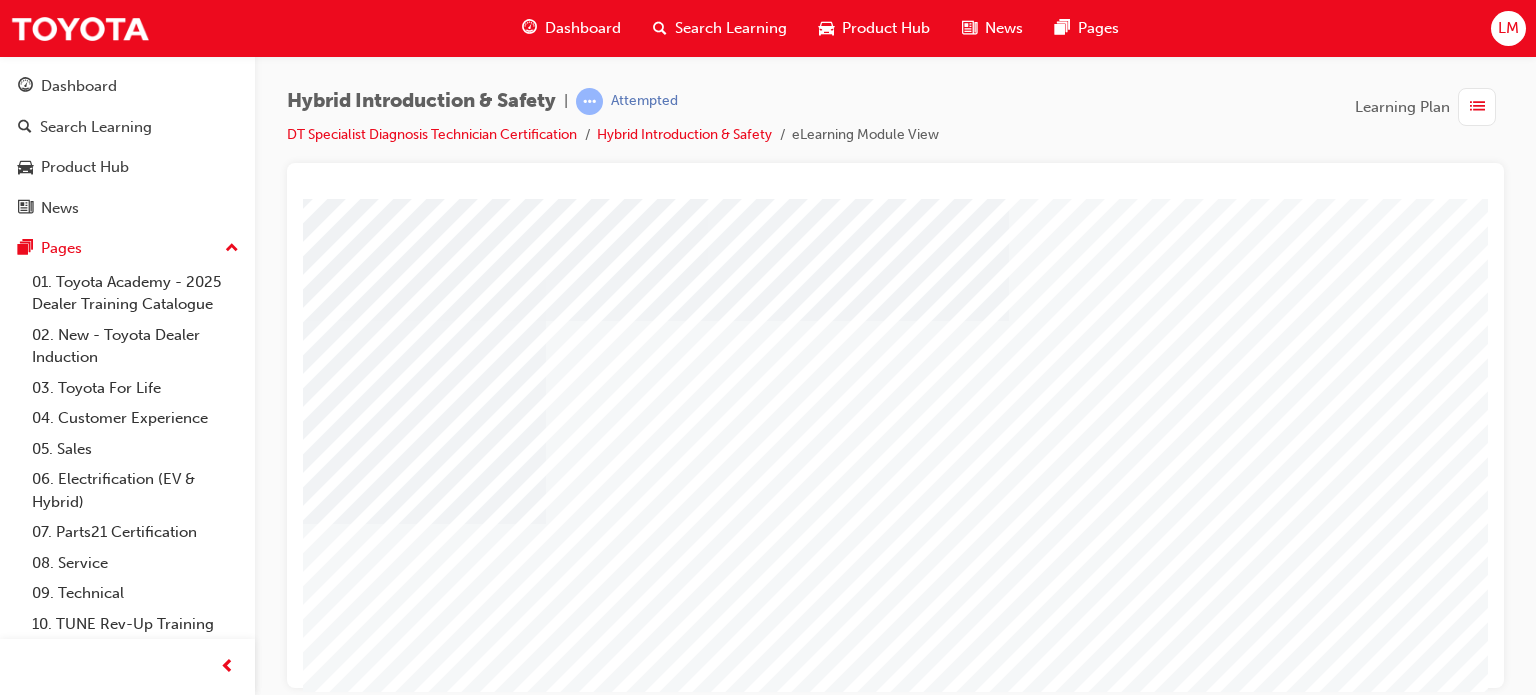 scroll, scrollTop: 286, scrollLeft: 0, axis: vertical 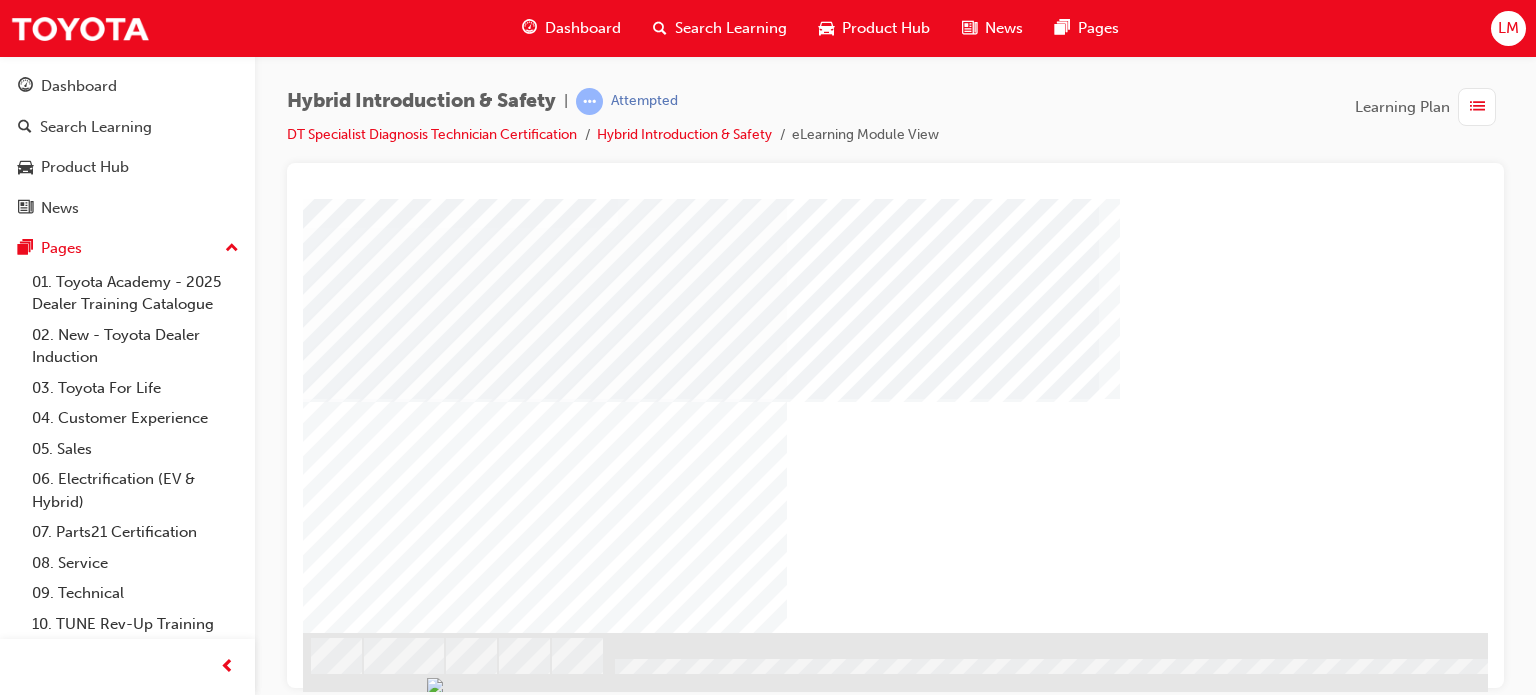 drag, startPoint x: 630, startPoint y: 400, endPoint x: 859, endPoint y: 505, distance: 251.92459 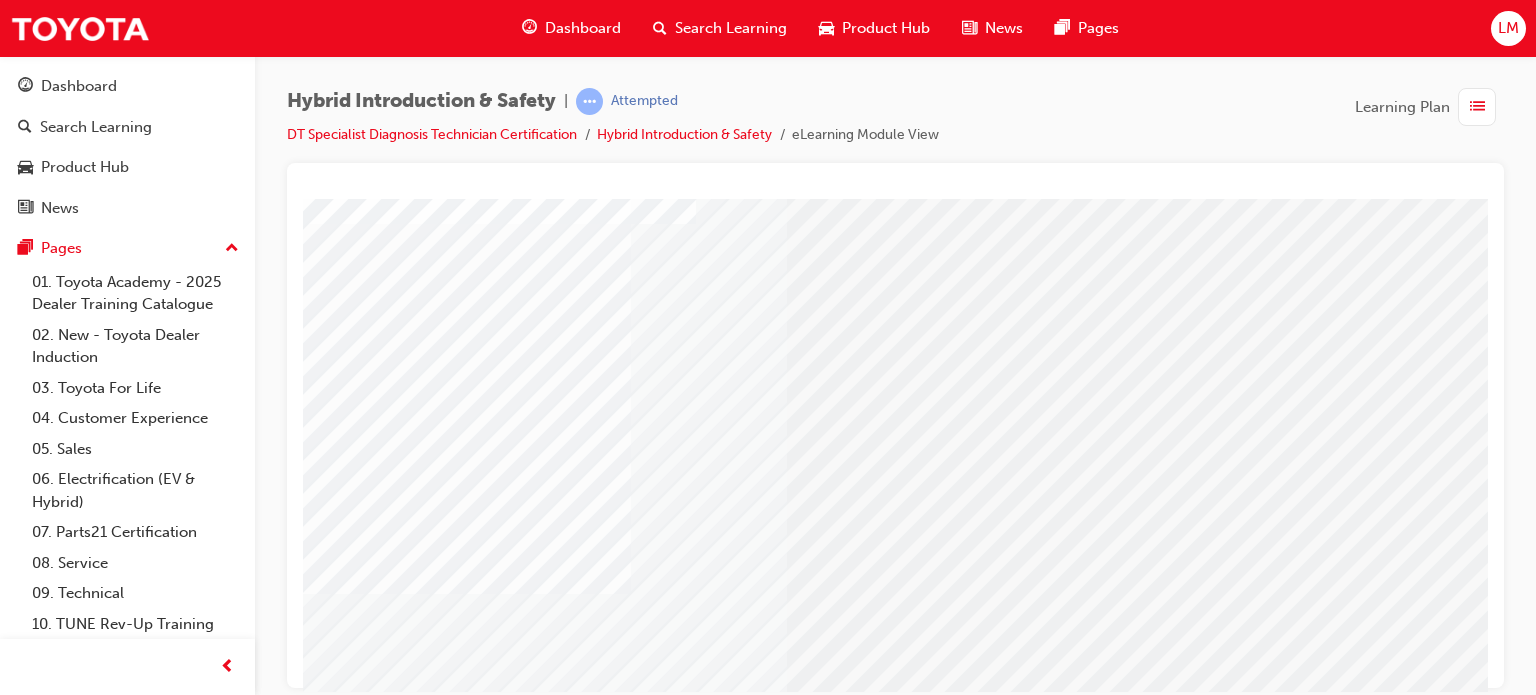 scroll, scrollTop: 286, scrollLeft: 0, axis: vertical 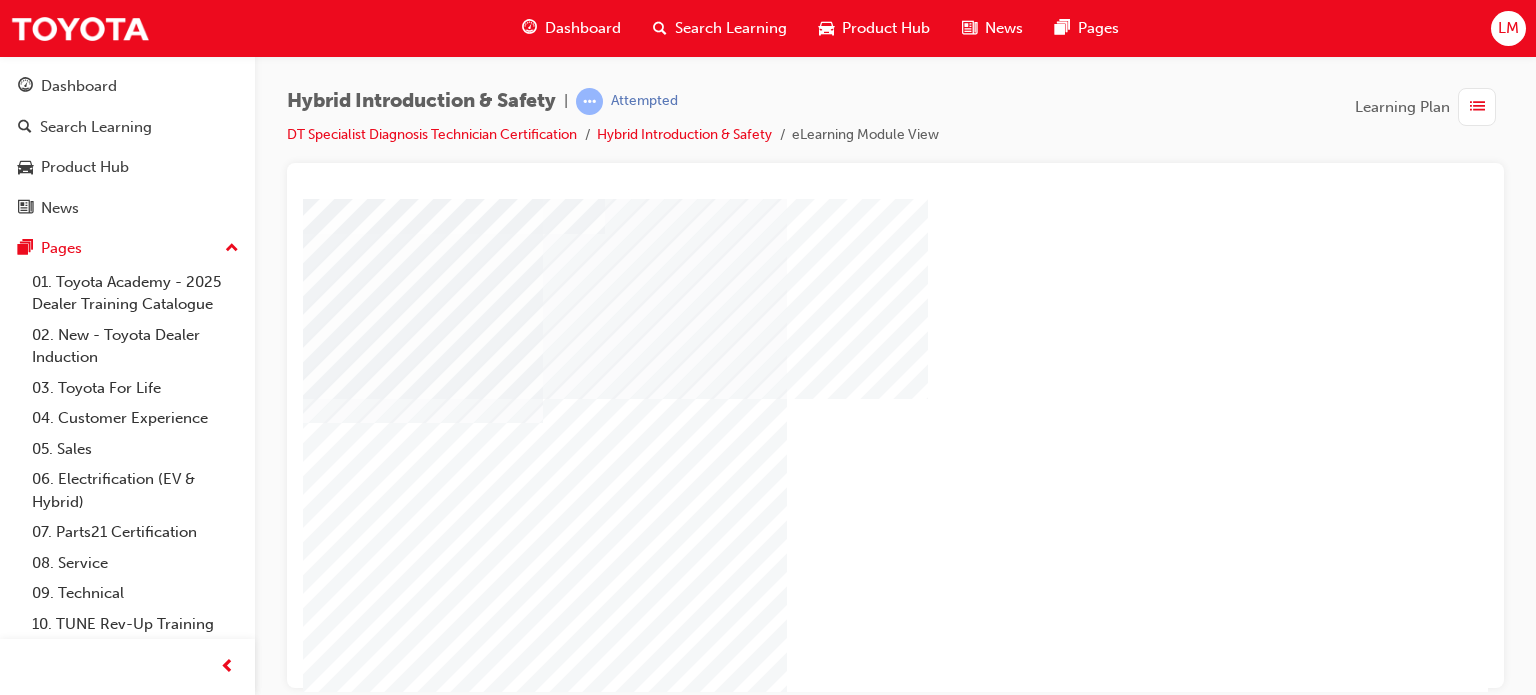 click at bounding box center [412, 3138] 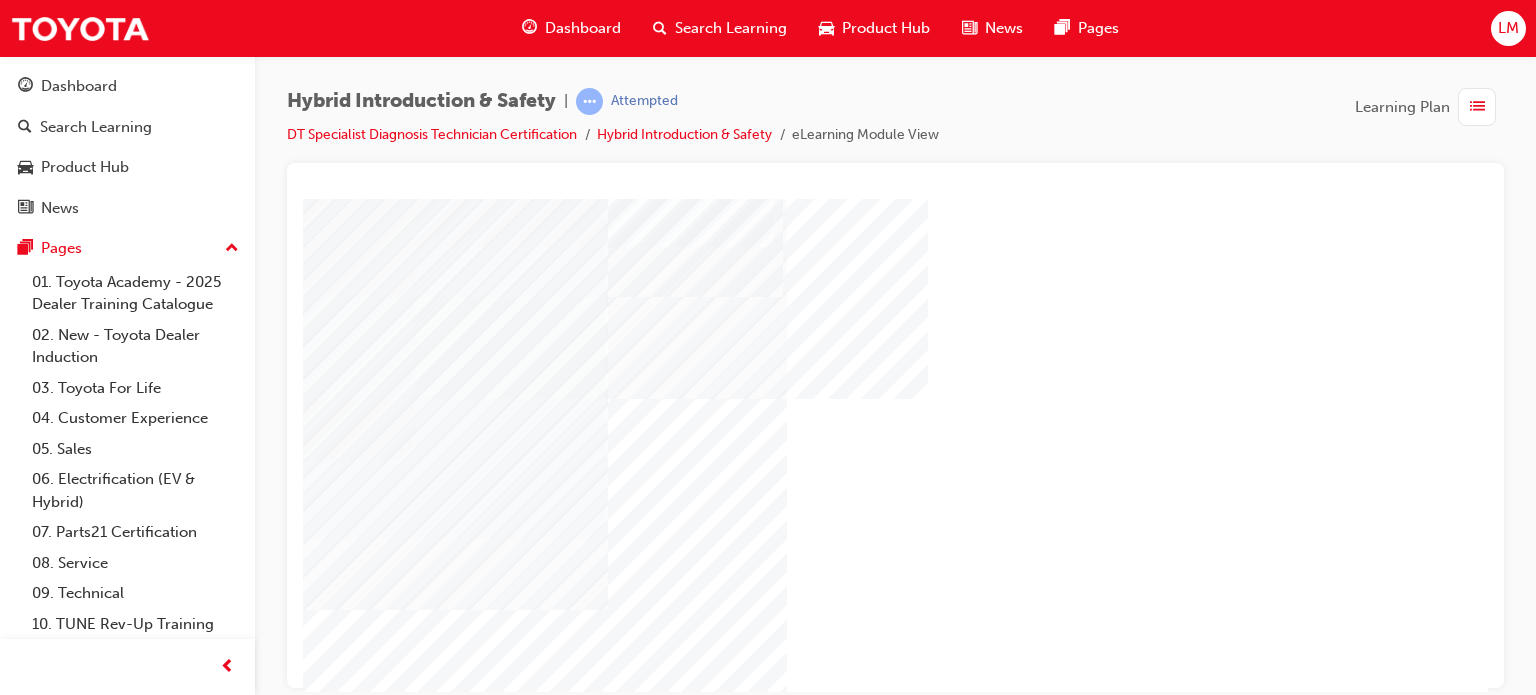 scroll, scrollTop: 0, scrollLeft: 0, axis: both 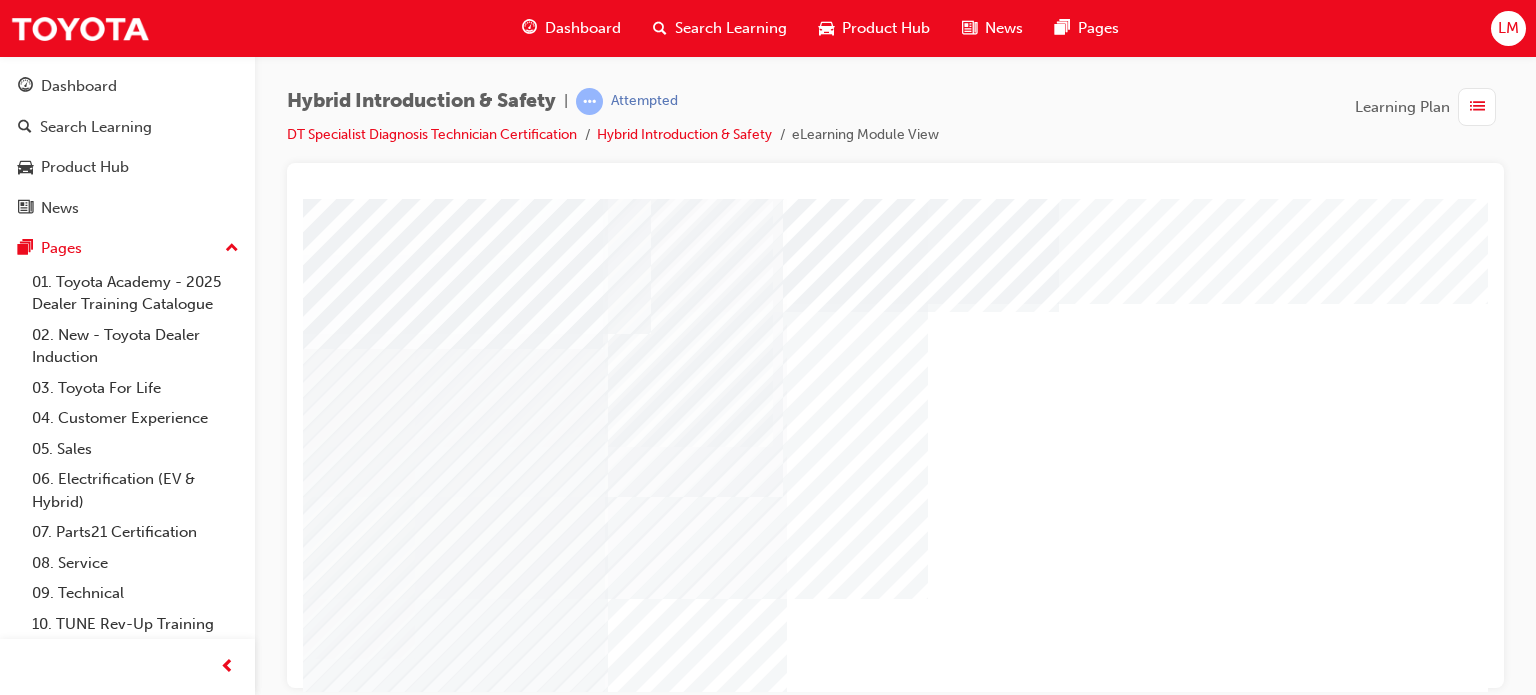 click at bounding box center (412, 7215) 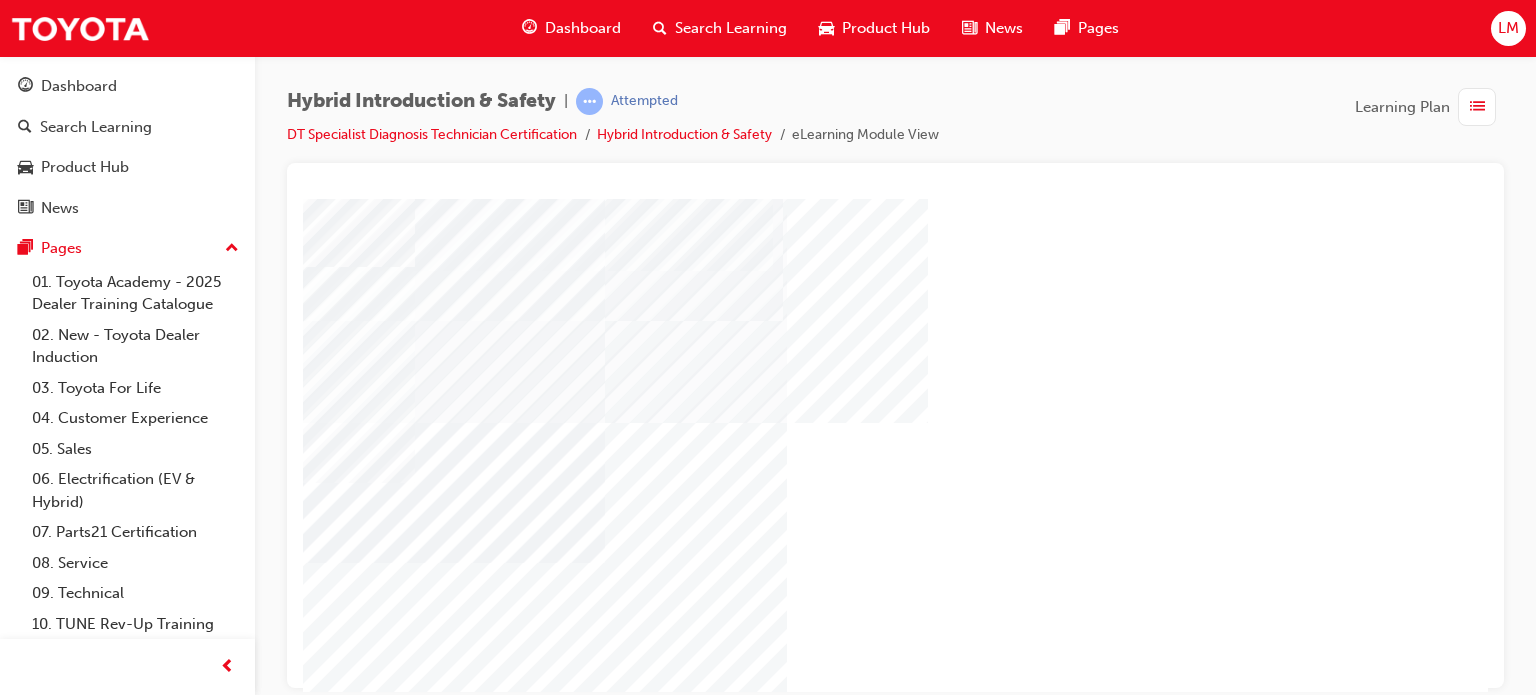 scroll, scrollTop: 200, scrollLeft: 0, axis: vertical 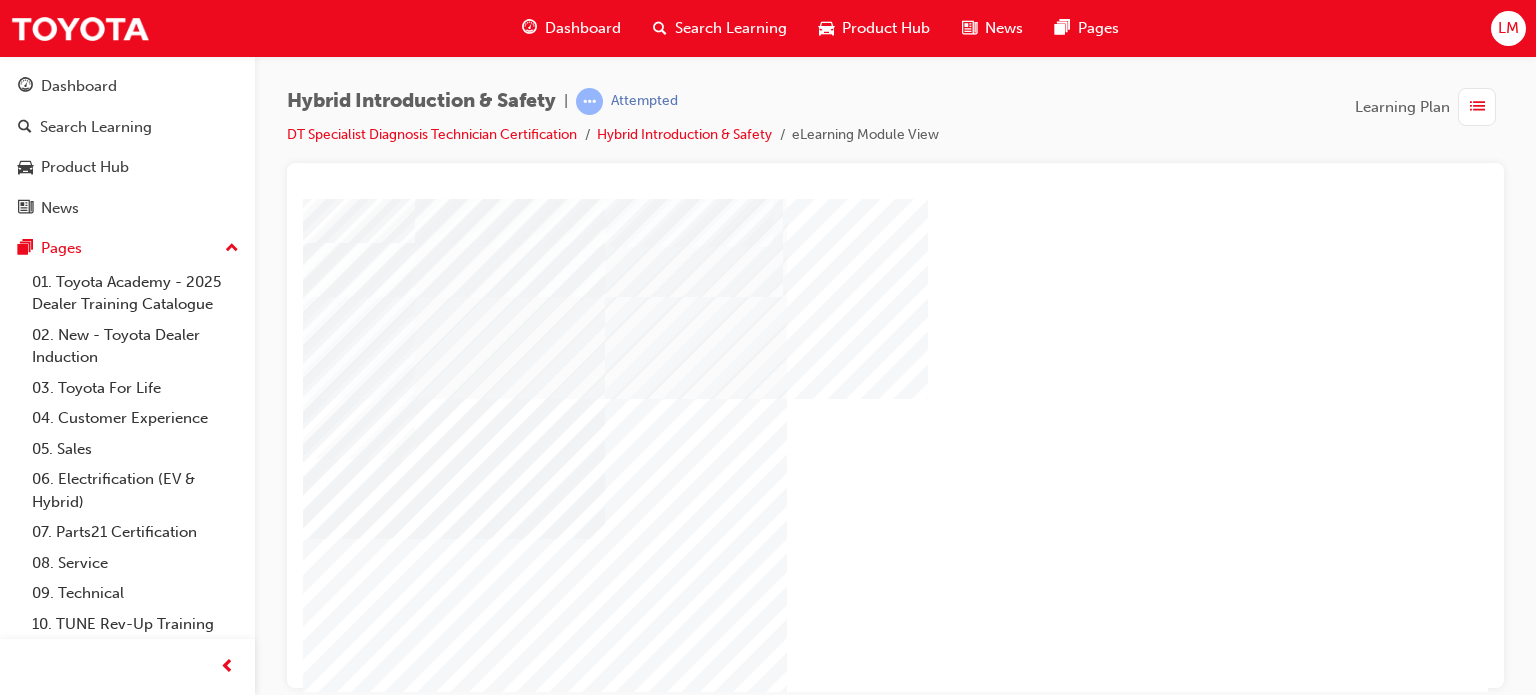 click at bounding box center [412, 7071] 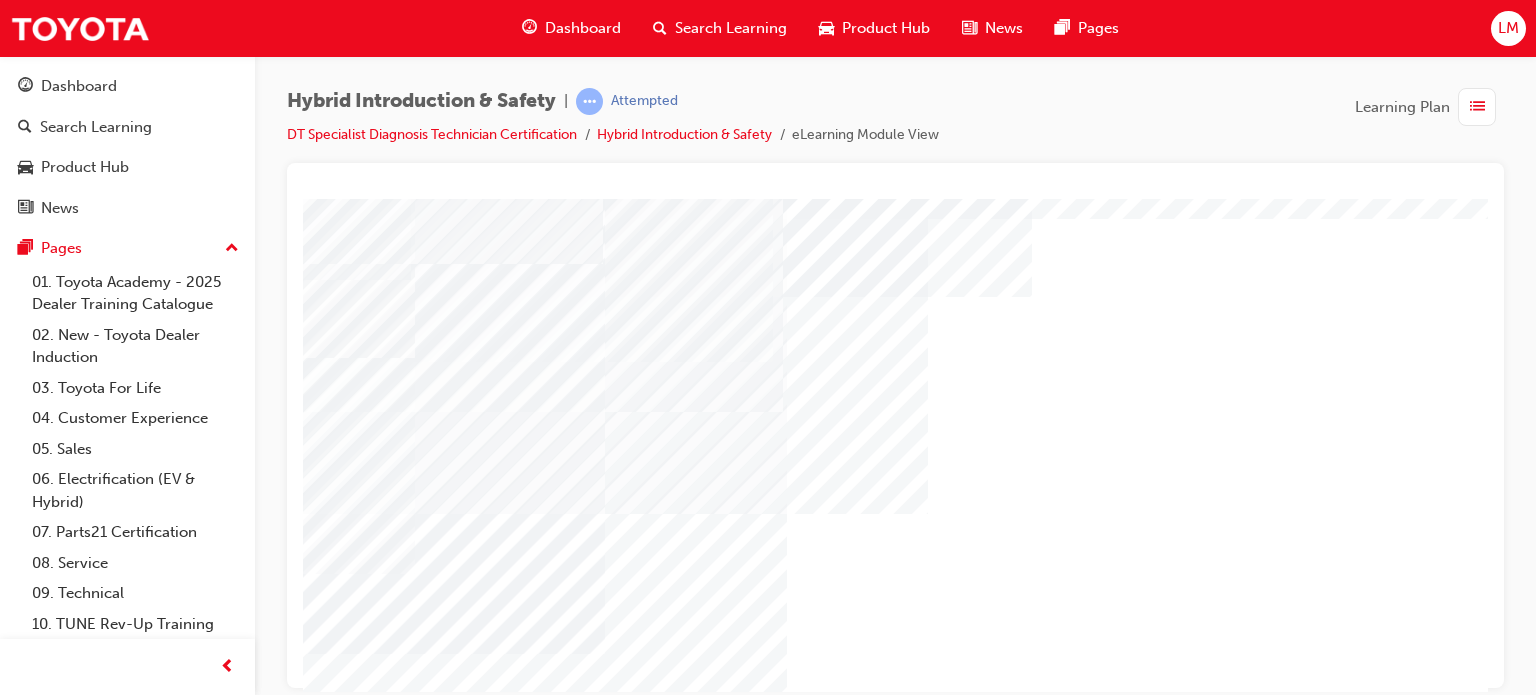 scroll, scrollTop: 200, scrollLeft: 0, axis: vertical 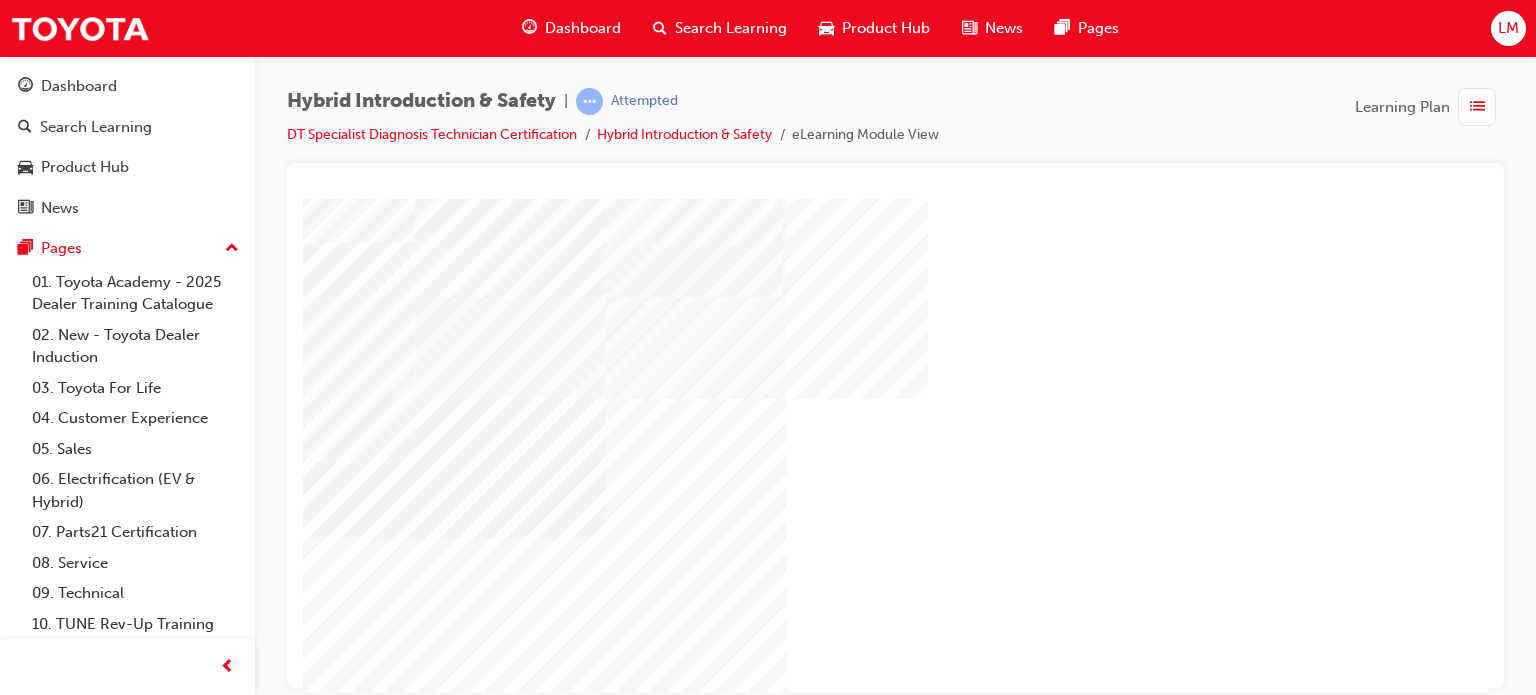 click at bounding box center [615, 1423] 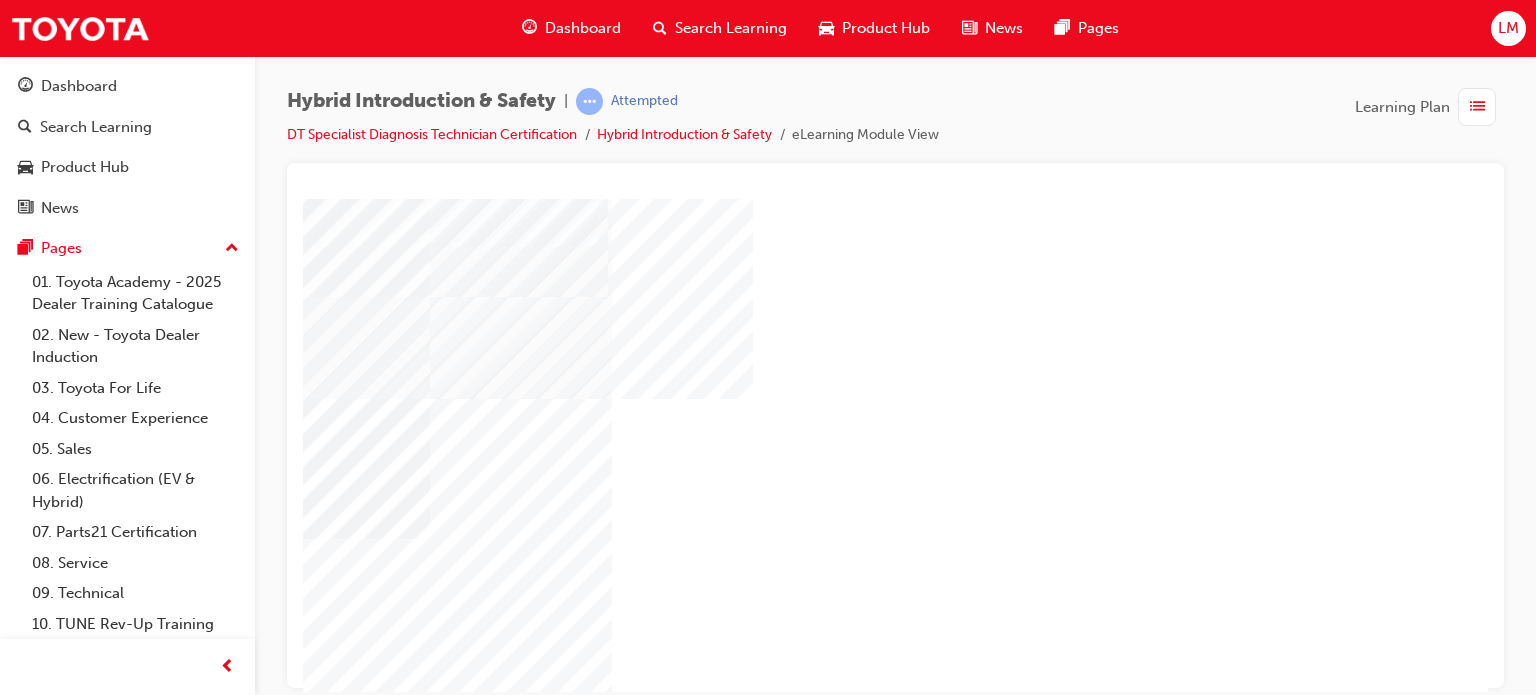 scroll, scrollTop: 200, scrollLeft: 0, axis: vertical 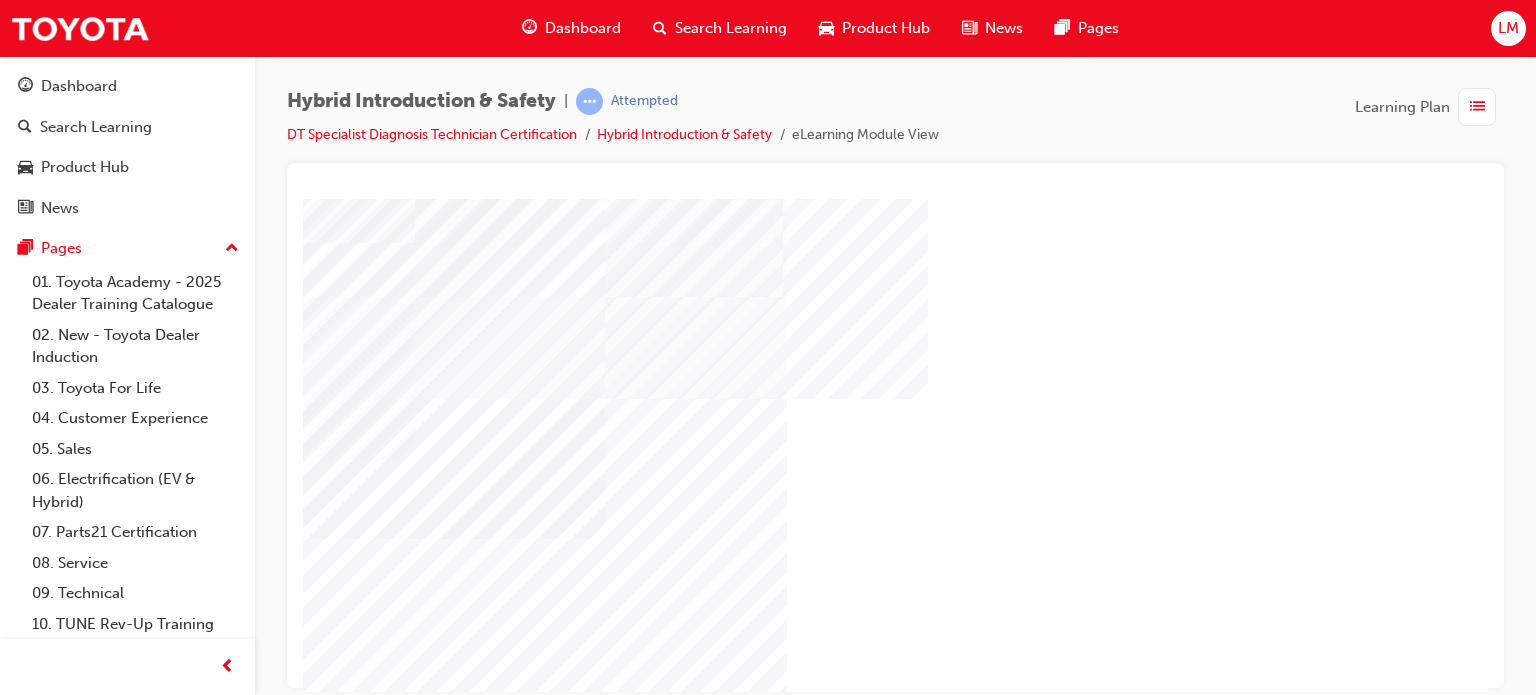 click at bounding box center (412, 7197) 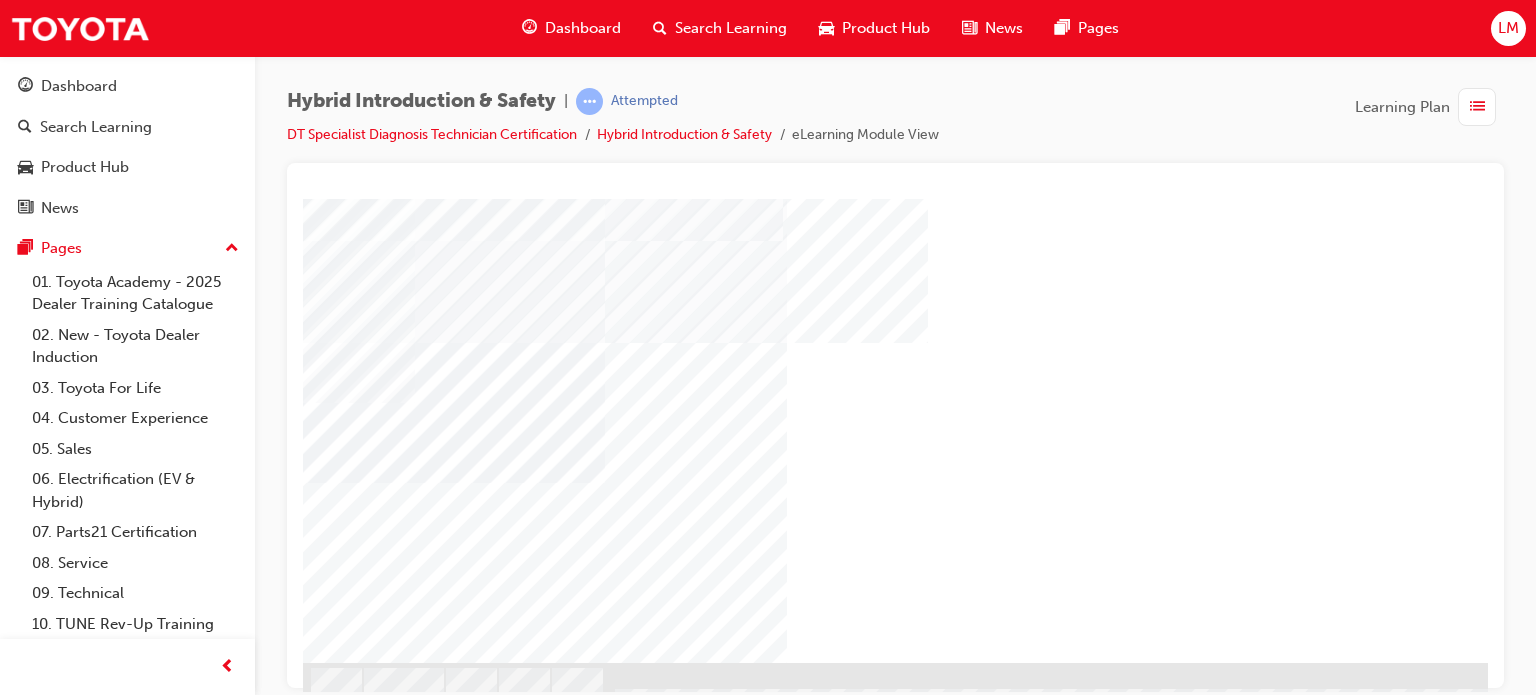 scroll, scrollTop: 286, scrollLeft: 0, axis: vertical 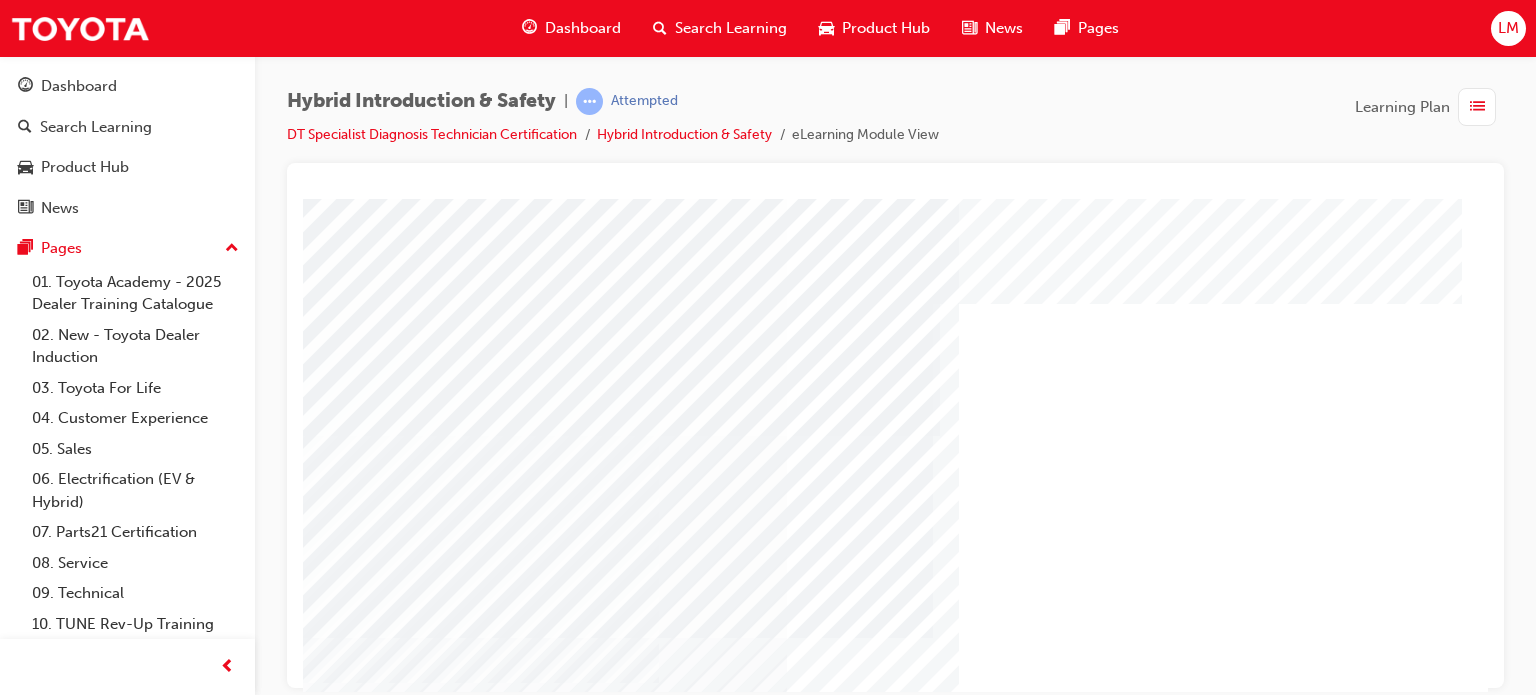 click at bounding box center (604, 1771) 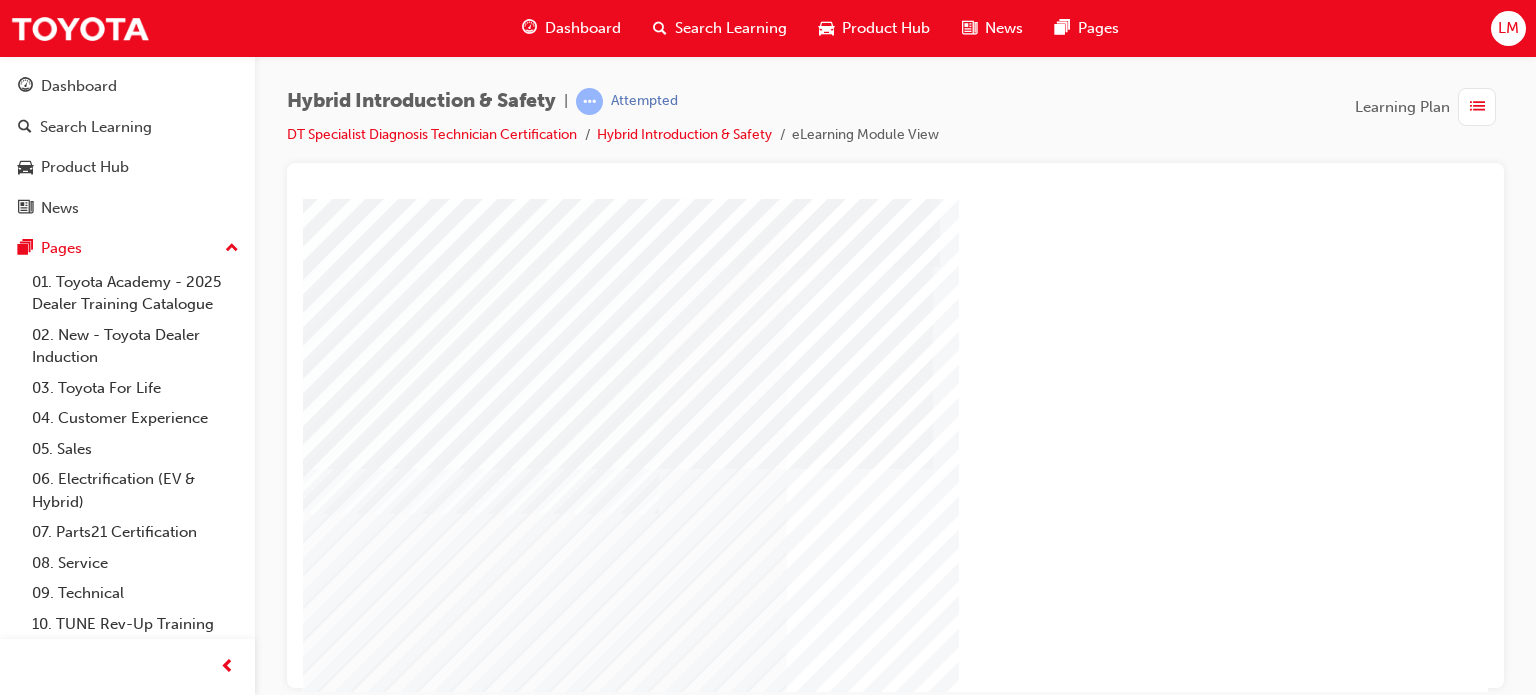 scroll, scrollTop: 286, scrollLeft: 0, axis: vertical 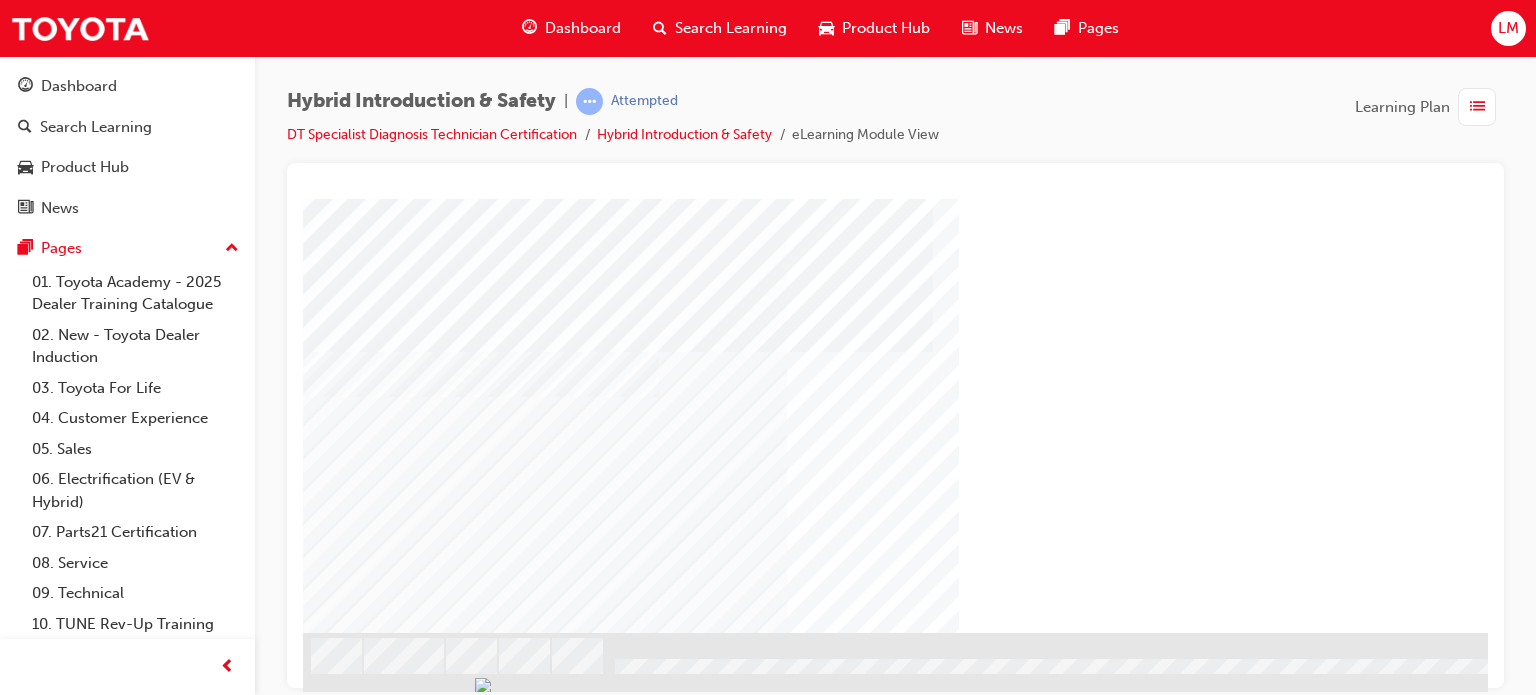 click at bounding box center (451, 3443) 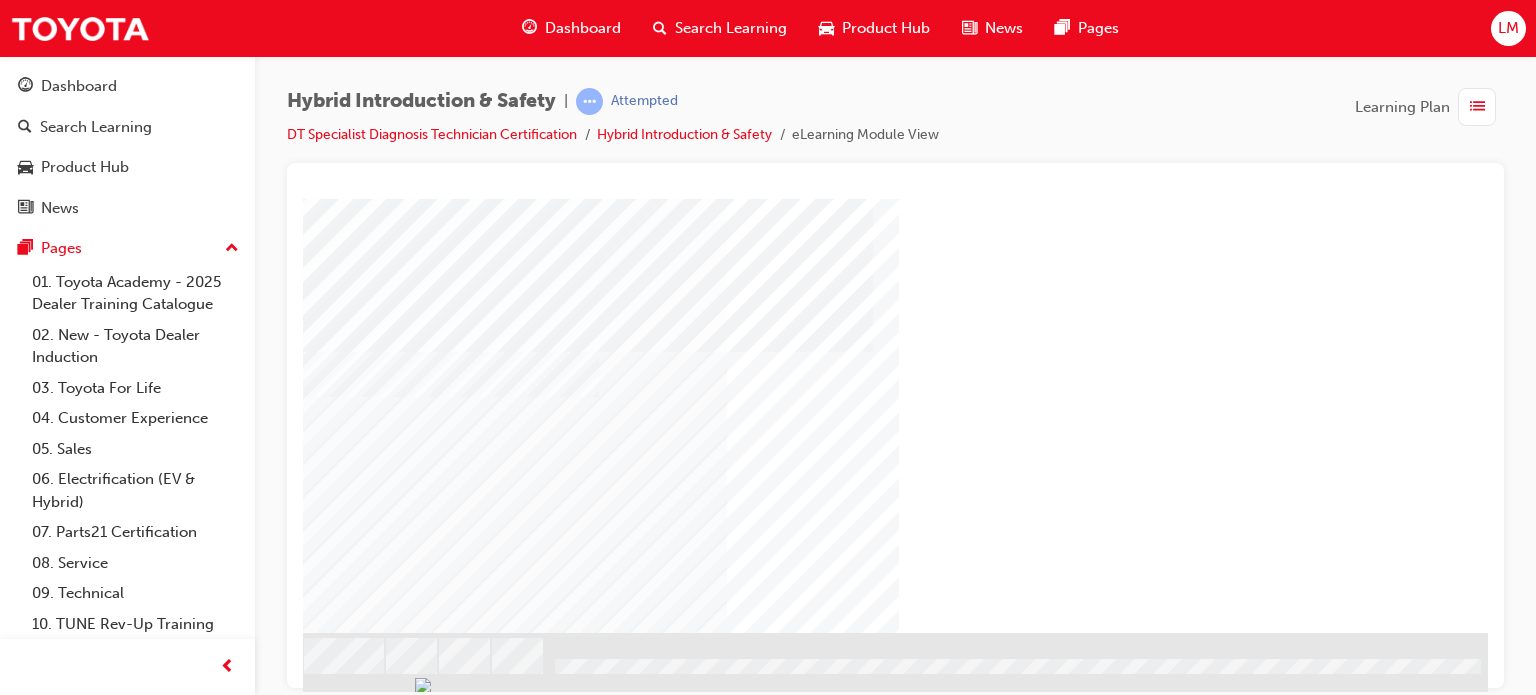 scroll, scrollTop: 286, scrollLeft: 190, axis: both 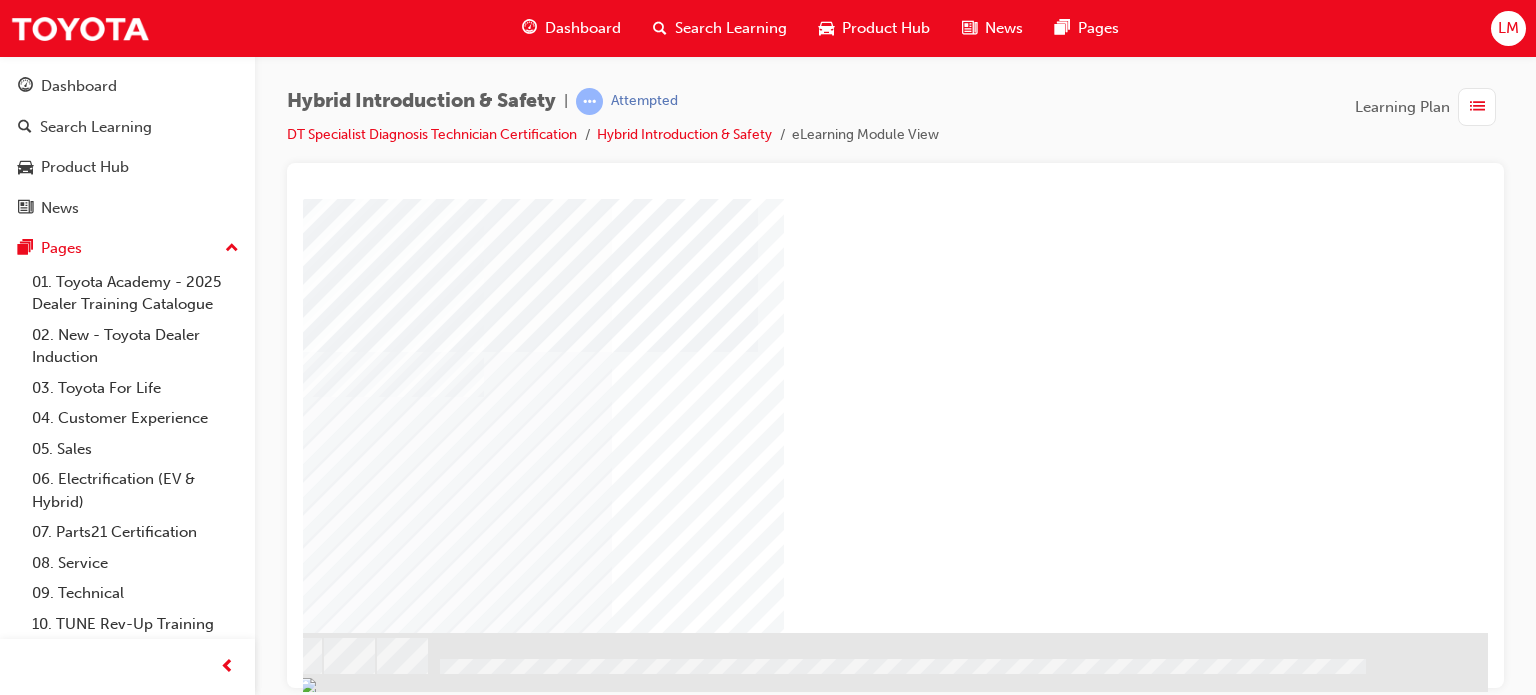 click at bounding box center [191, 686] 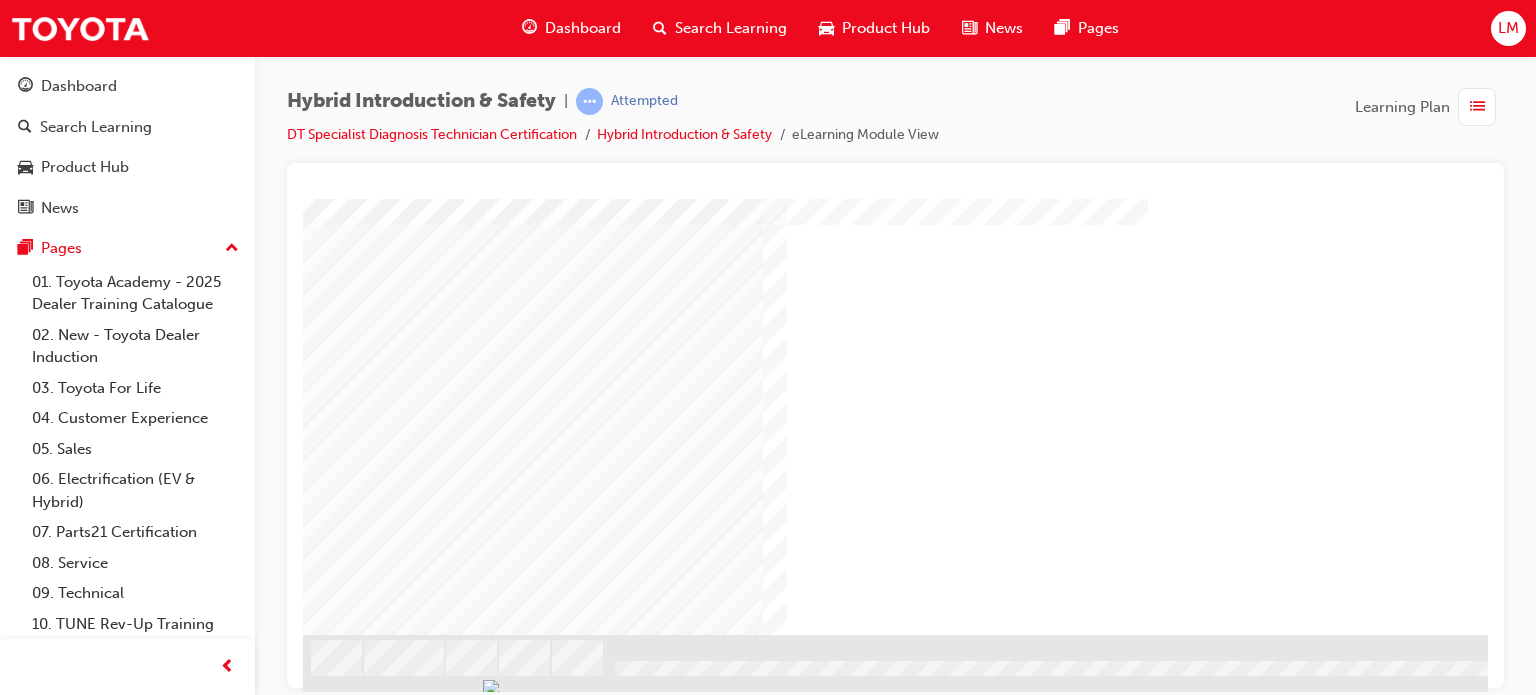 scroll, scrollTop: 286, scrollLeft: 0, axis: vertical 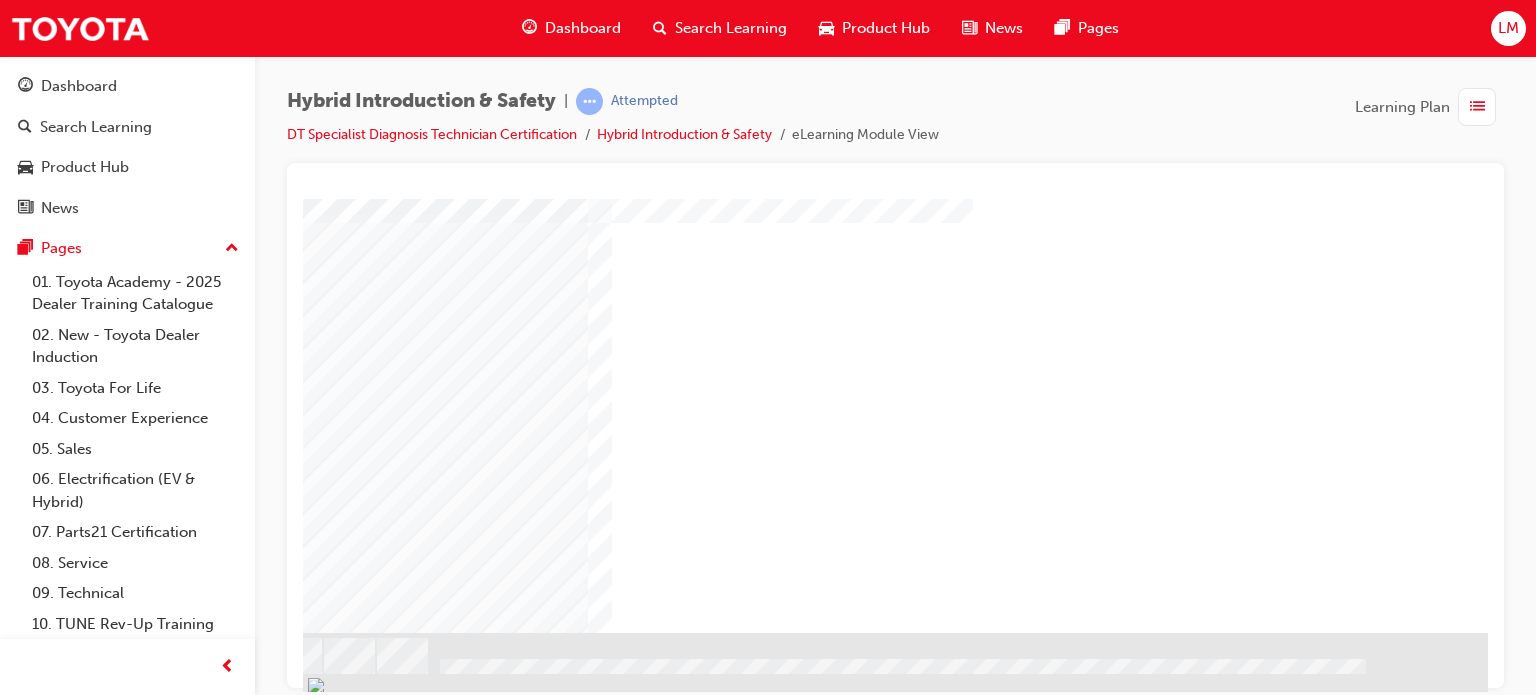 click at bounding box center [191, 1730] 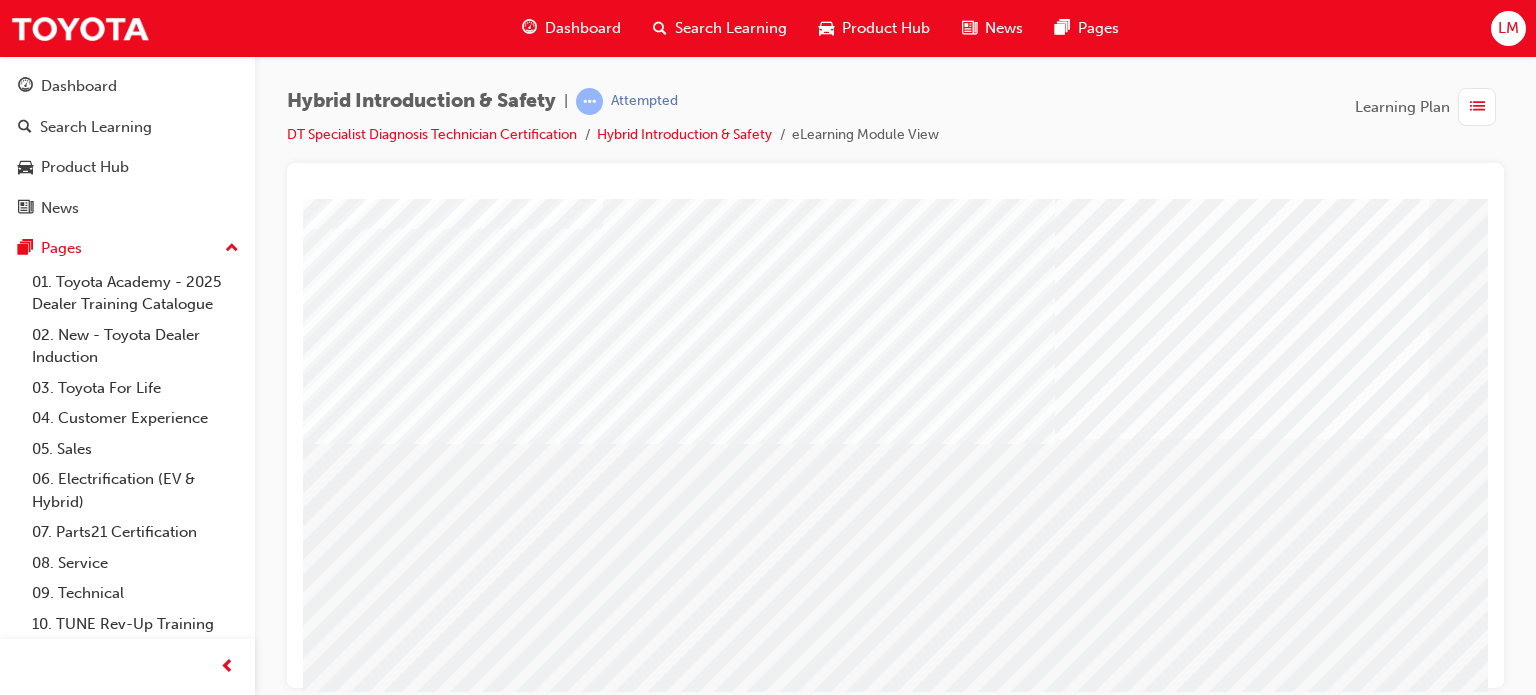scroll, scrollTop: 286, scrollLeft: 0, axis: vertical 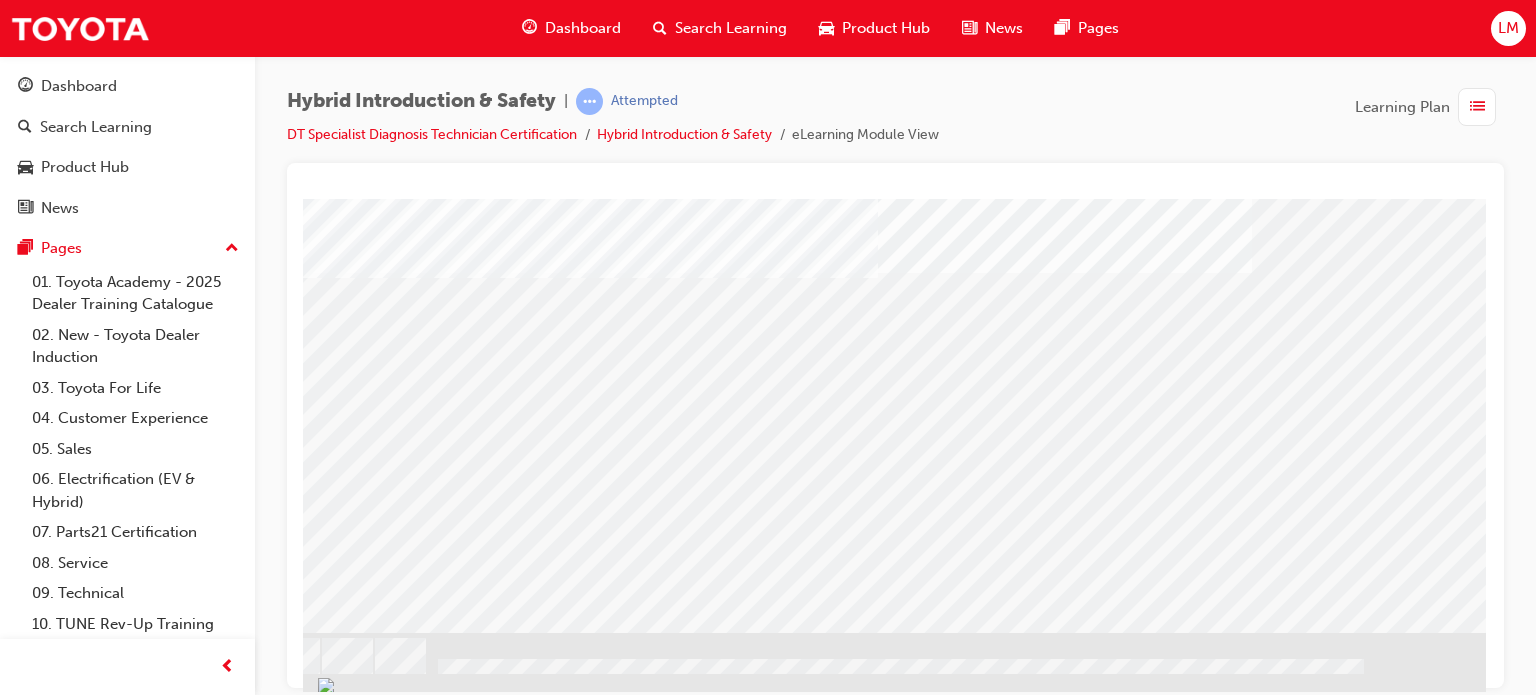 click at bounding box center (189, 1636) 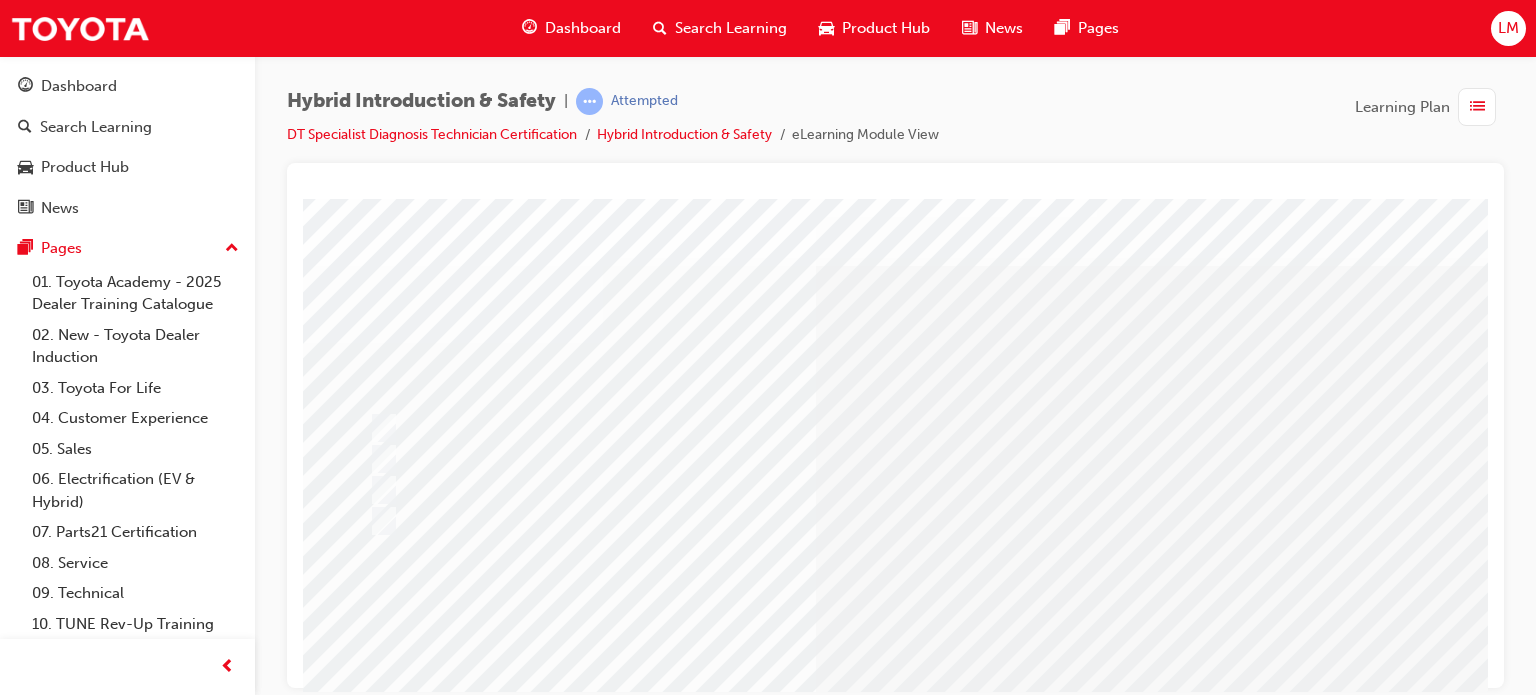 scroll, scrollTop: 0, scrollLeft: 0, axis: both 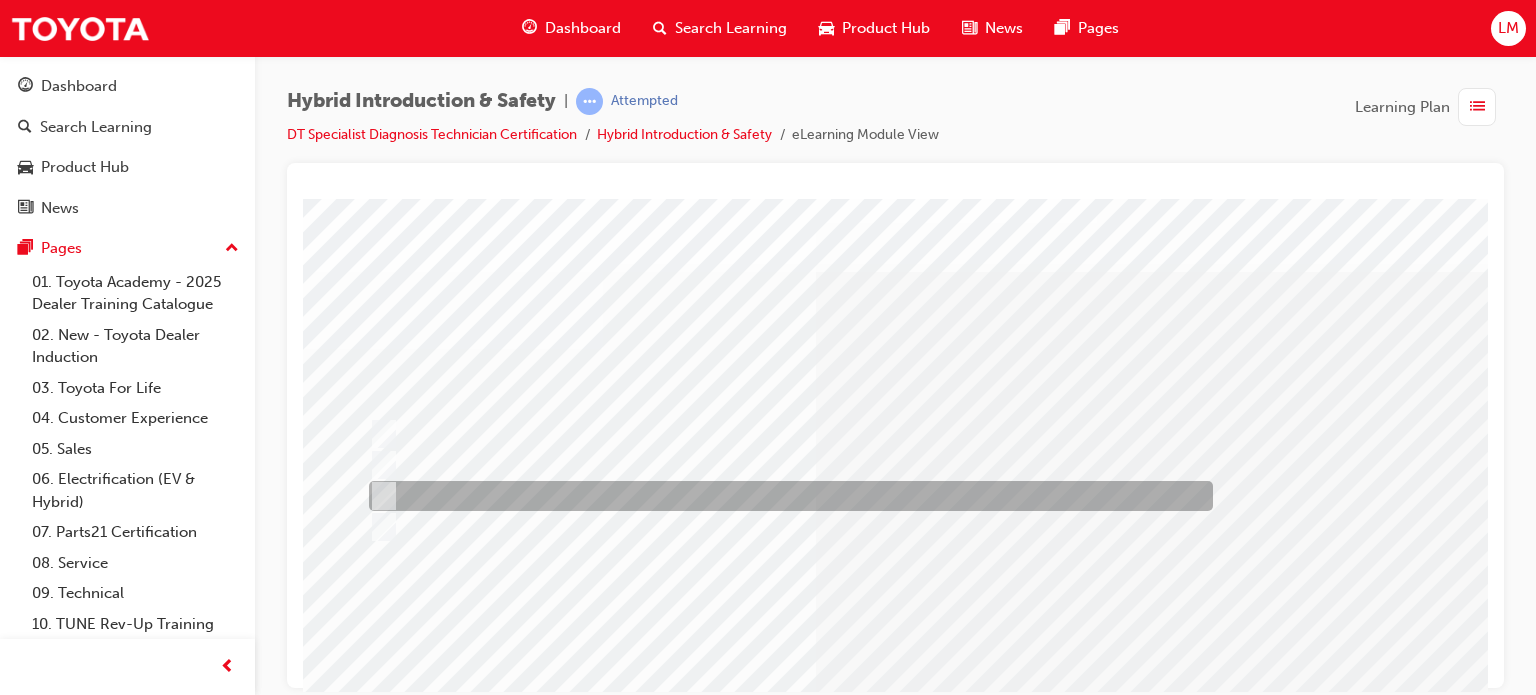 click at bounding box center [786, 496] 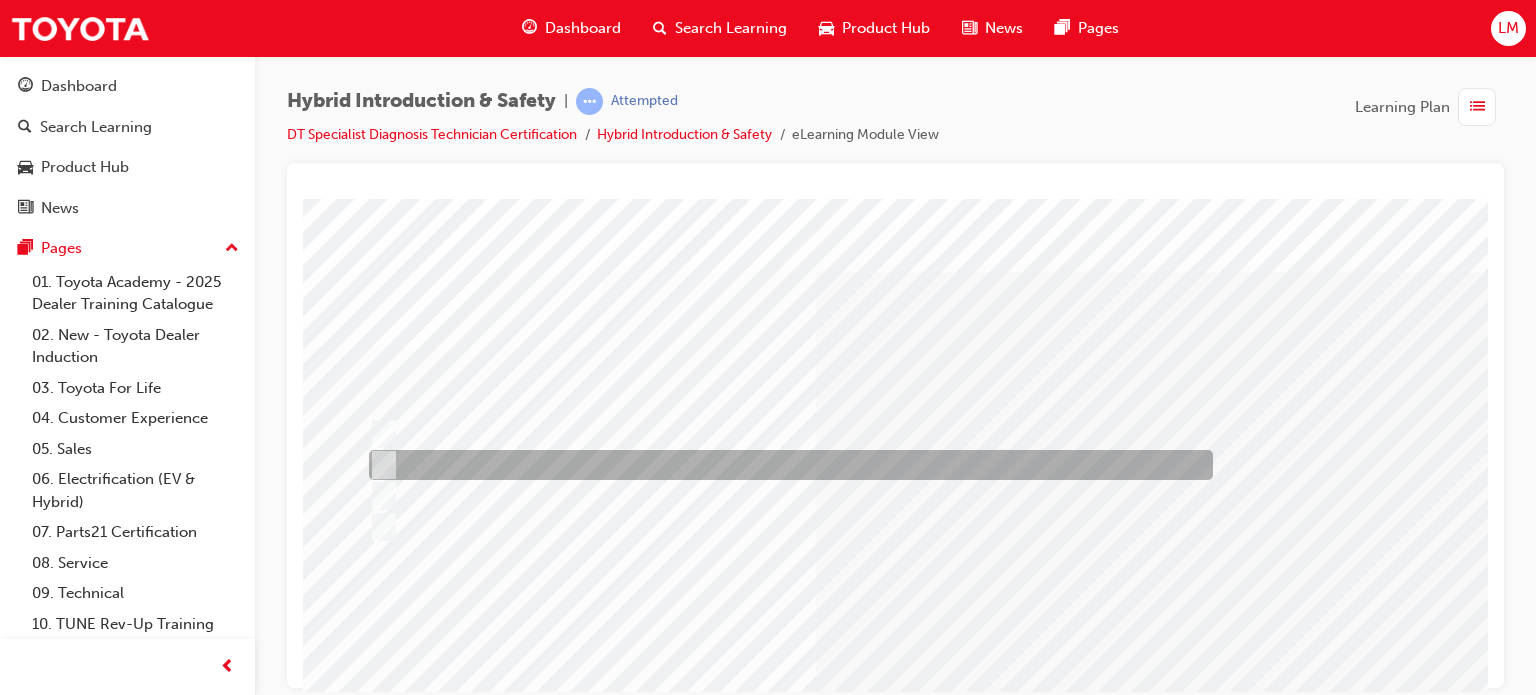 click at bounding box center (380, 465) 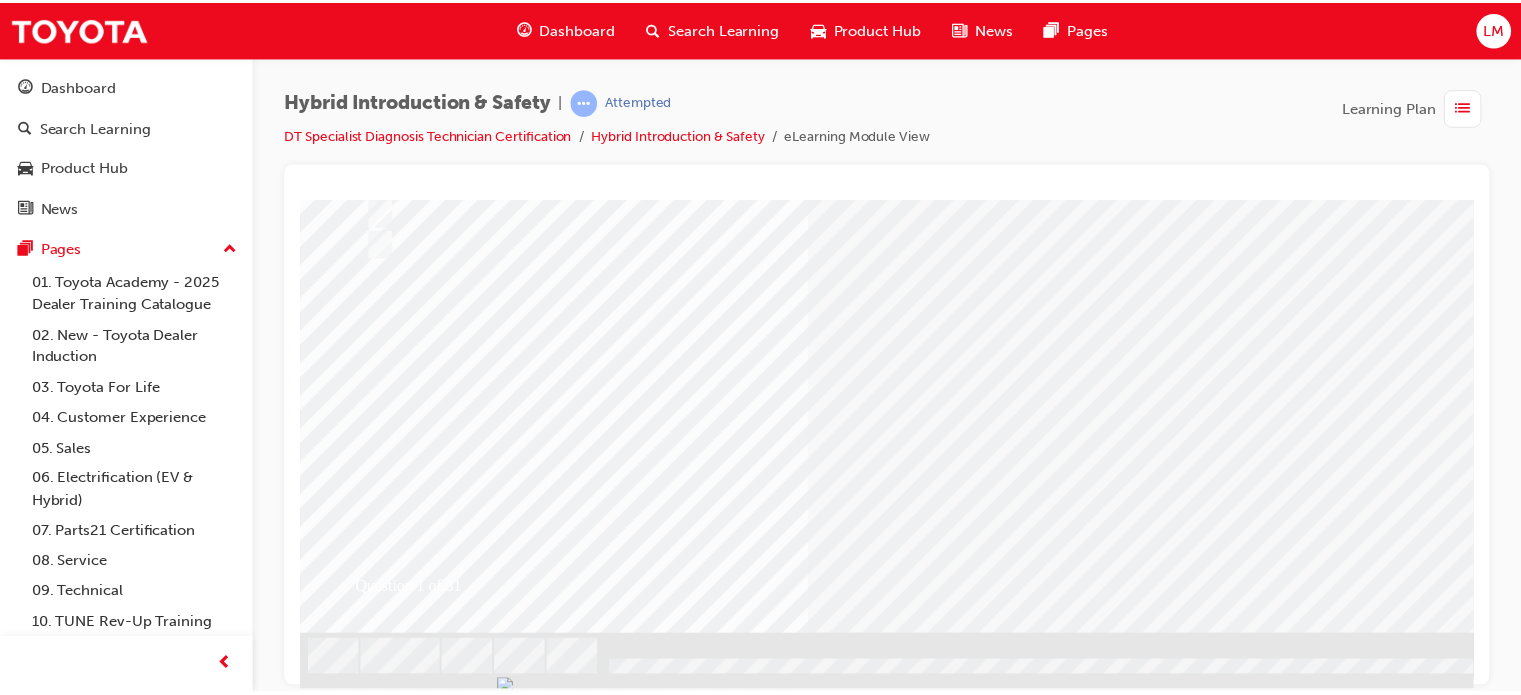 scroll, scrollTop: 286, scrollLeft: 0, axis: vertical 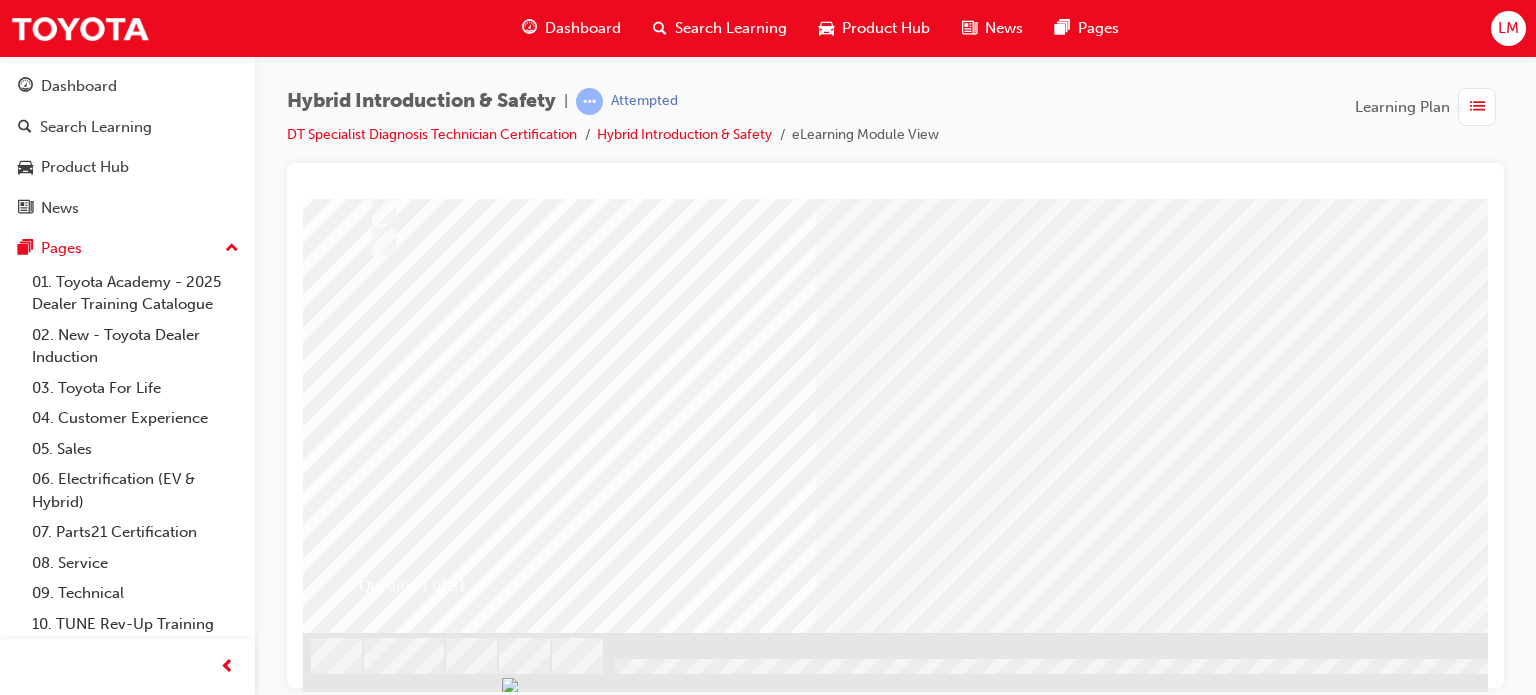 click at bounding box center (375, 2625) 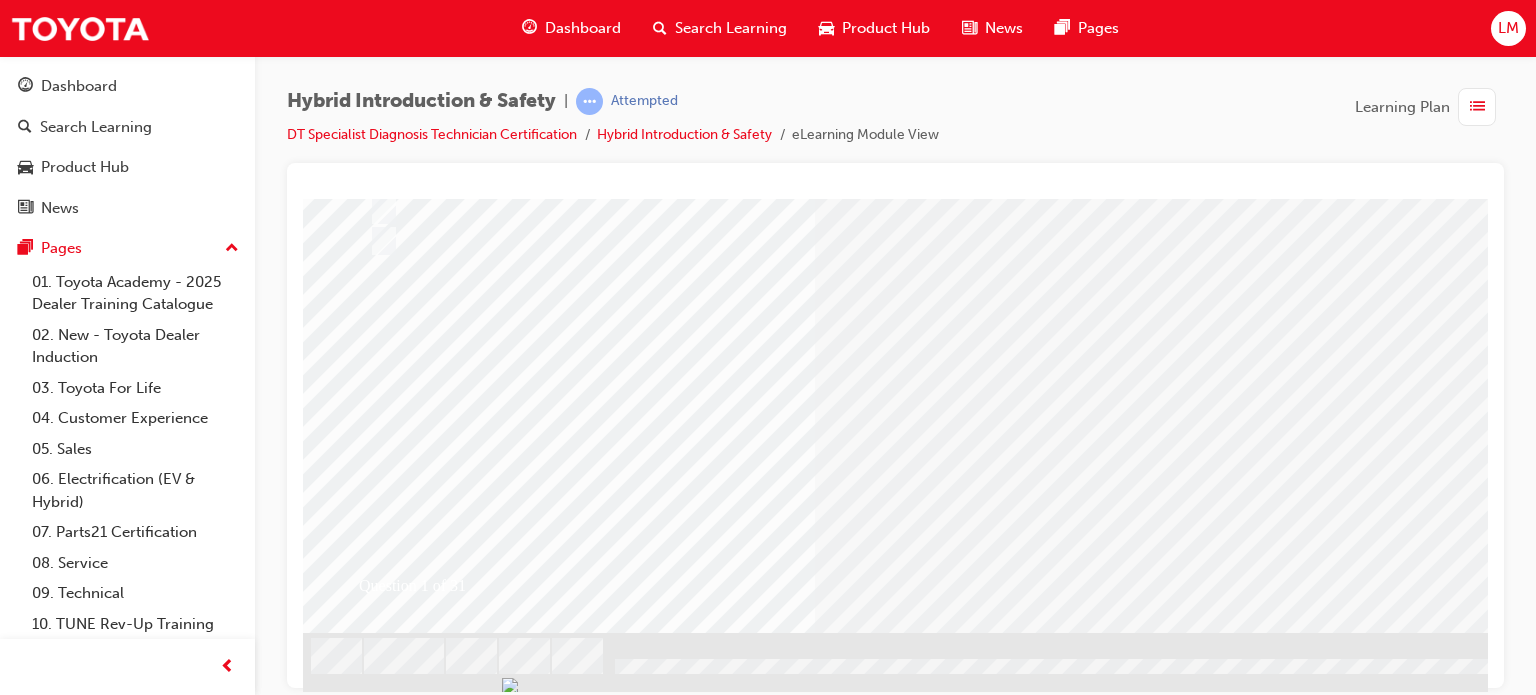 scroll, scrollTop: 0, scrollLeft: 0, axis: both 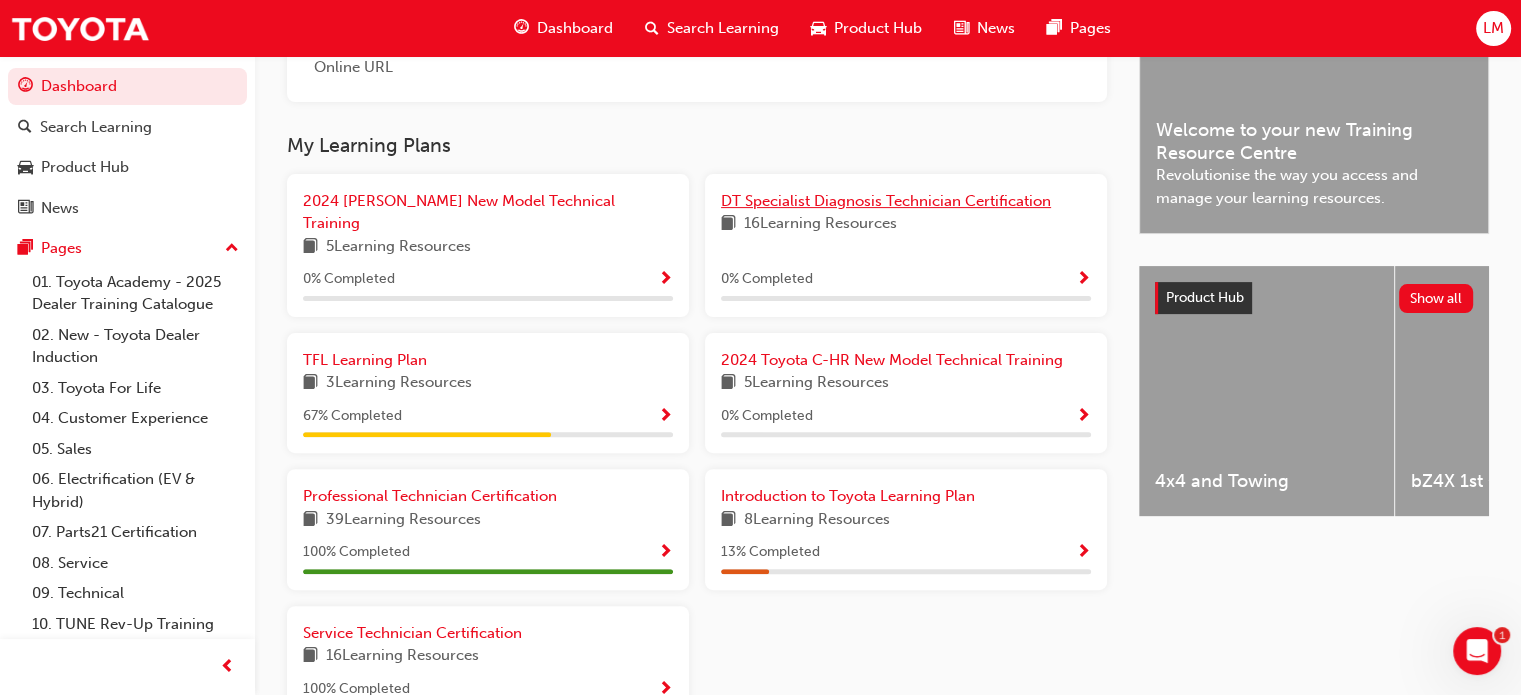 click on "DT Specialist Diagnosis Technician Certification" at bounding box center [886, 201] 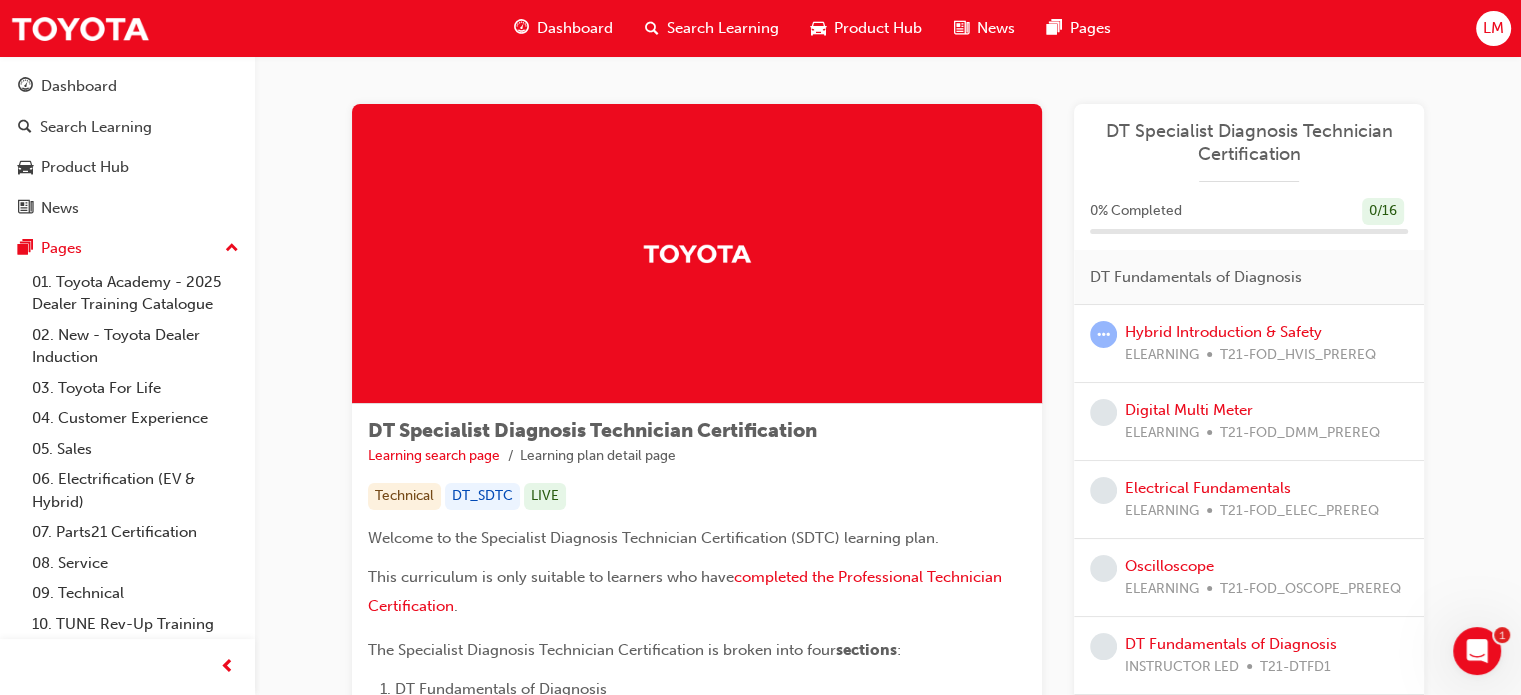 scroll, scrollTop: 100, scrollLeft: 0, axis: vertical 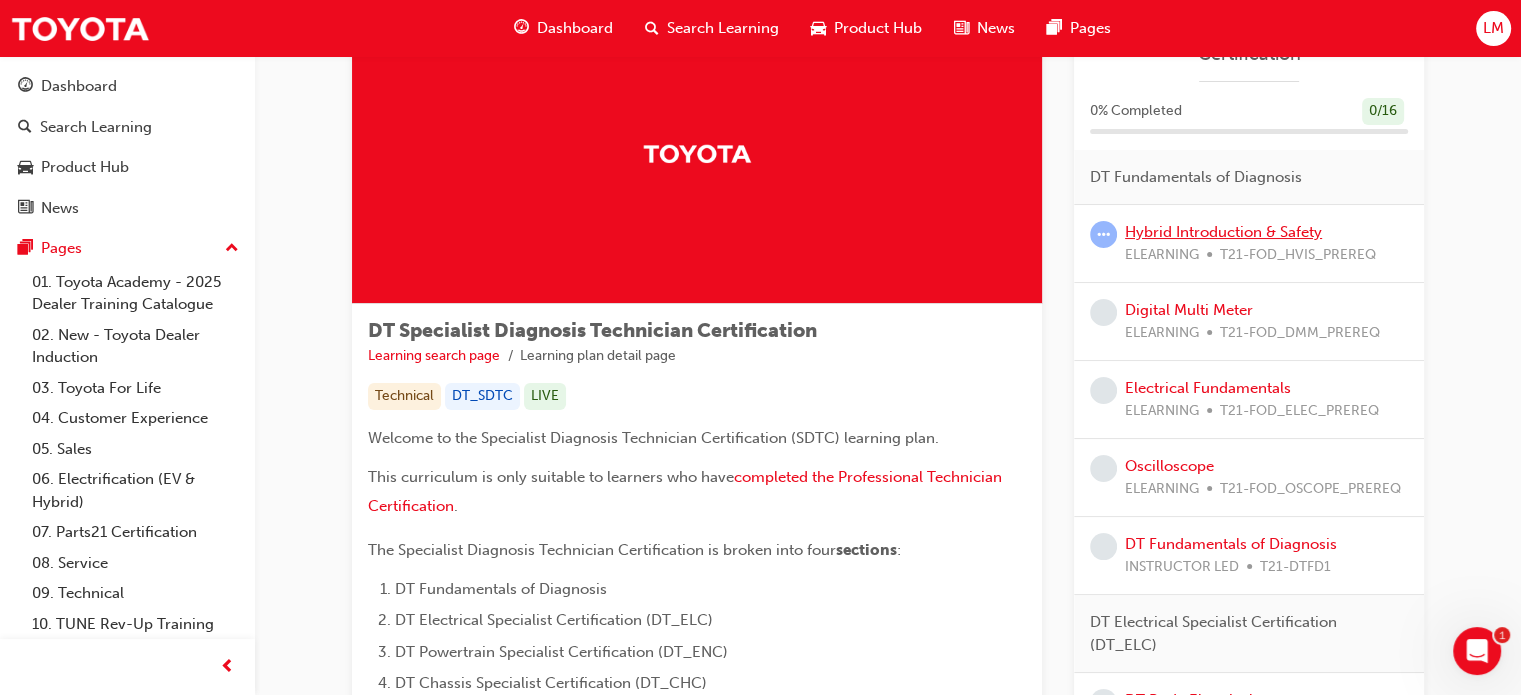 click on "Hybrid Introduction & Safety" at bounding box center (1223, 232) 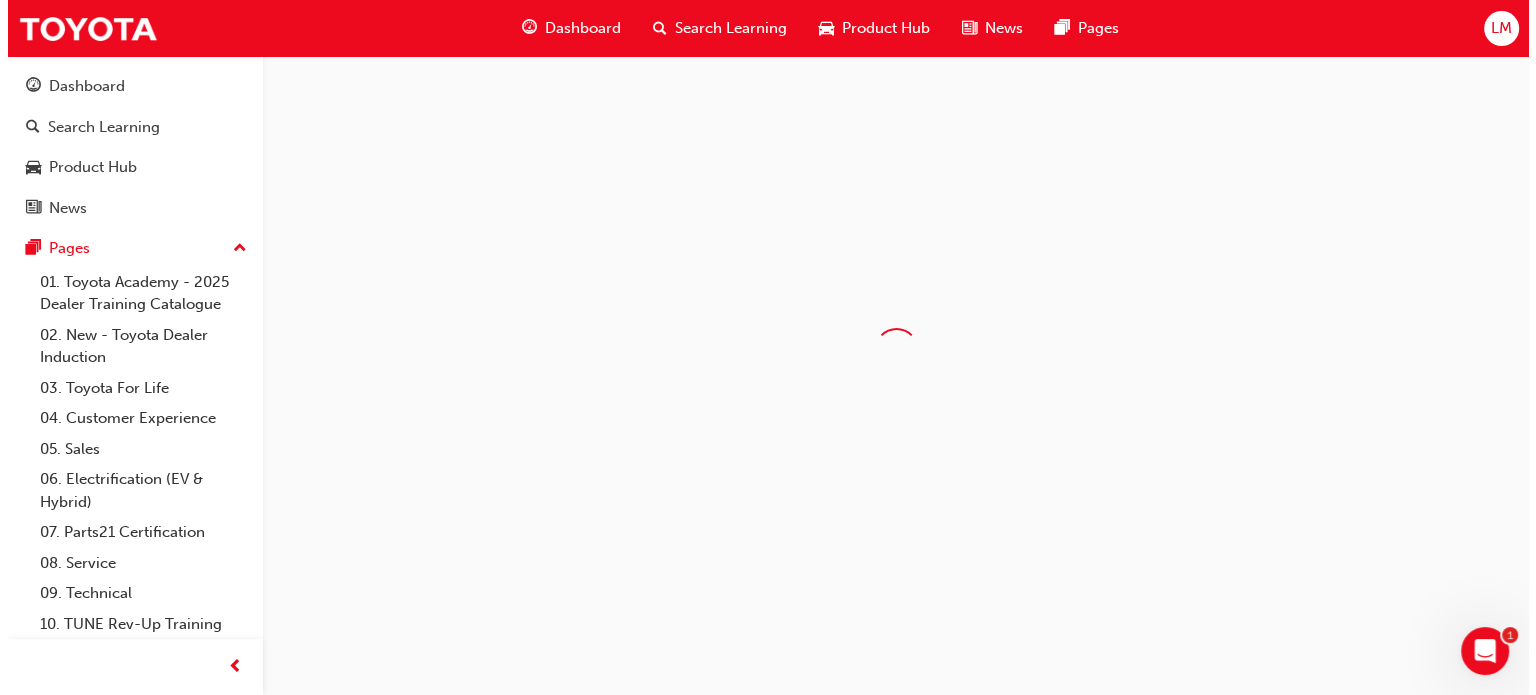 scroll, scrollTop: 0, scrollLeft: 0, axis: both 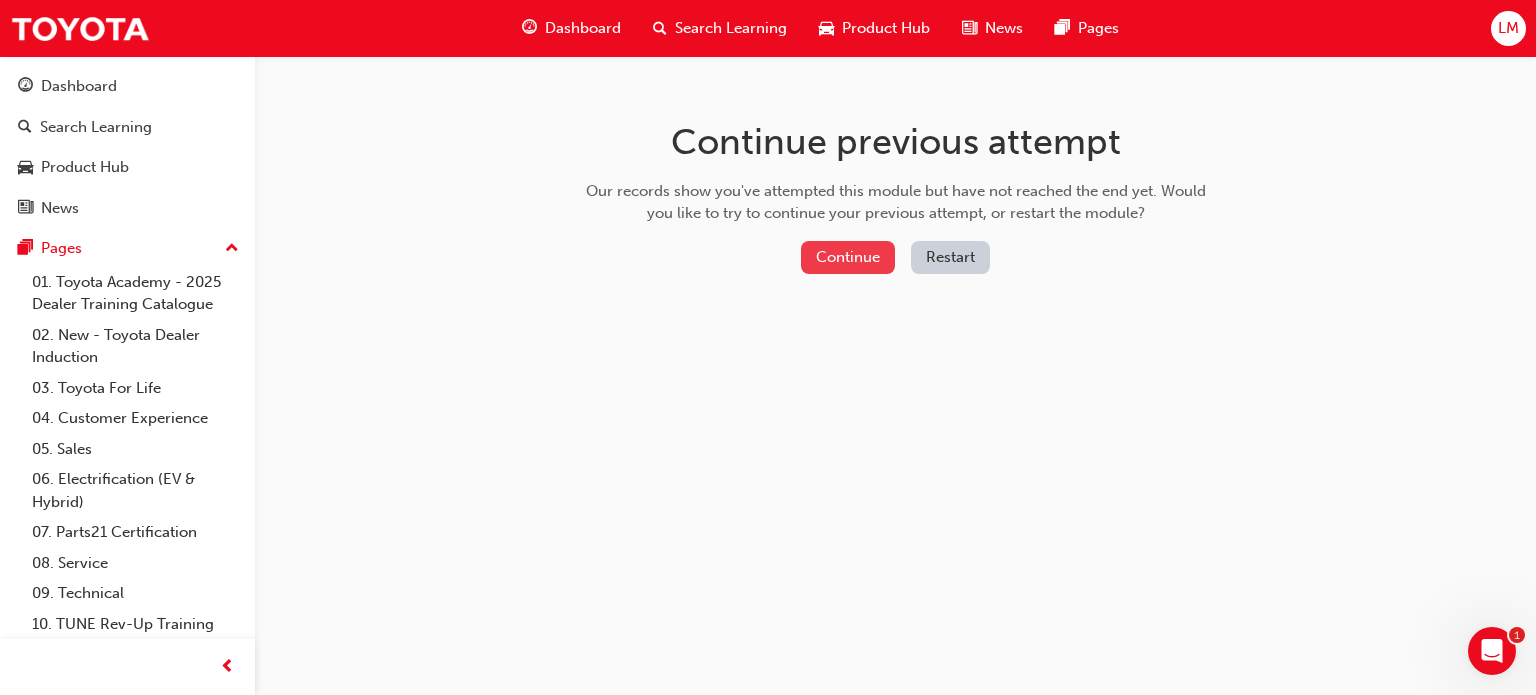 click on "Continue" at bounding box center [848, 257] 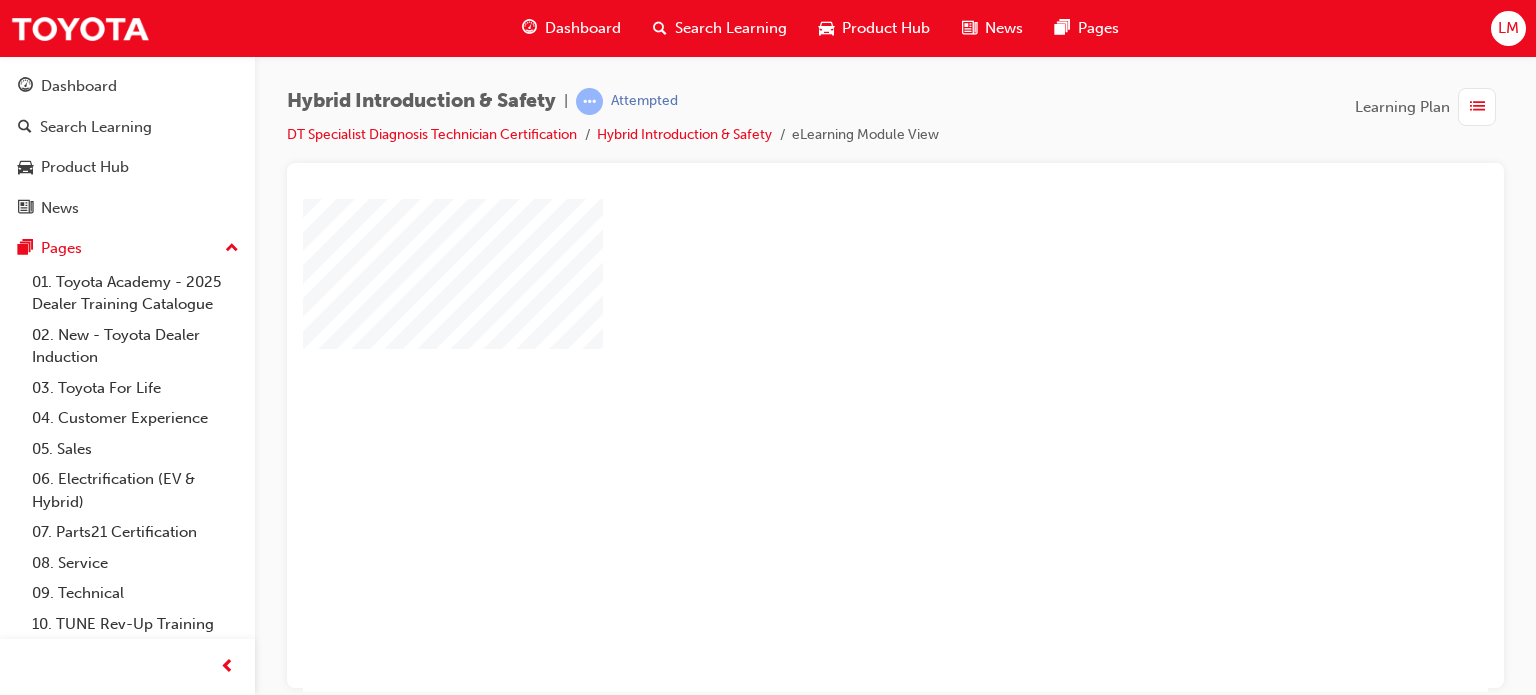 scroll, scrollTop: 200, scrollLeft: 0, axis: vertical 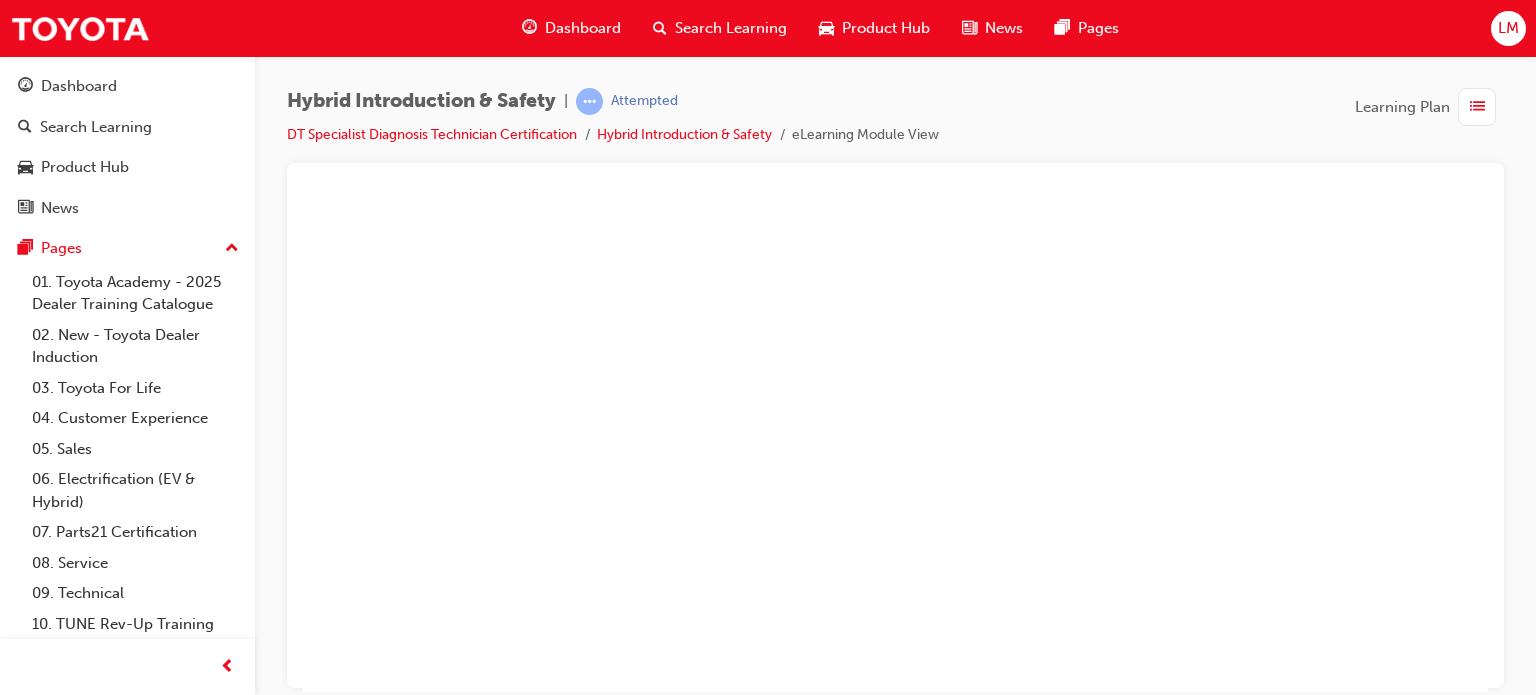 click at bounding box center [838, 187] 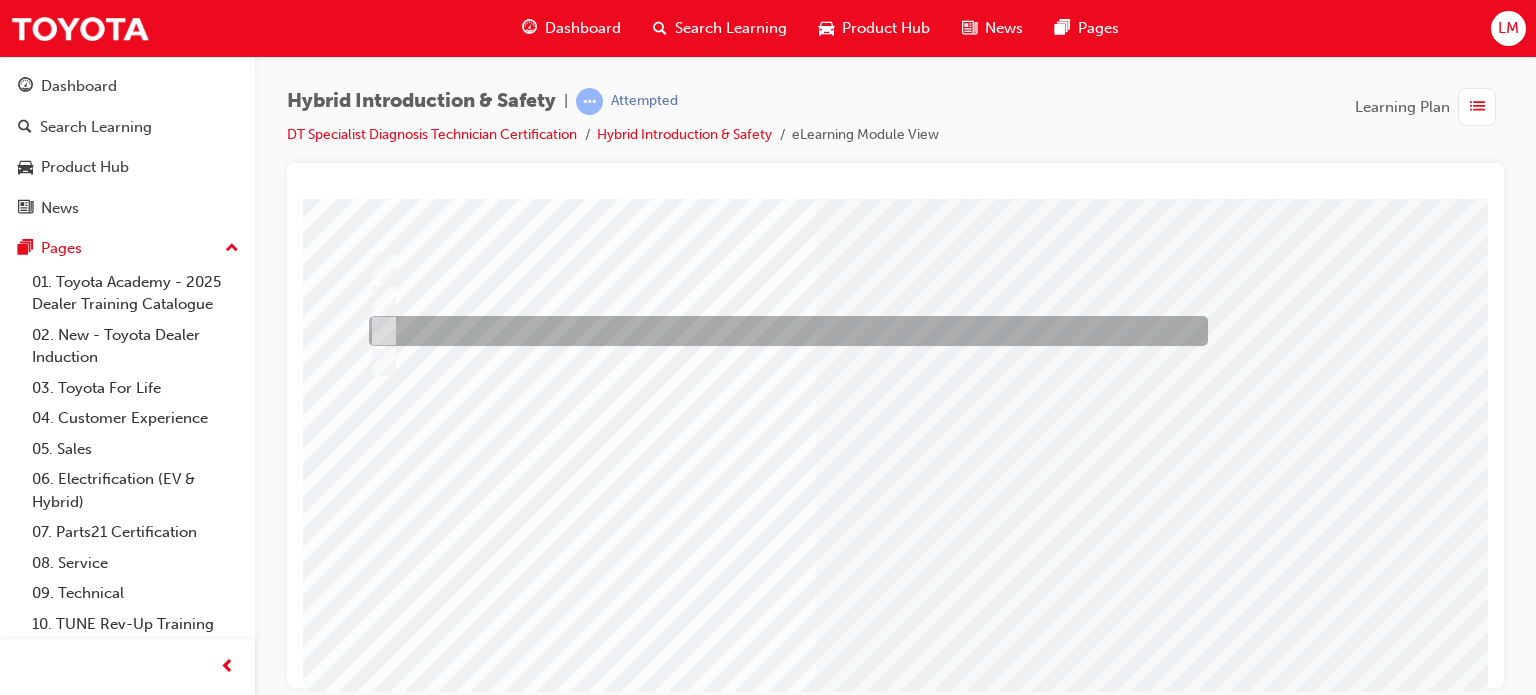 scroll, scrollTop: 200, scrollLeft: 0, axis: vertical 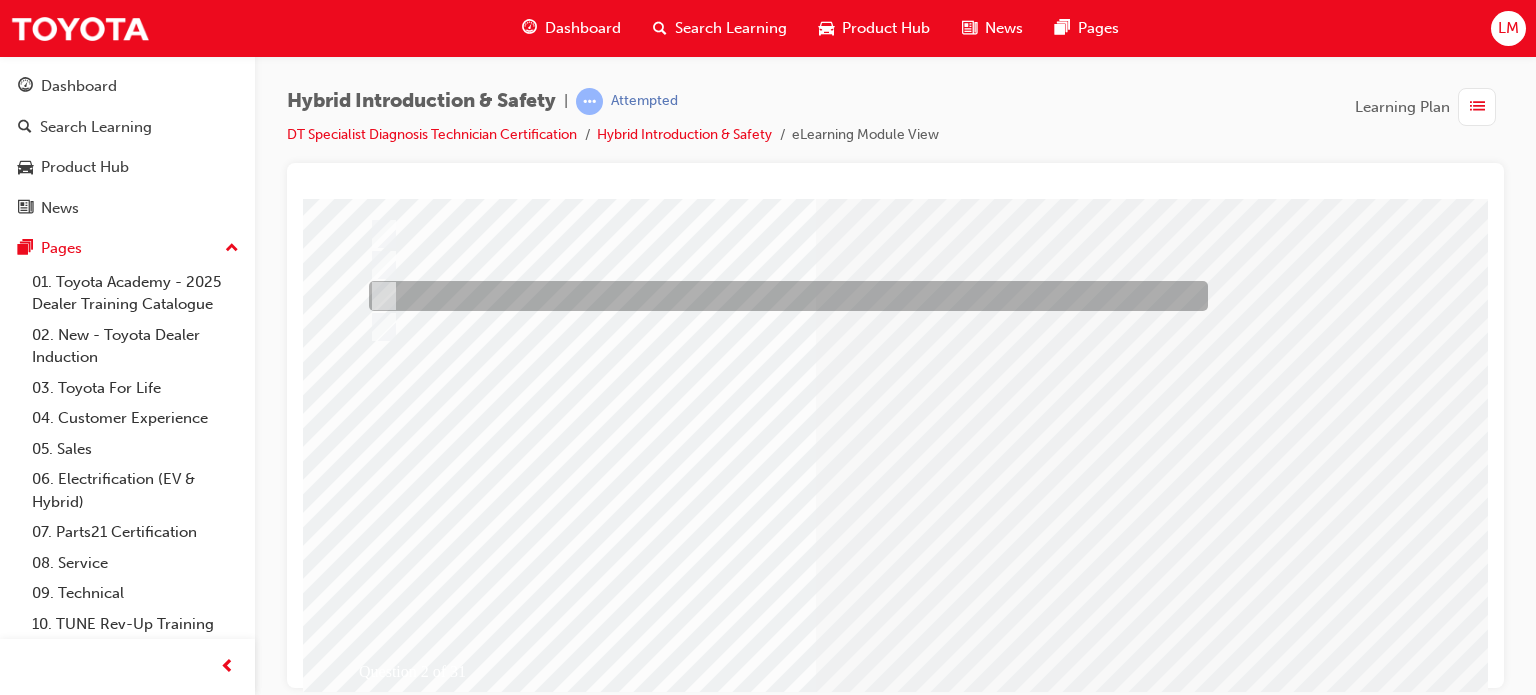 click at bounding box center (380, 296) 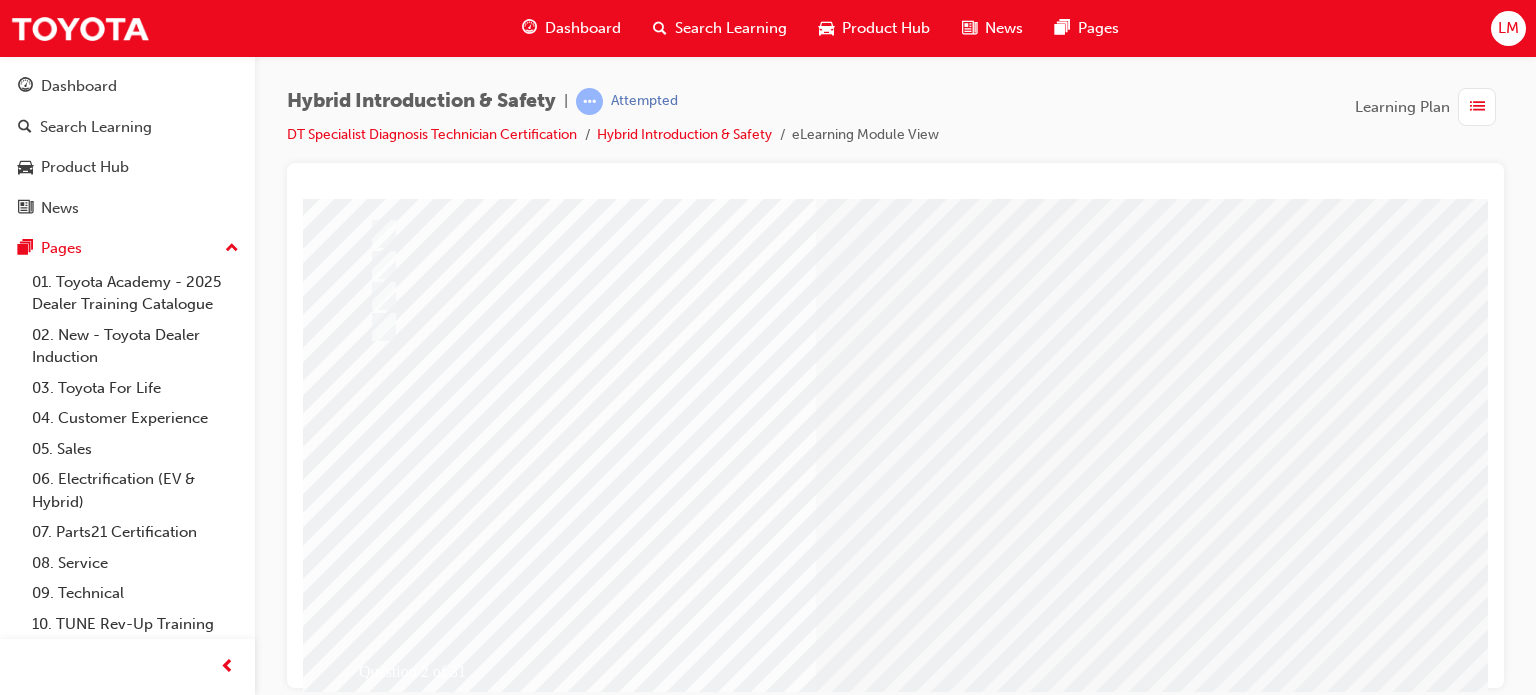click at bounding box center [375, 2711] 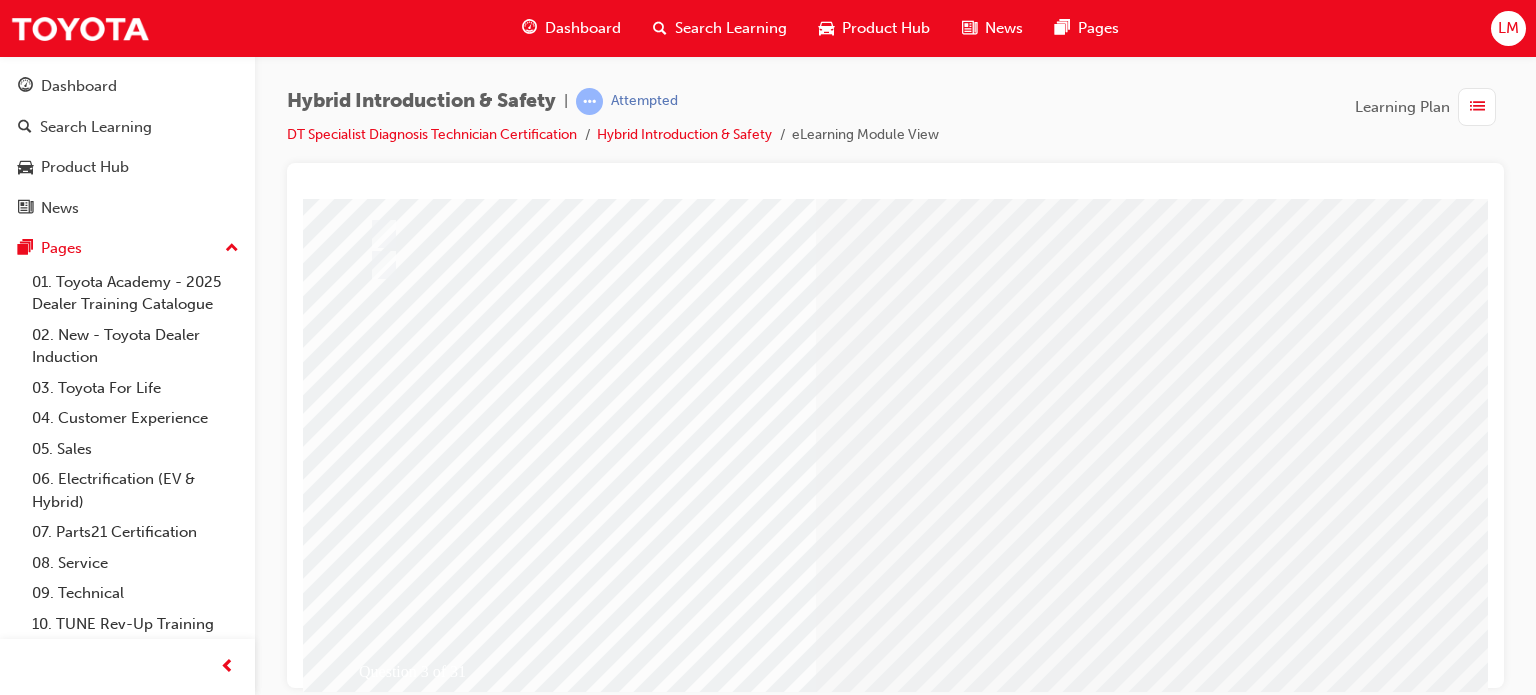 scroll, scrollTop: 0, scrollLeft: 0, axis: both 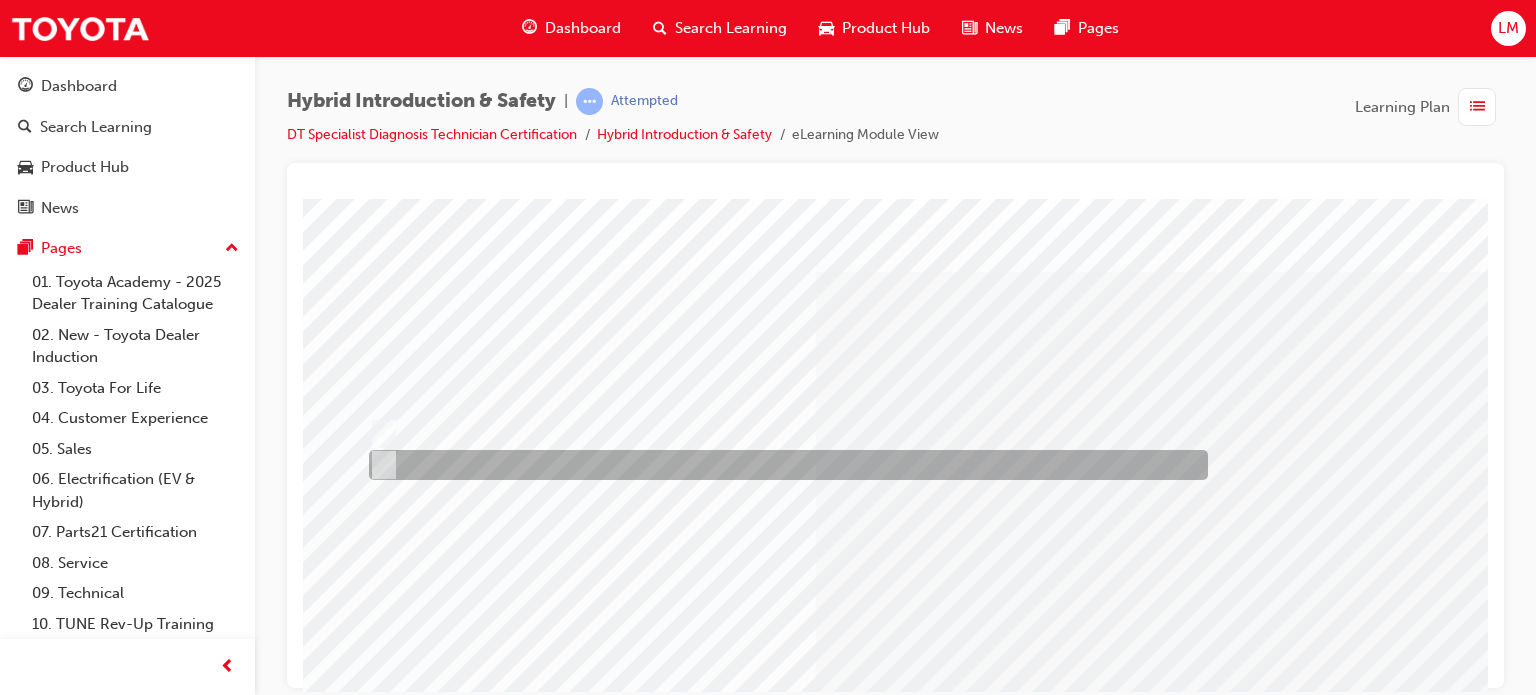 click at bounding box center [380, 465] 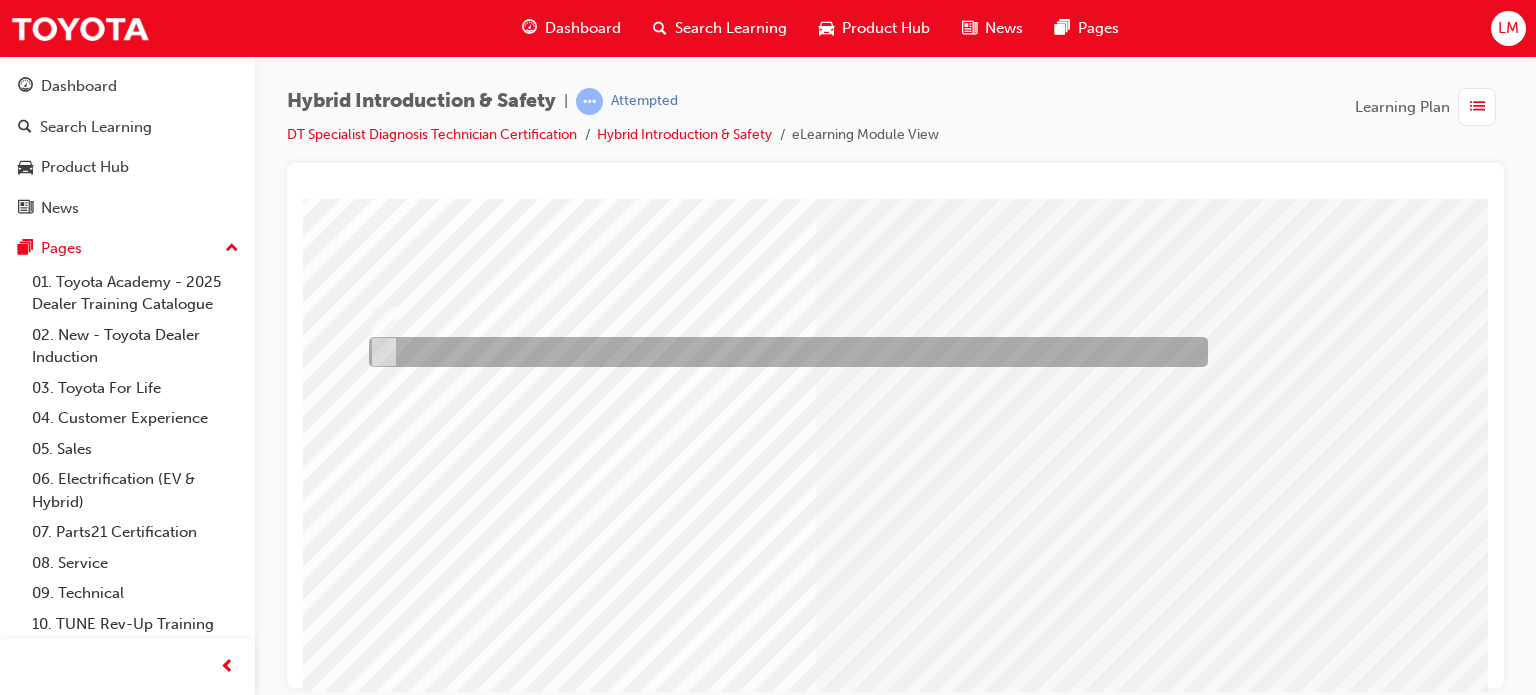 scroll, scrollTop: 286, scrollLeft: 0, axis: vertical 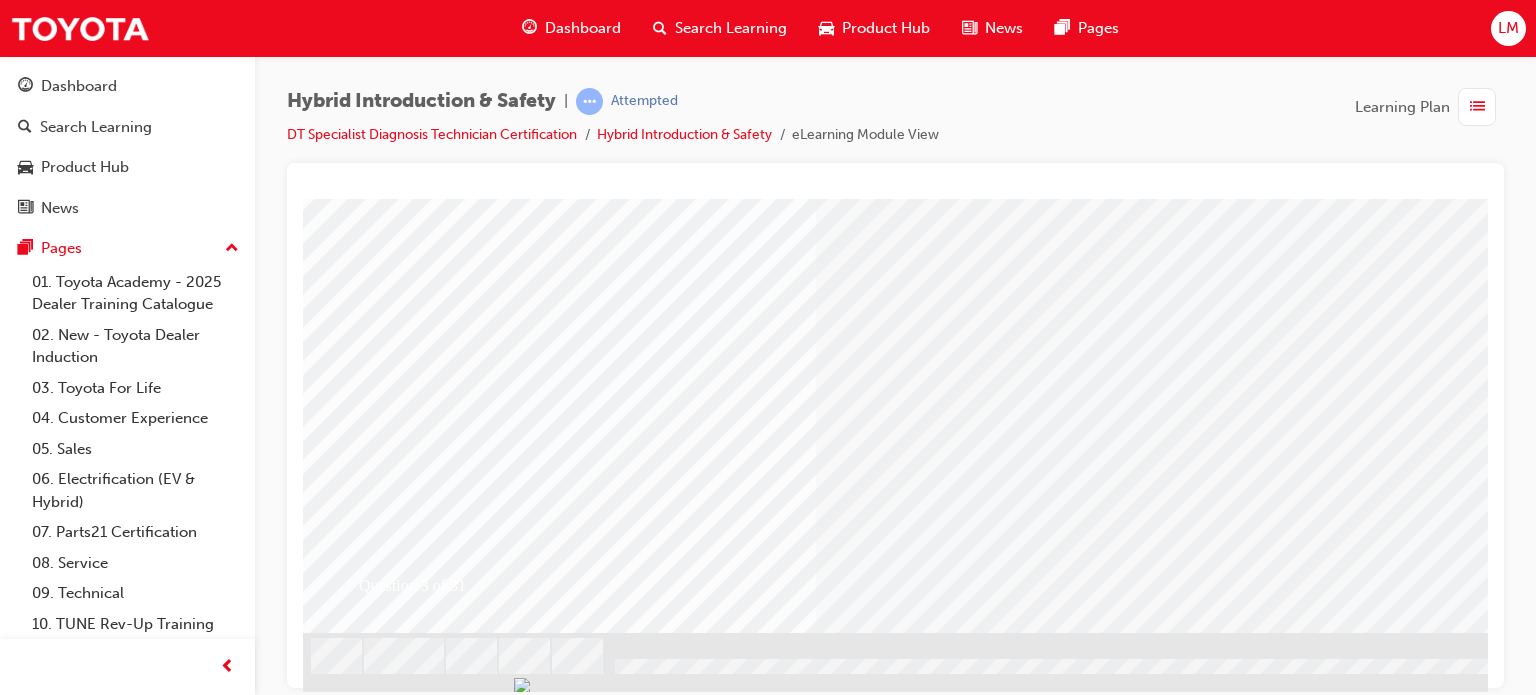 click at bounding box center [375, 2581] 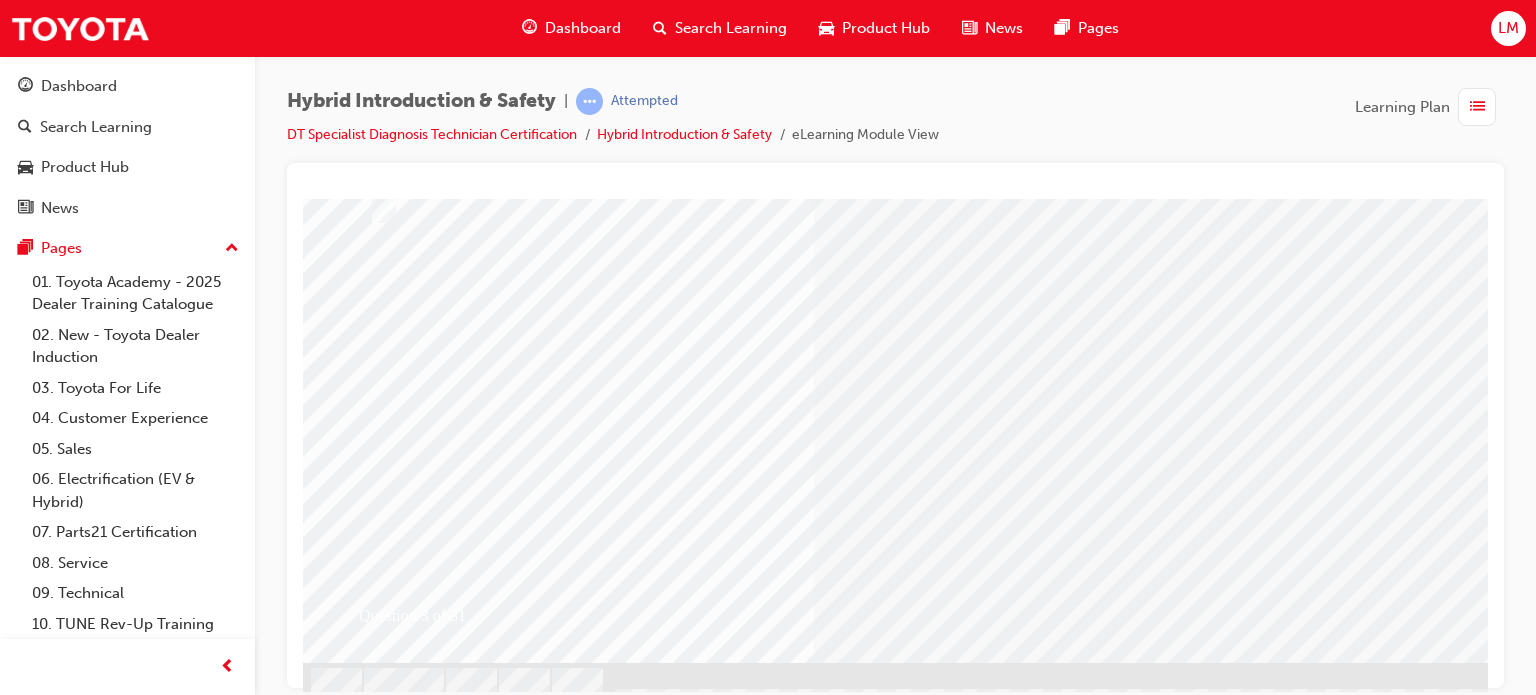 scroll, scrollTop: 286, scrollLeft: 0, axis: vertical 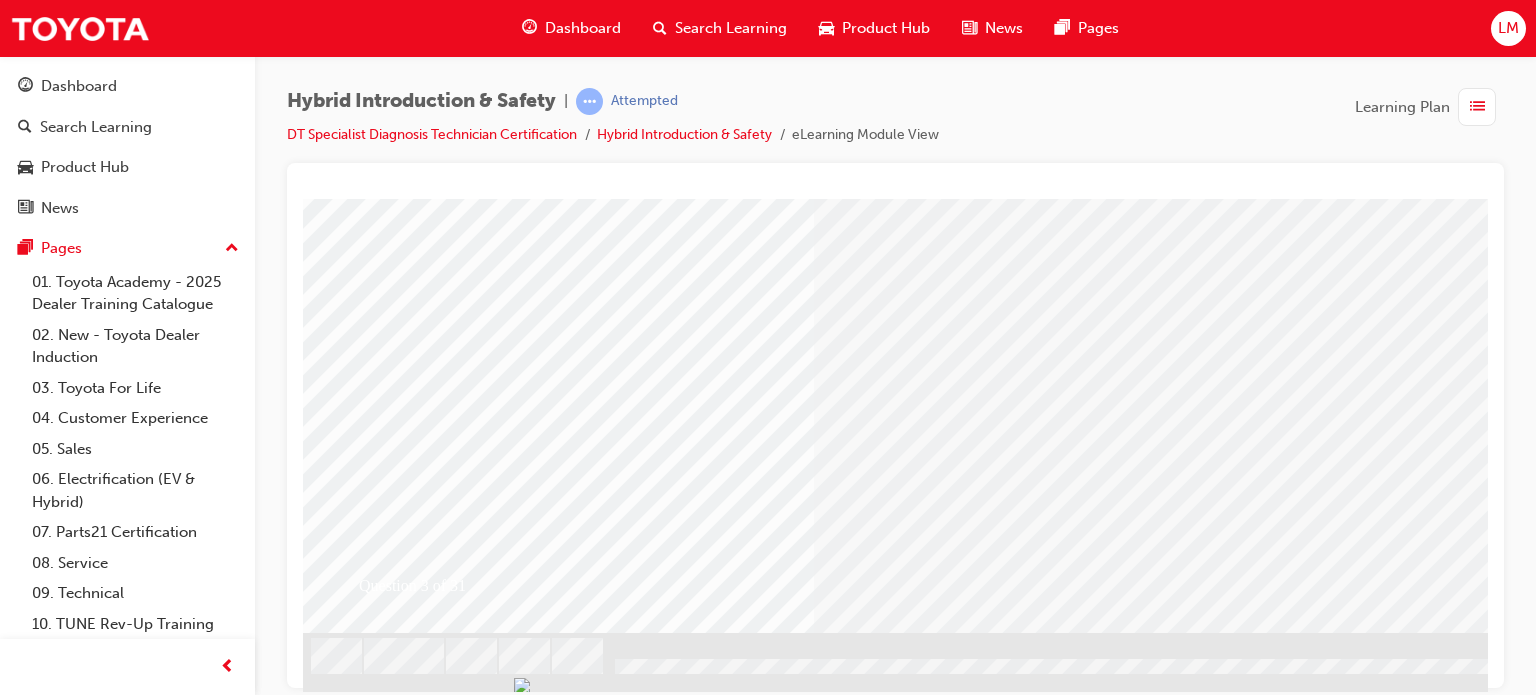 click at bounding box center [635, 2406] 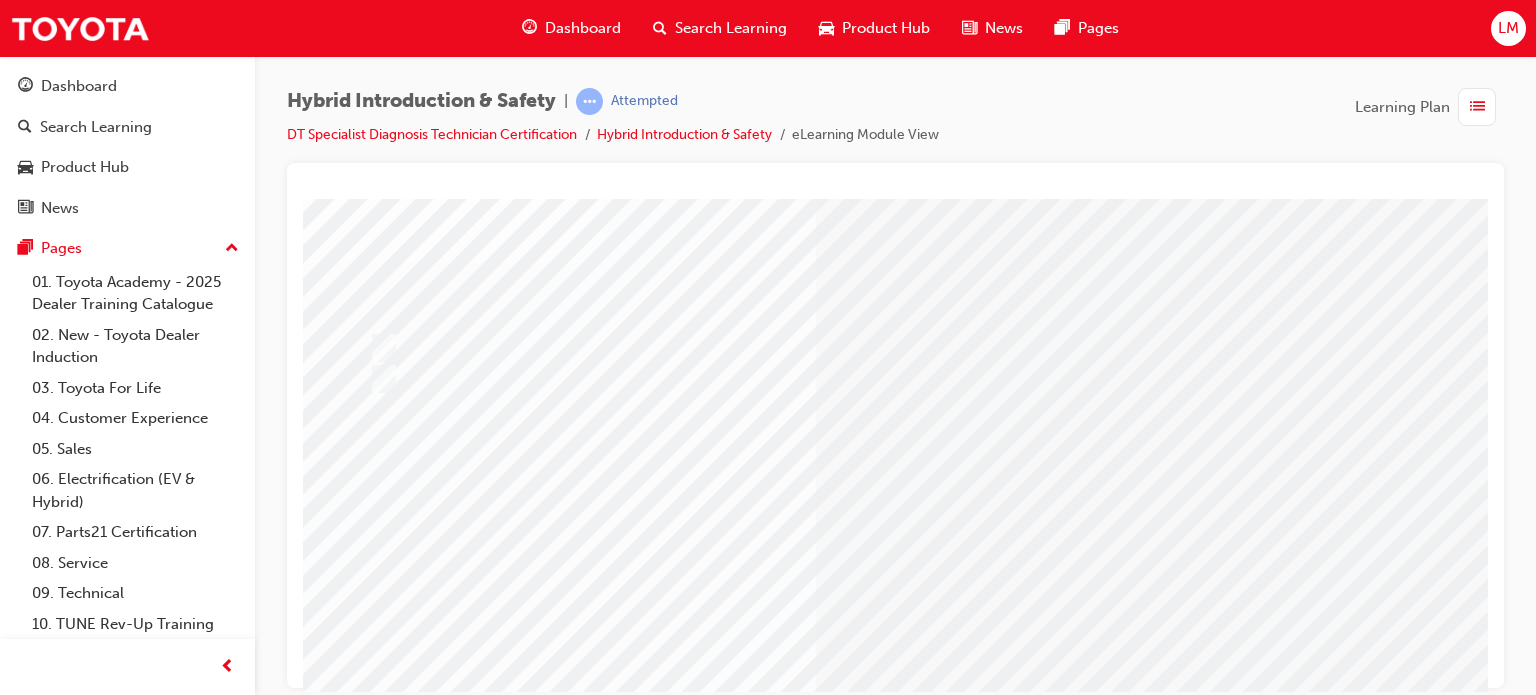 scroll, scrollTop: 0, scrollLeft: 0, axis: both 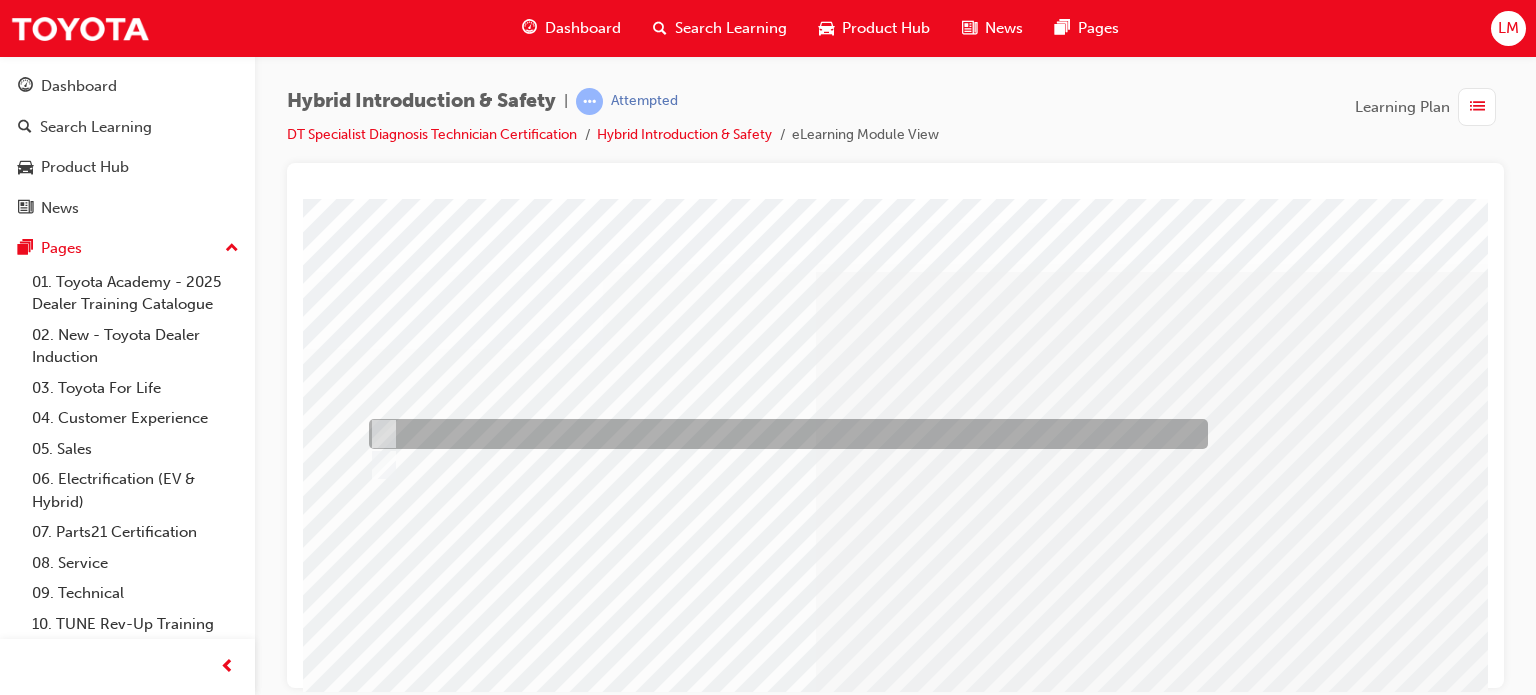 click at bounding box center [783, 434] 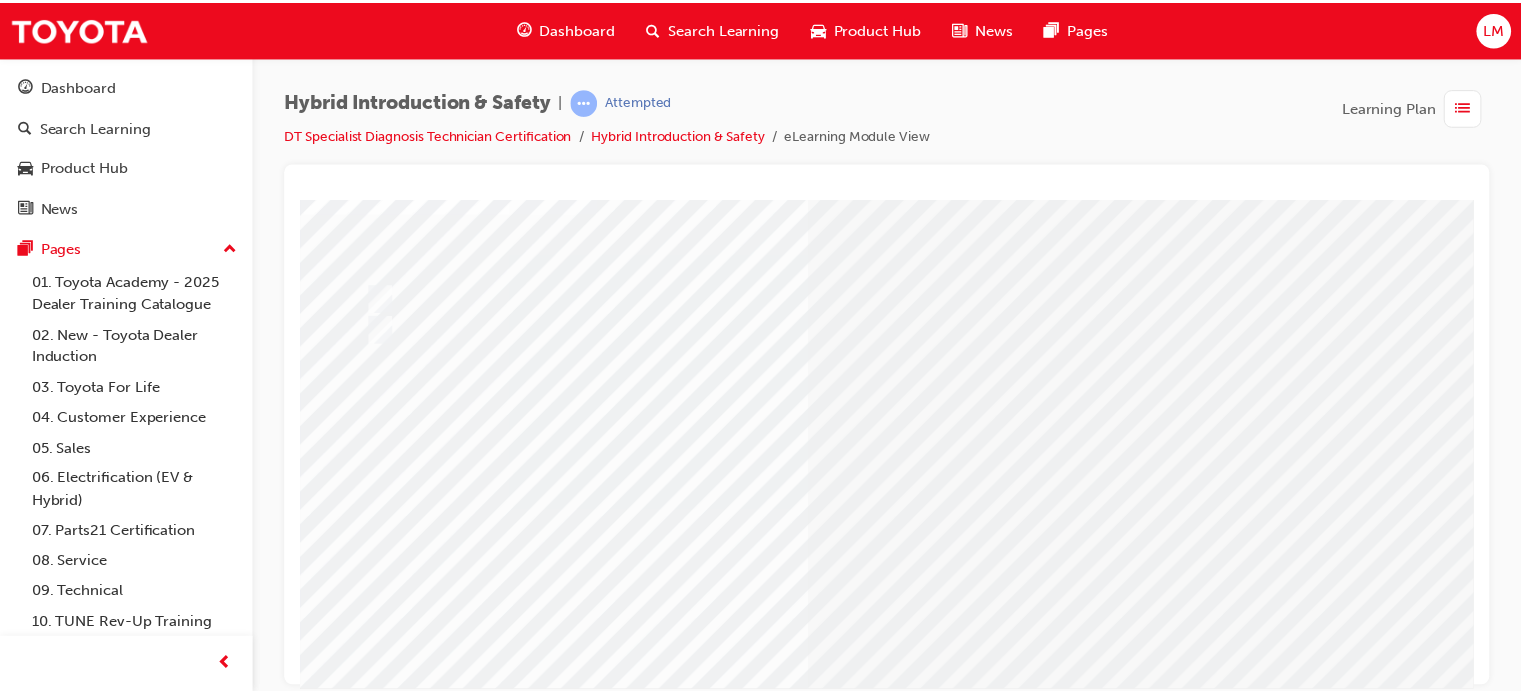 scroll, scrollTop: 286, scrollLeft: 0, axis: vertical 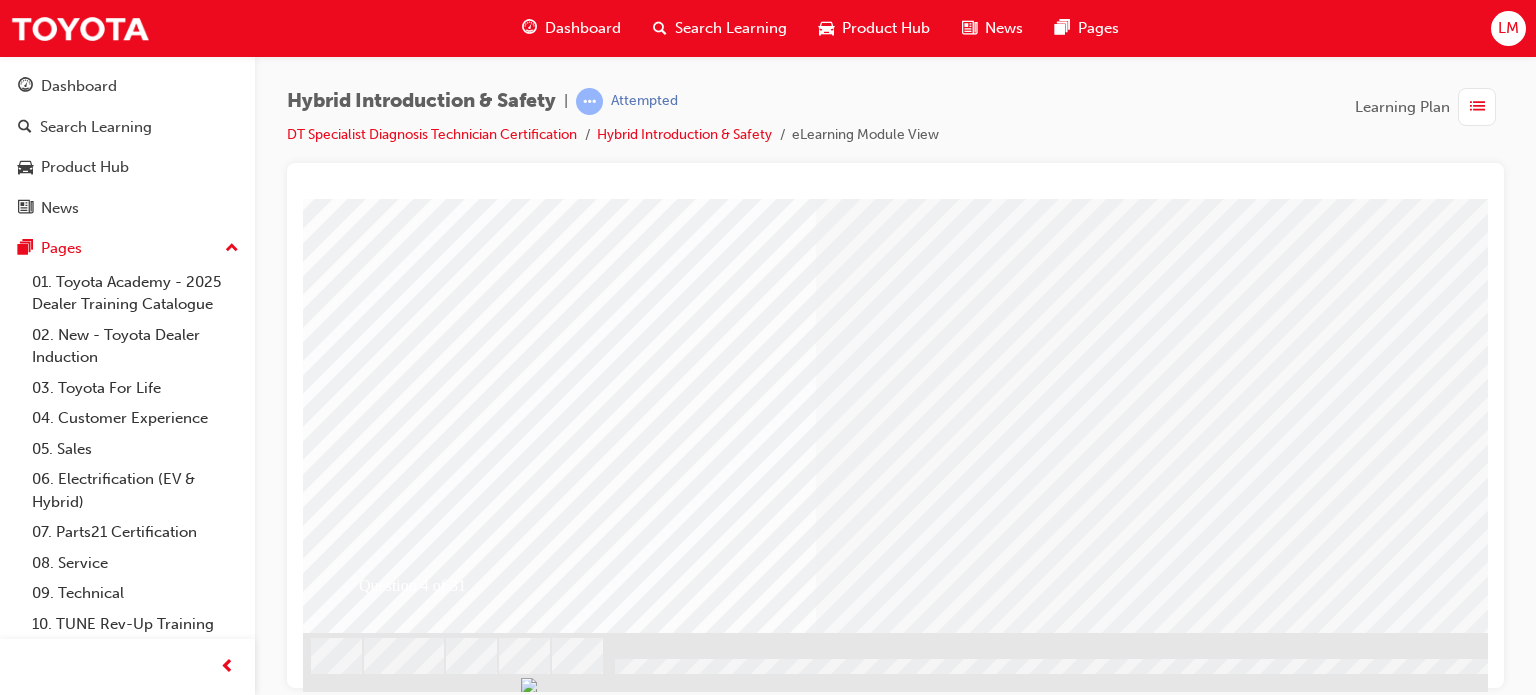 click at bounding box center (375, 2581) 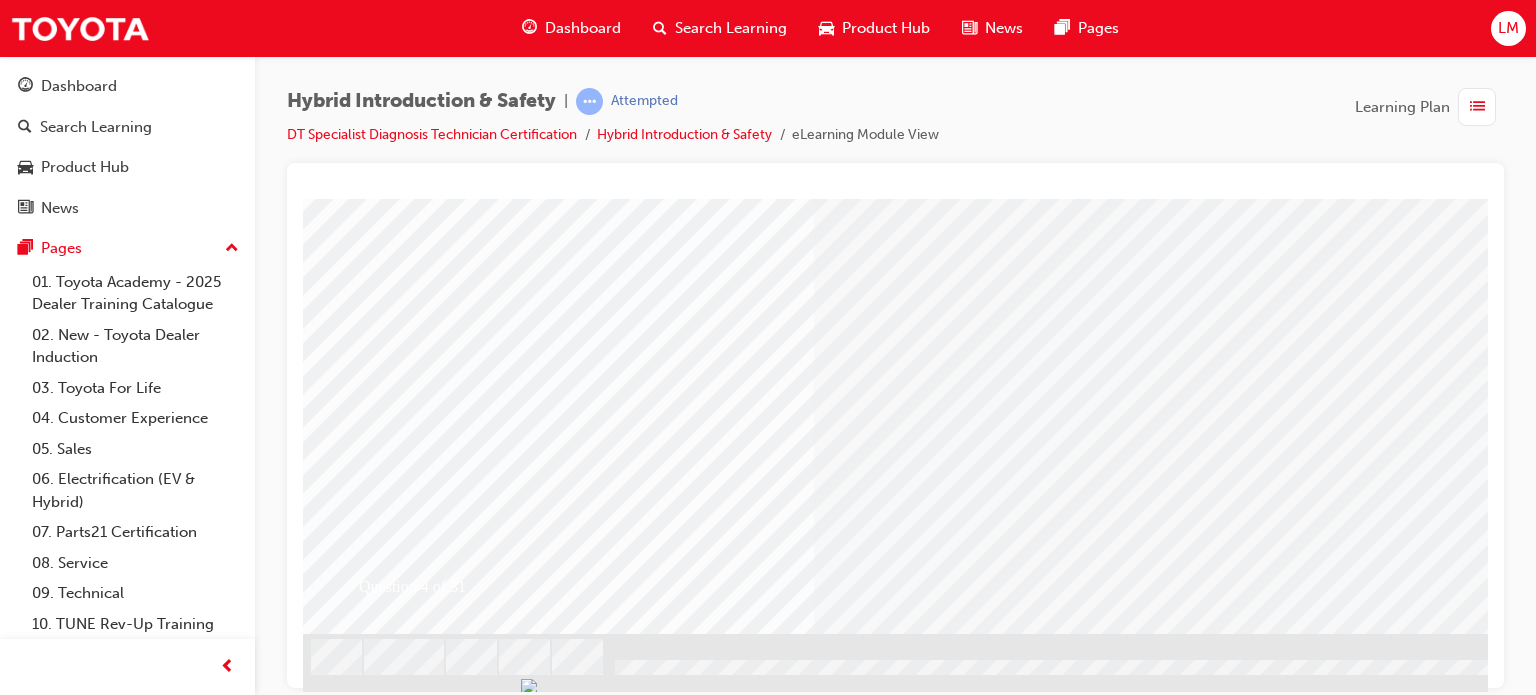 scroll, scrollTop: 286, scrollLeft: 0, axis: vertical 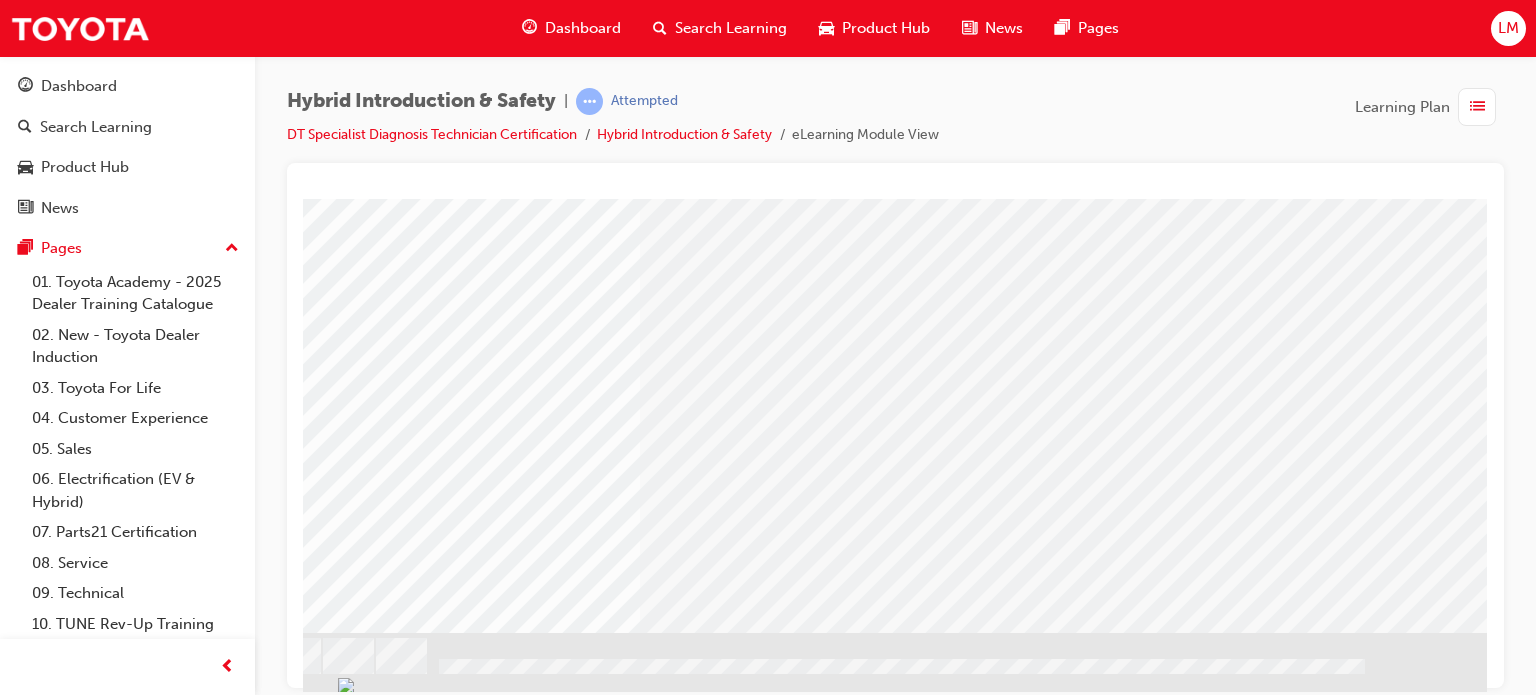 click at bounding box center (199, 2581) 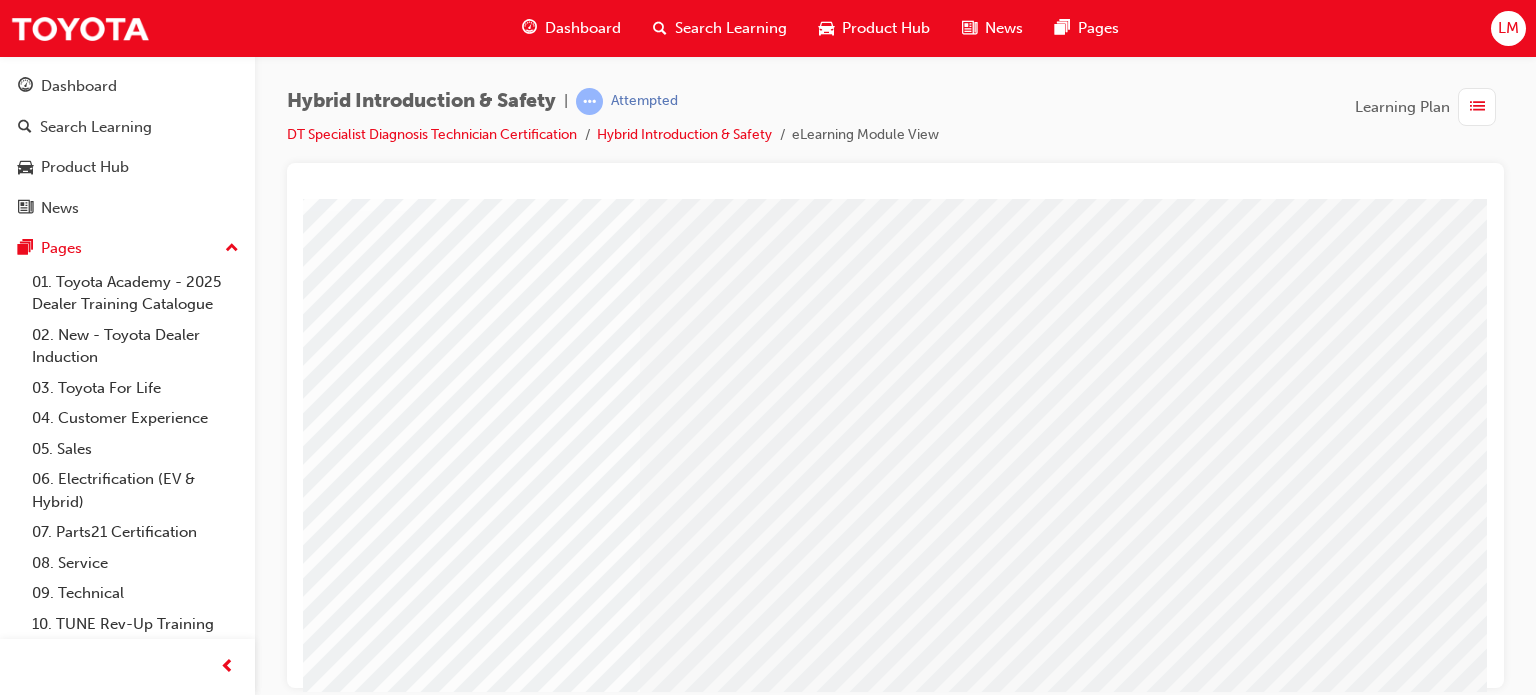 scroll, scrollTop: 286, scrollLeft: 190, axis: both 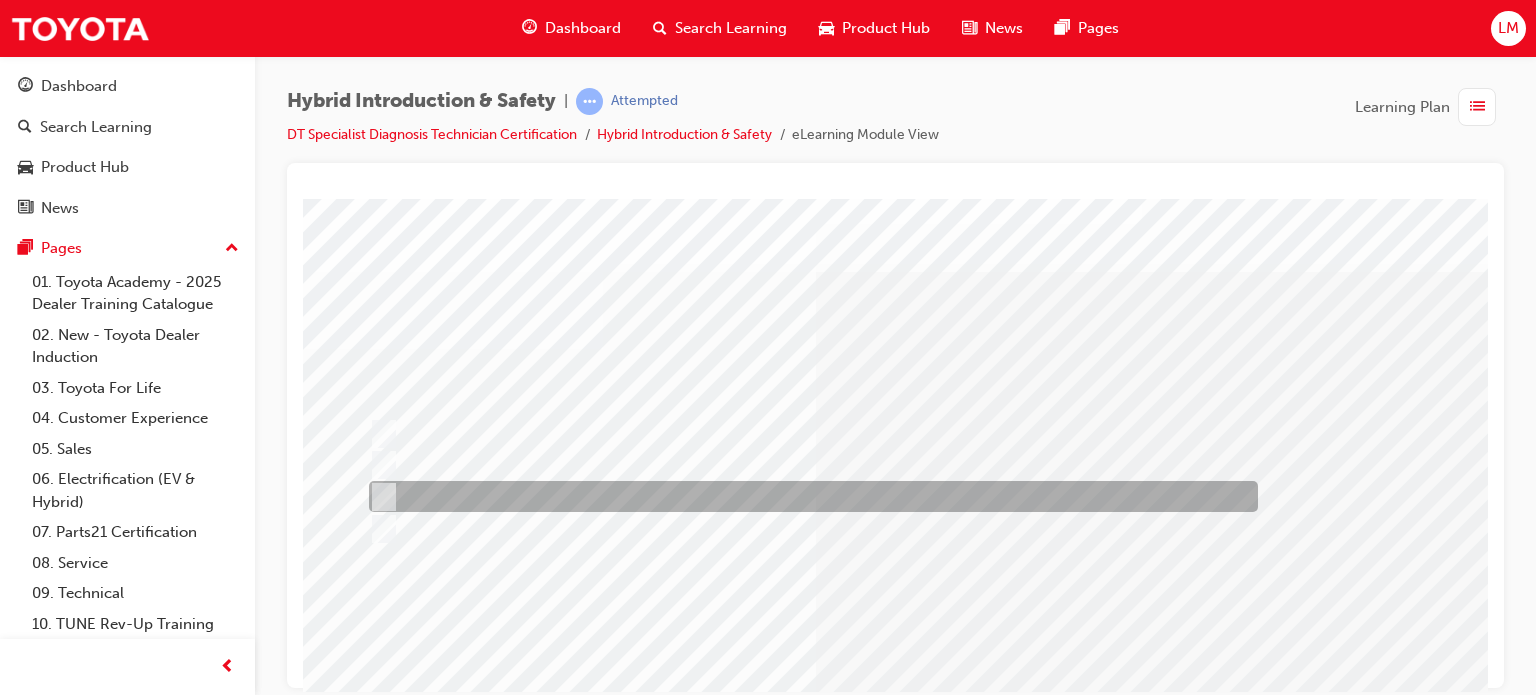 click at bounding box center [808, 496] 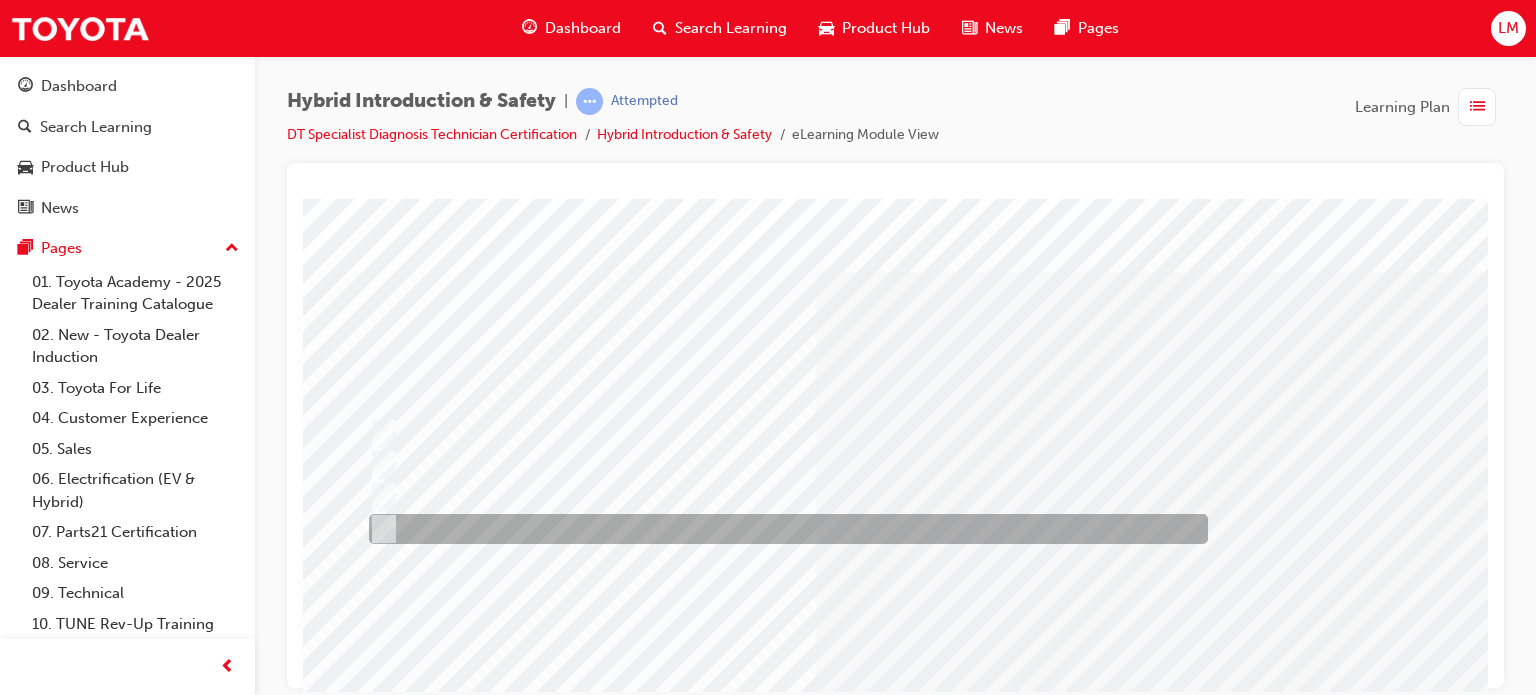 click at bounding box center (783, 529) 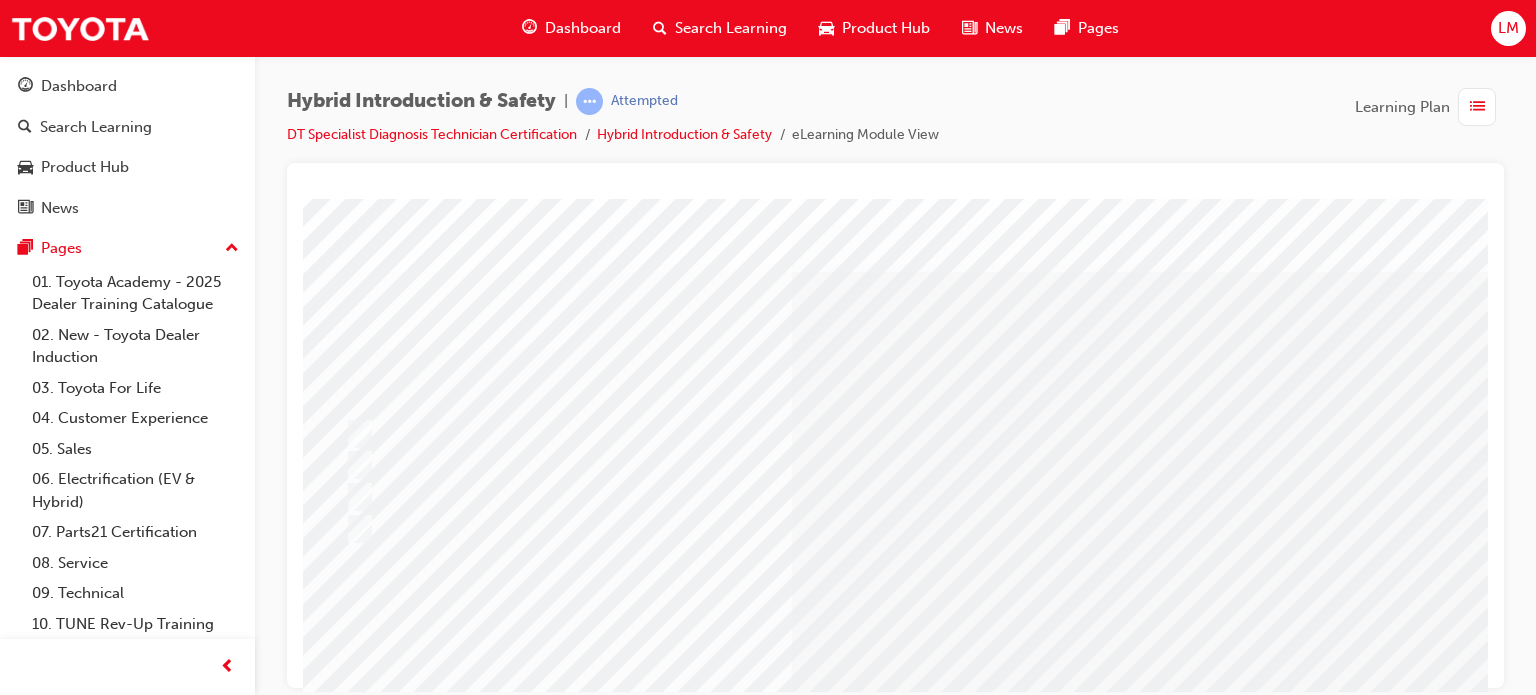 scroll, scrollTop: 0, scrollLeft: 0, axis: both 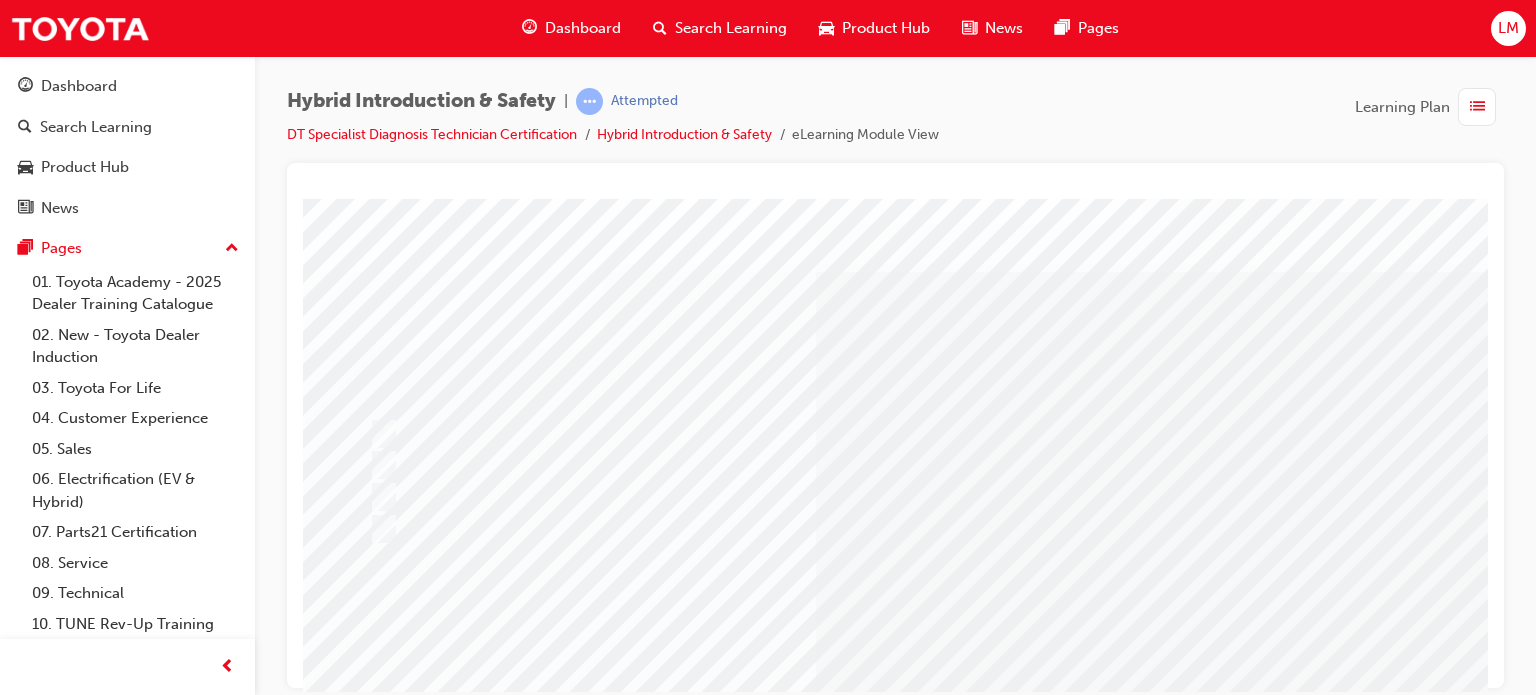 drag, startPoint x: 337, startPoint y: 301, endPoint x: 460, endPoint y: 355, distance: 134.33168 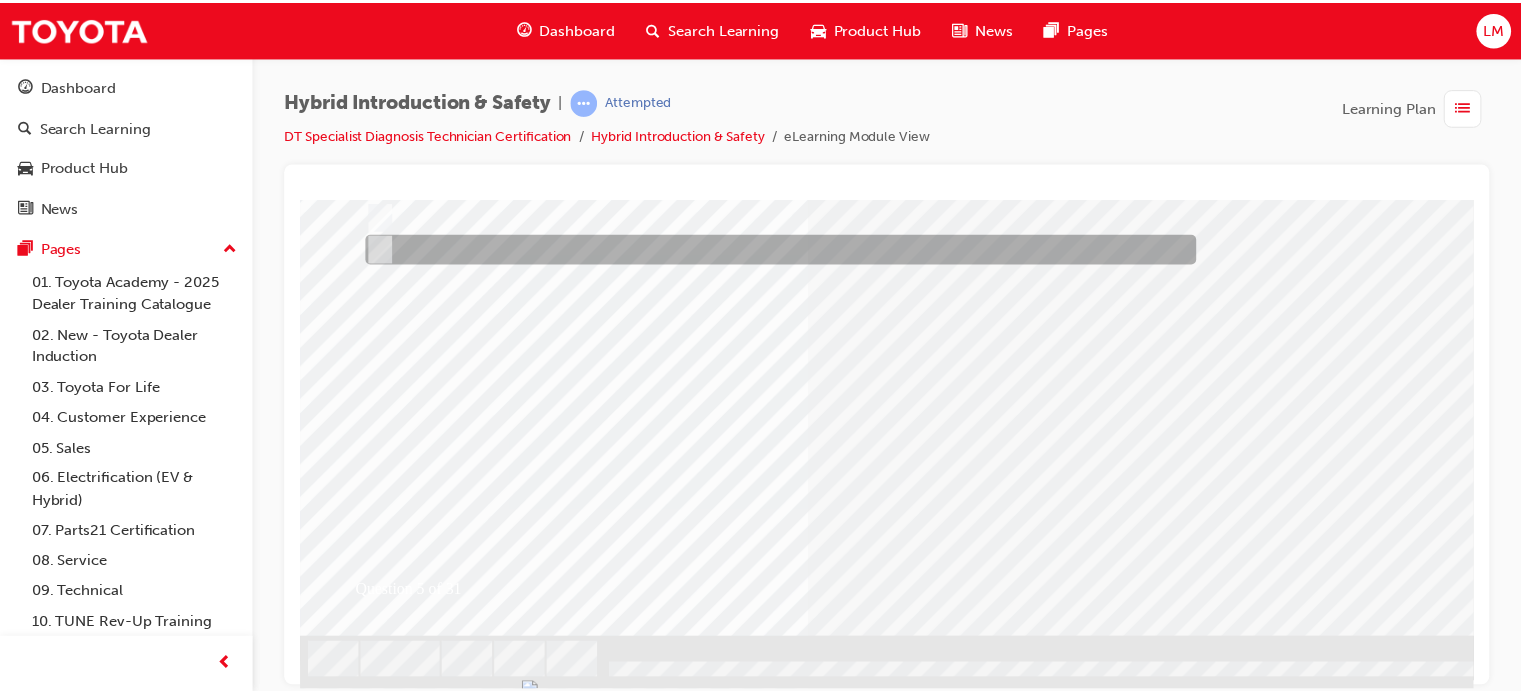 scroll, scrollTop: 286, scrollLeft: 0, axis: vertical 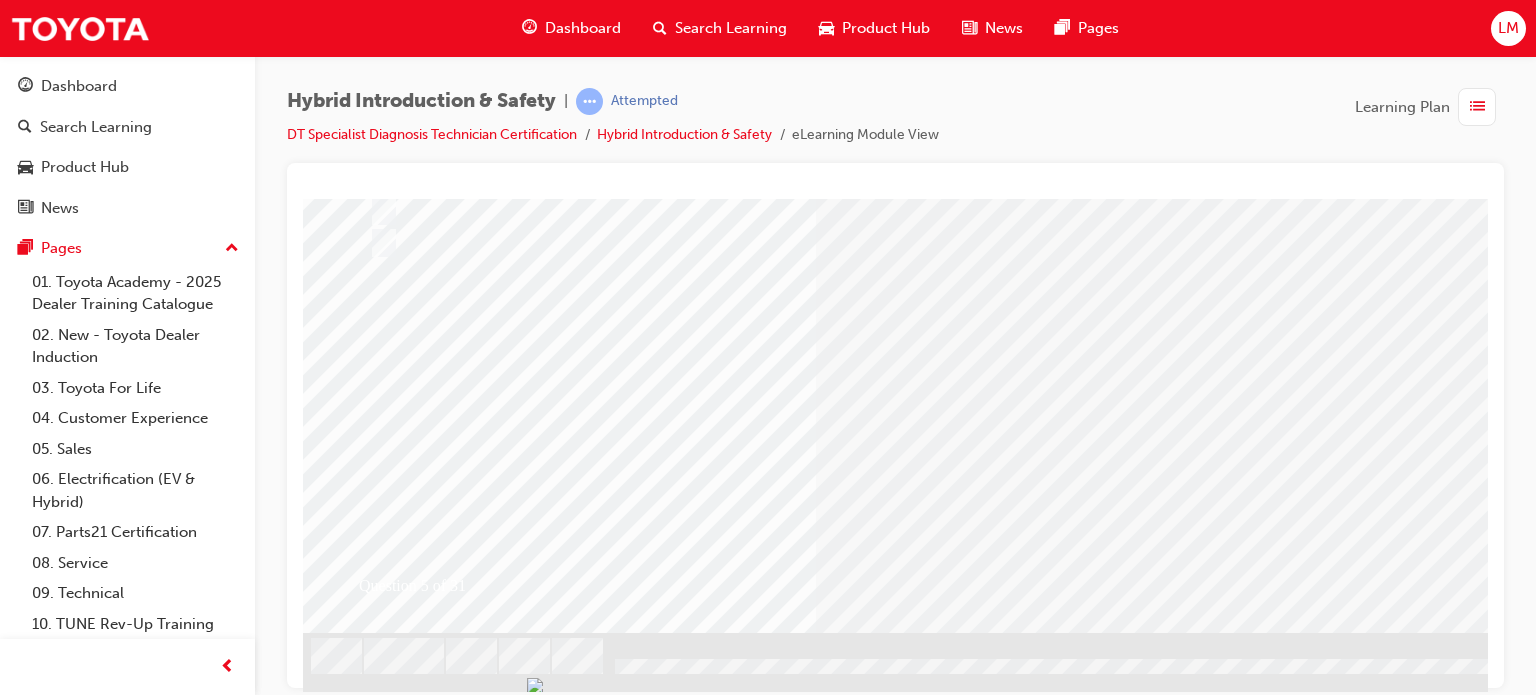 click at bounding box center [375, 2625] 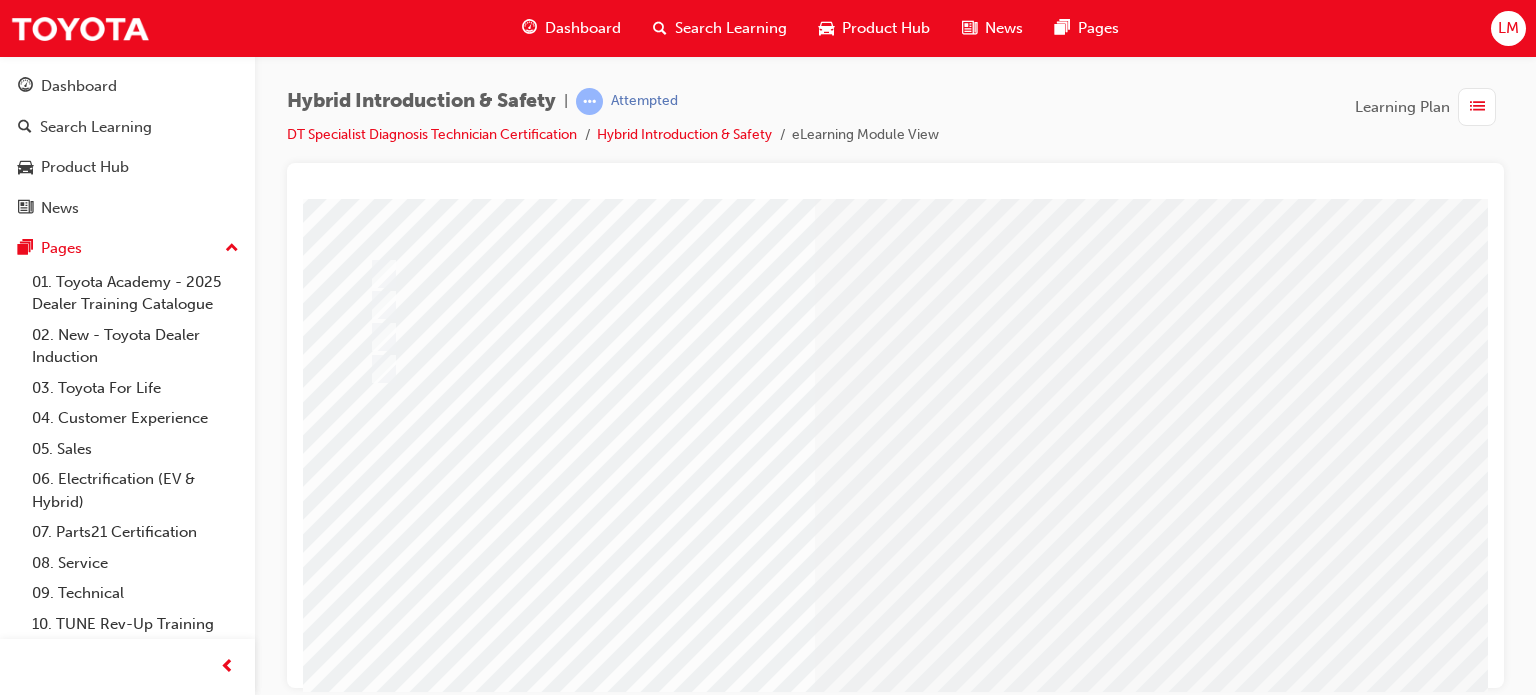 scroll, scrollTop: 286, scrollLeft: 0, axis: vertical 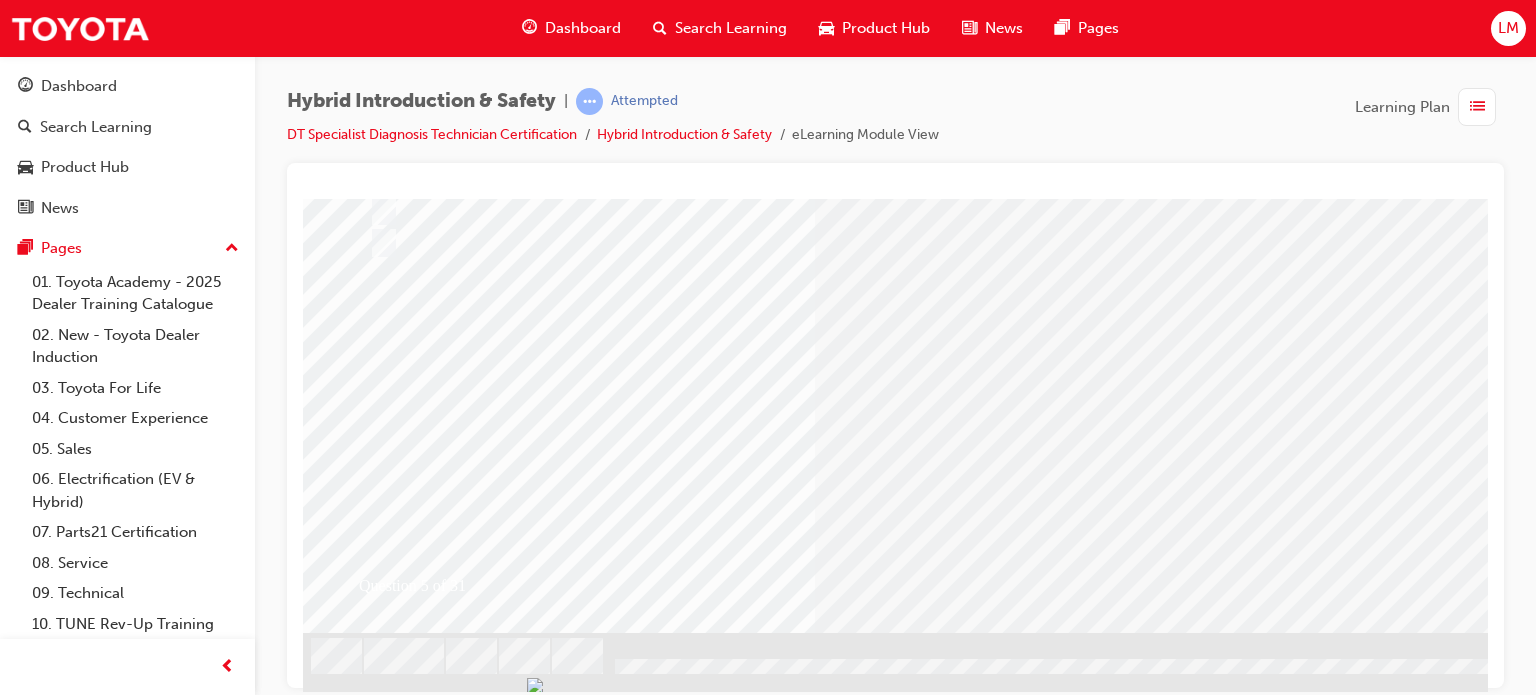 click at bounding box center (635, 2408) 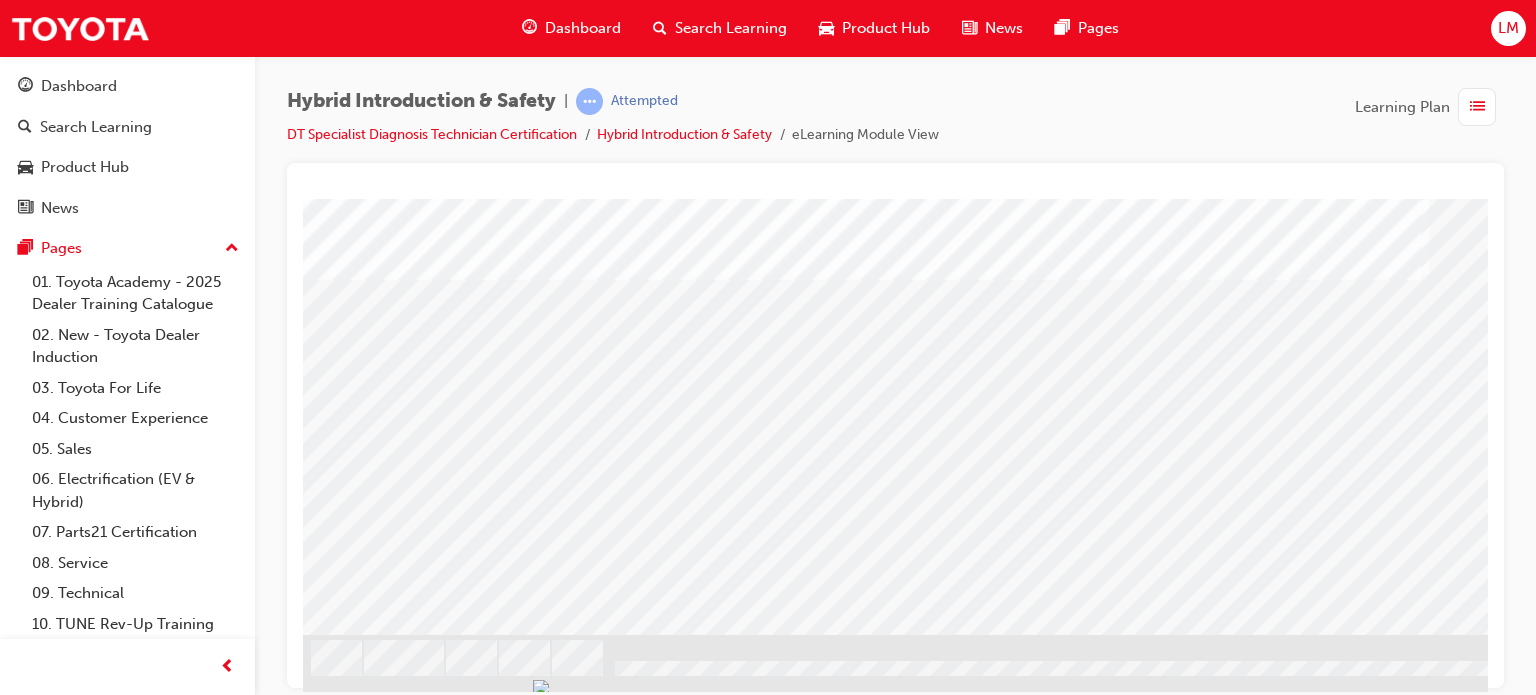 scroll, scrollTop: 286, scrollLeft: 0, axis: vertical 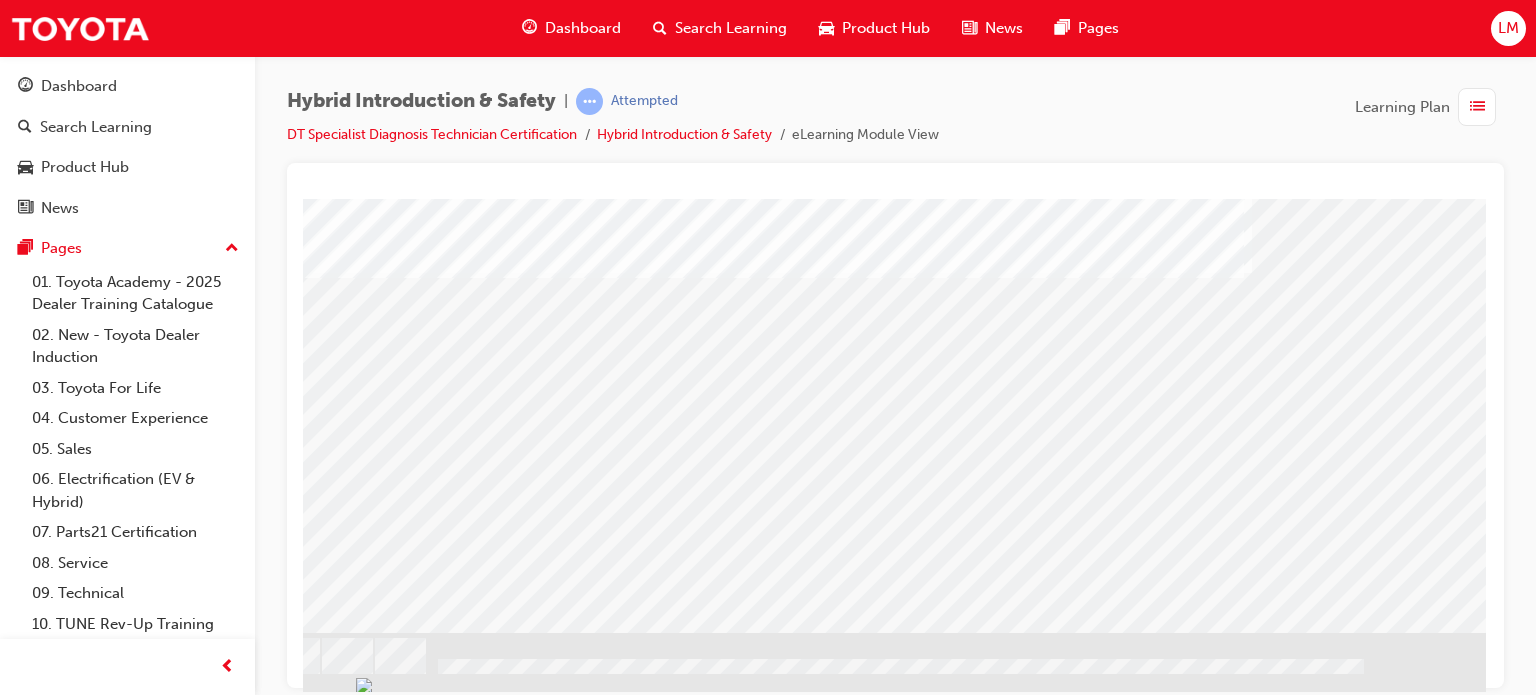 drag, startPoint x: 1156, startPoint y: 689, endPoint x: 1819, endPoint y: 872, distance: 687.7921 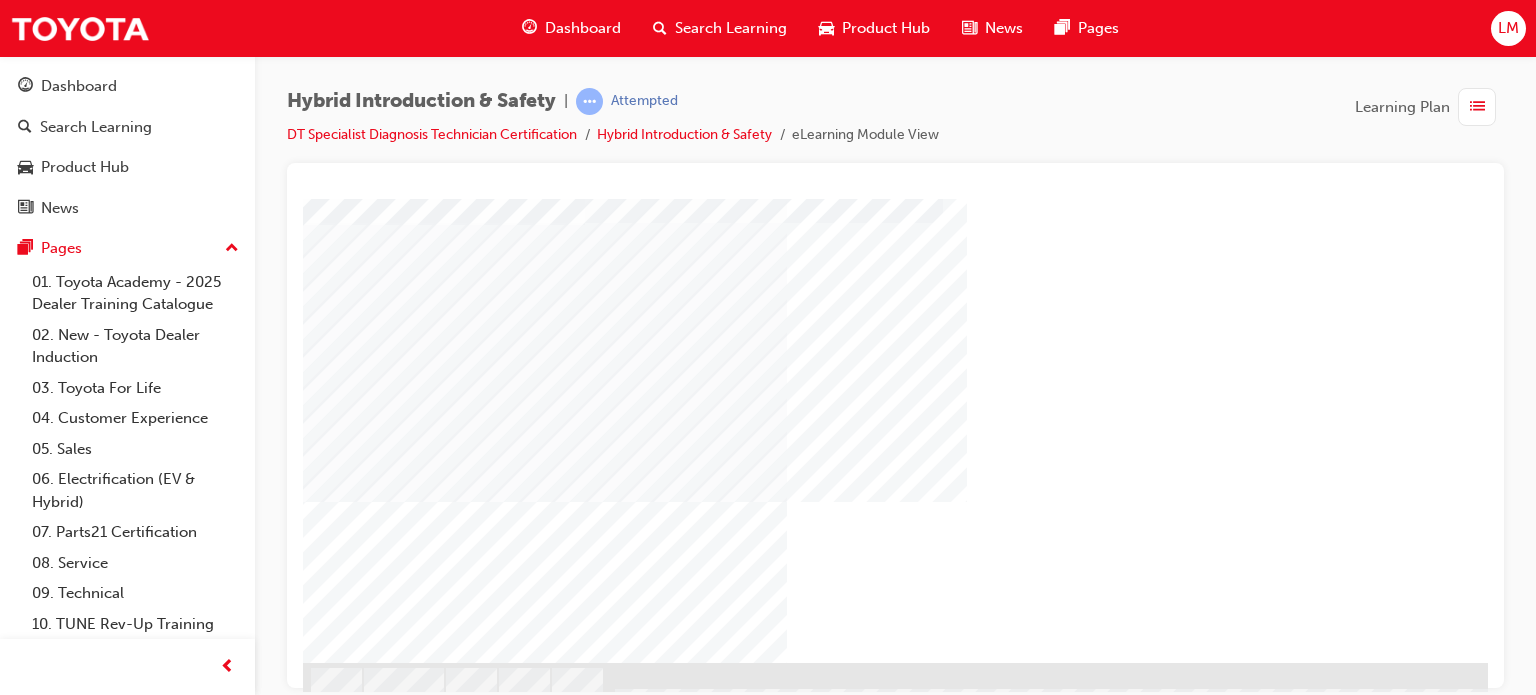 scroll, scrollTop: 286, scrollLeft: 0, axis: vertical 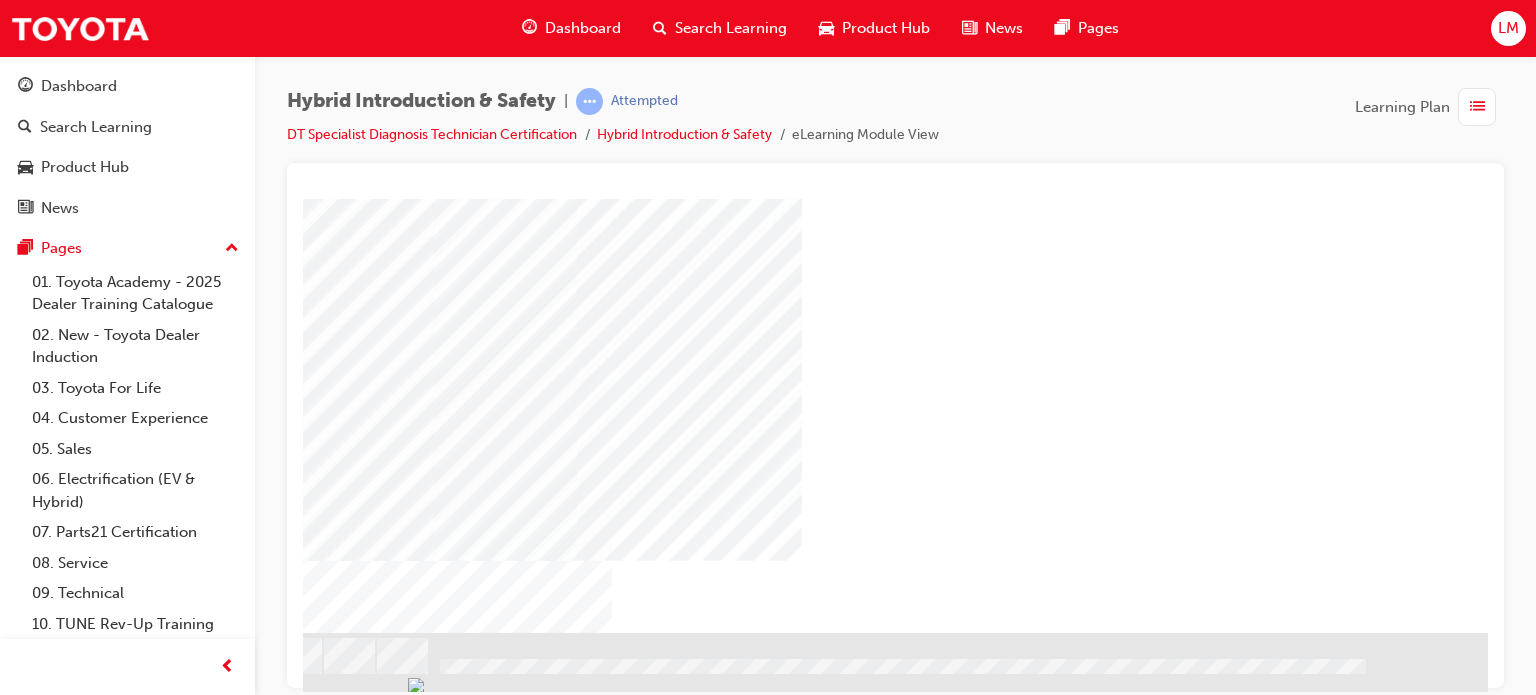 click at bounding box center (191, 1369) 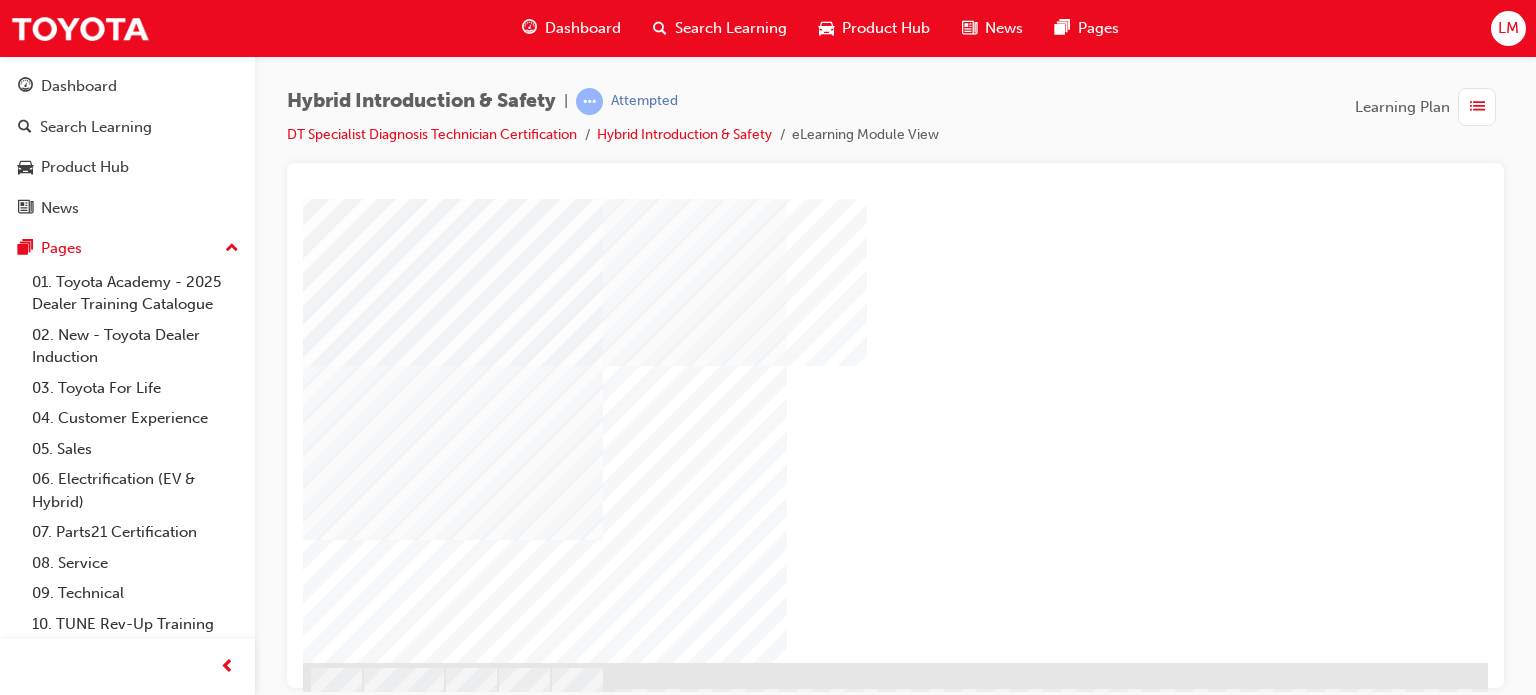 scroll, scrollTop: 286, scrollLeft: 0, axis: vertical 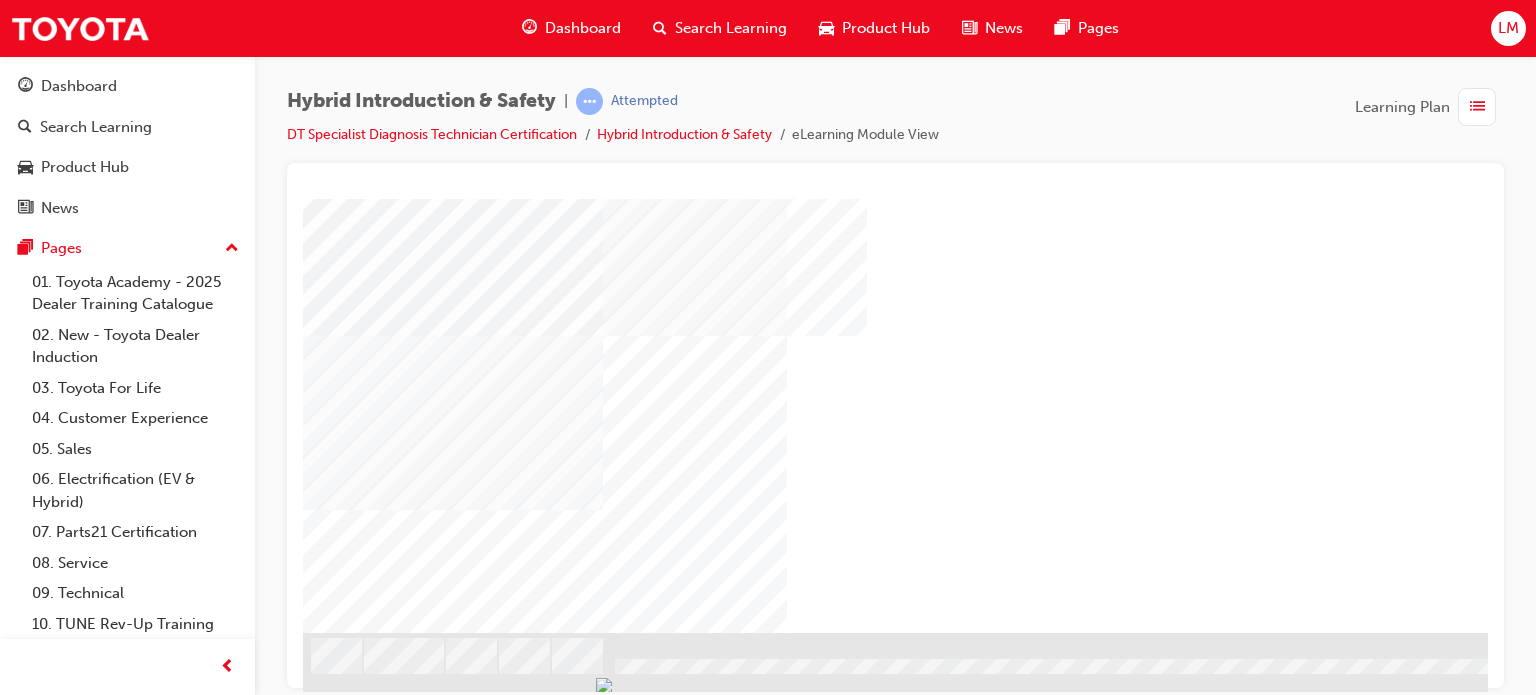 click at bounding box center [382, 2938] 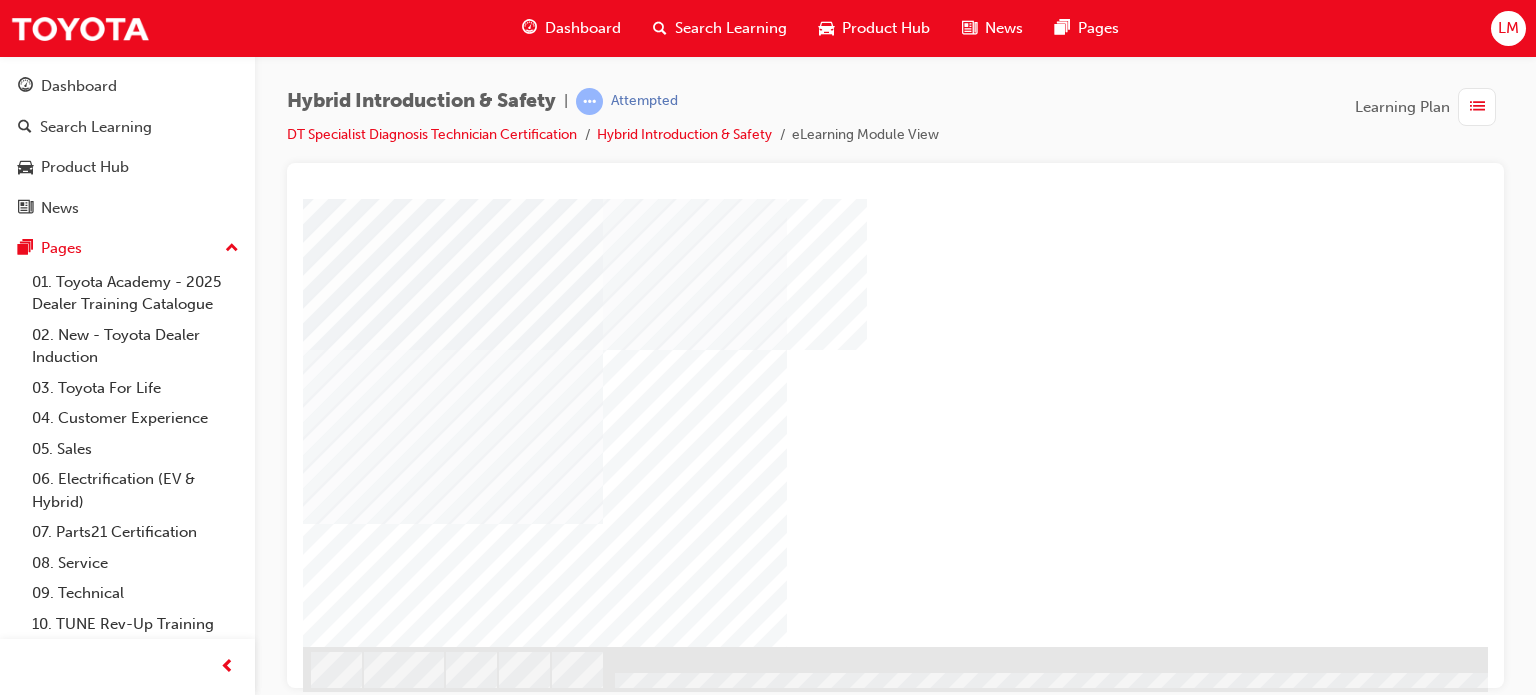 scroll, scrollTop: 0, scrollLeft: 0, axis: both 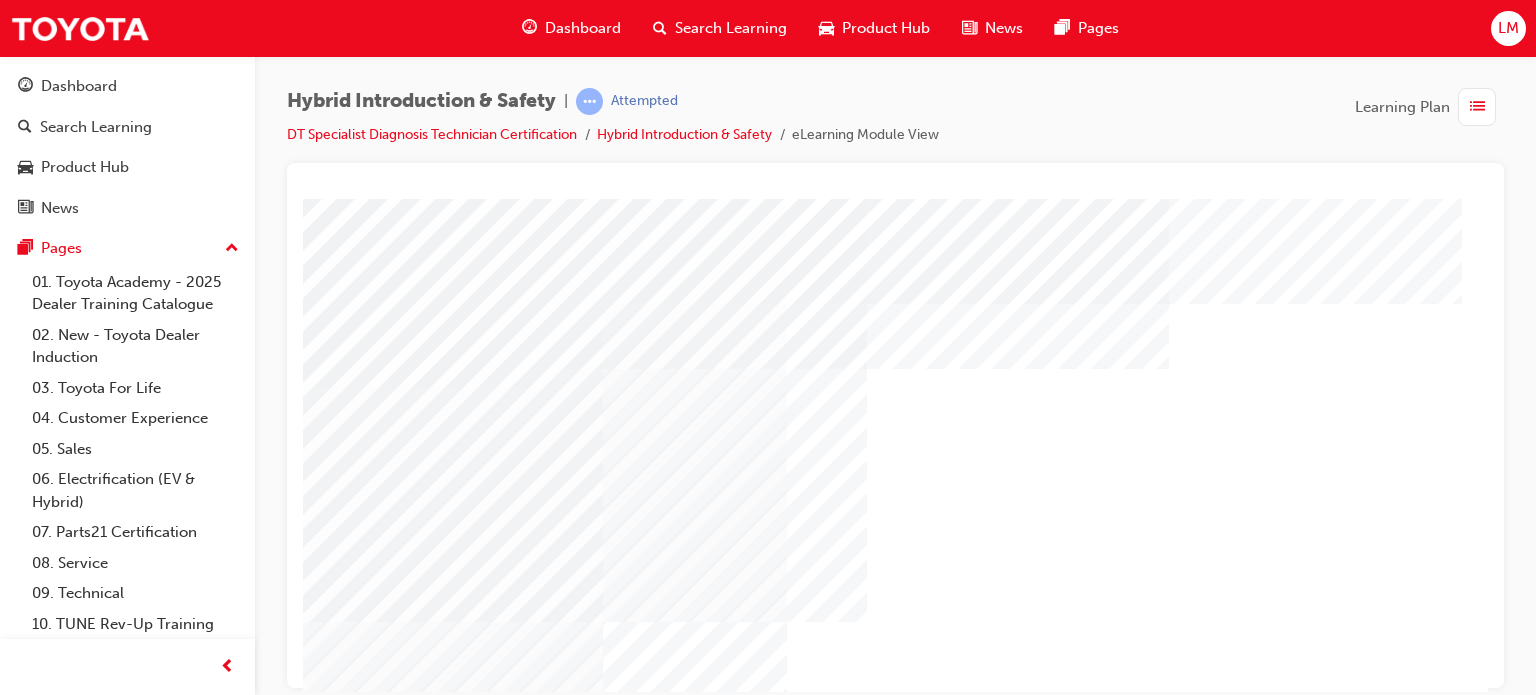 click at bounding box center (882, 1172) 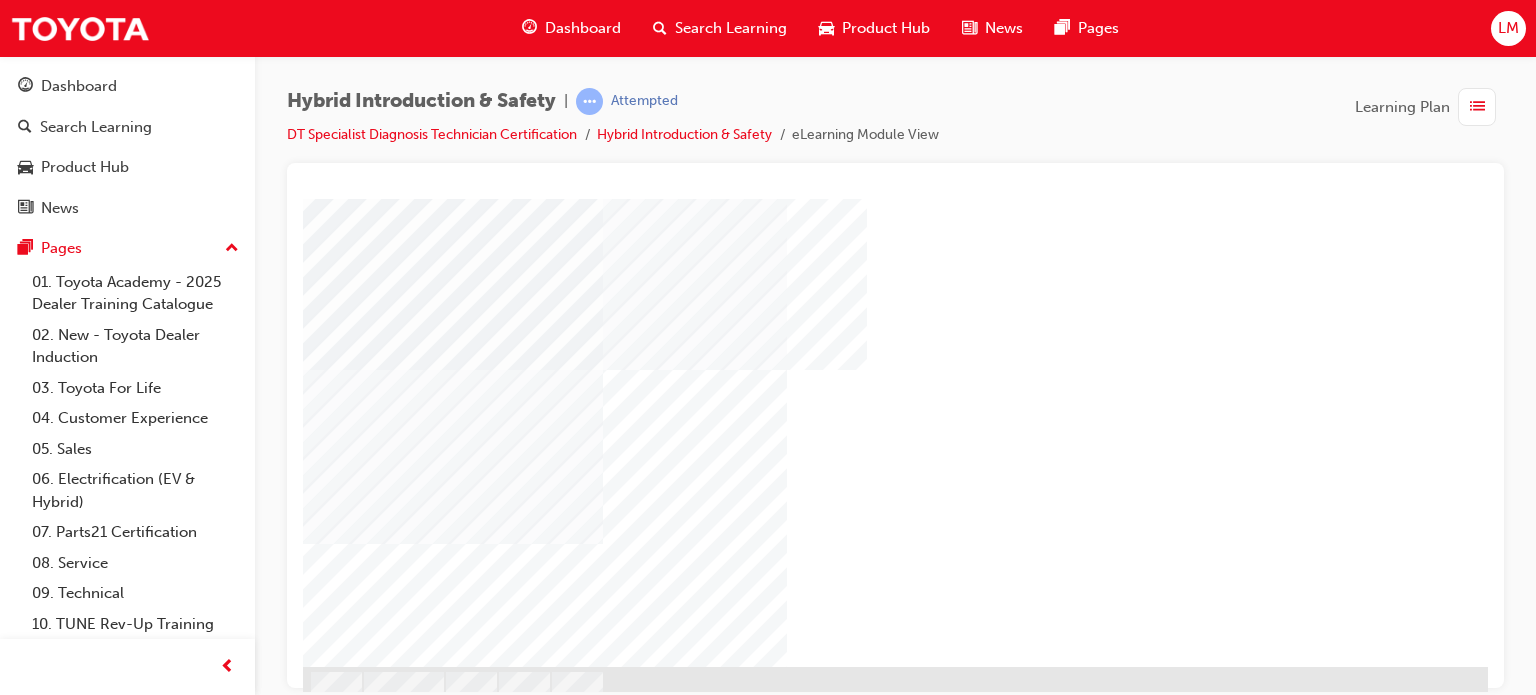 scroll, scrollTop: 286, scrollLeft: 0, axis: vertical 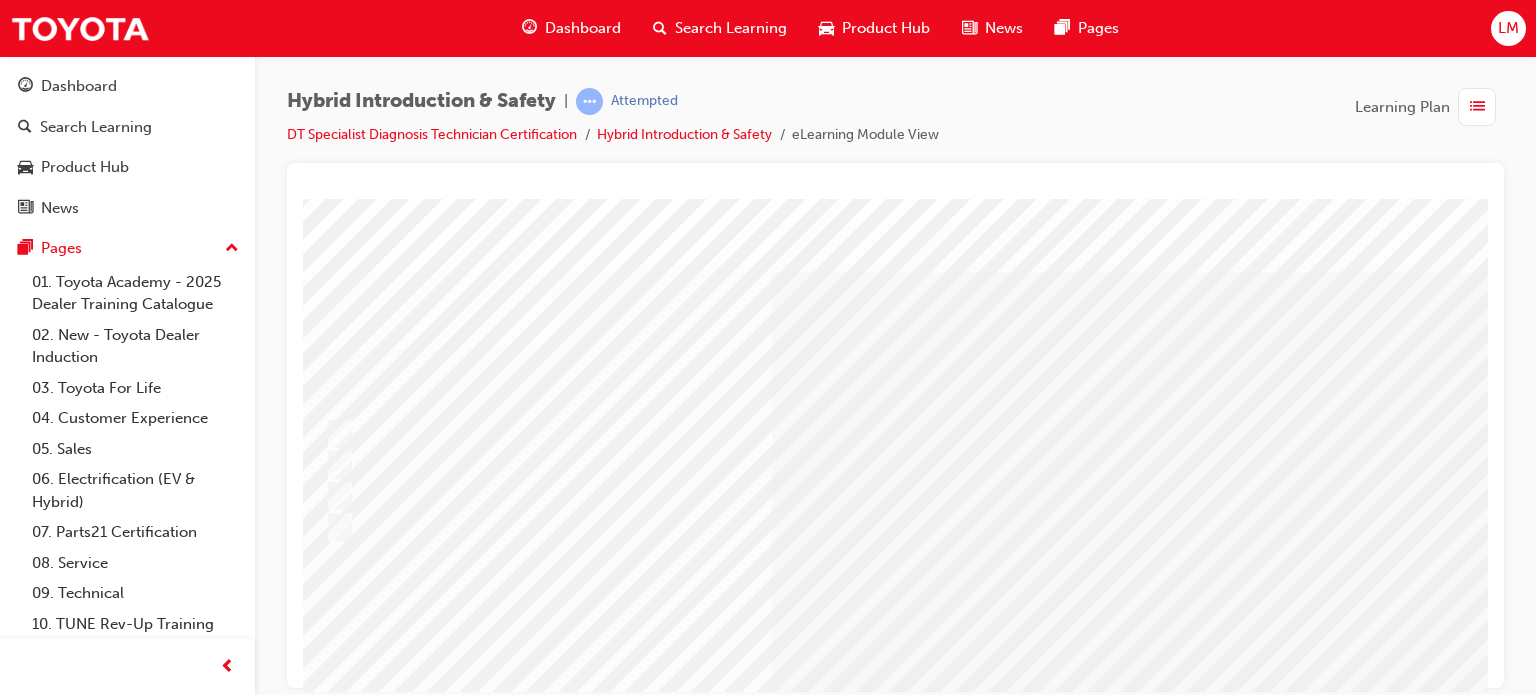 drag, startPoint x: 824, startPoint y: 495, endPoint x: 674, endPoint y: 567, distance: 166.3851 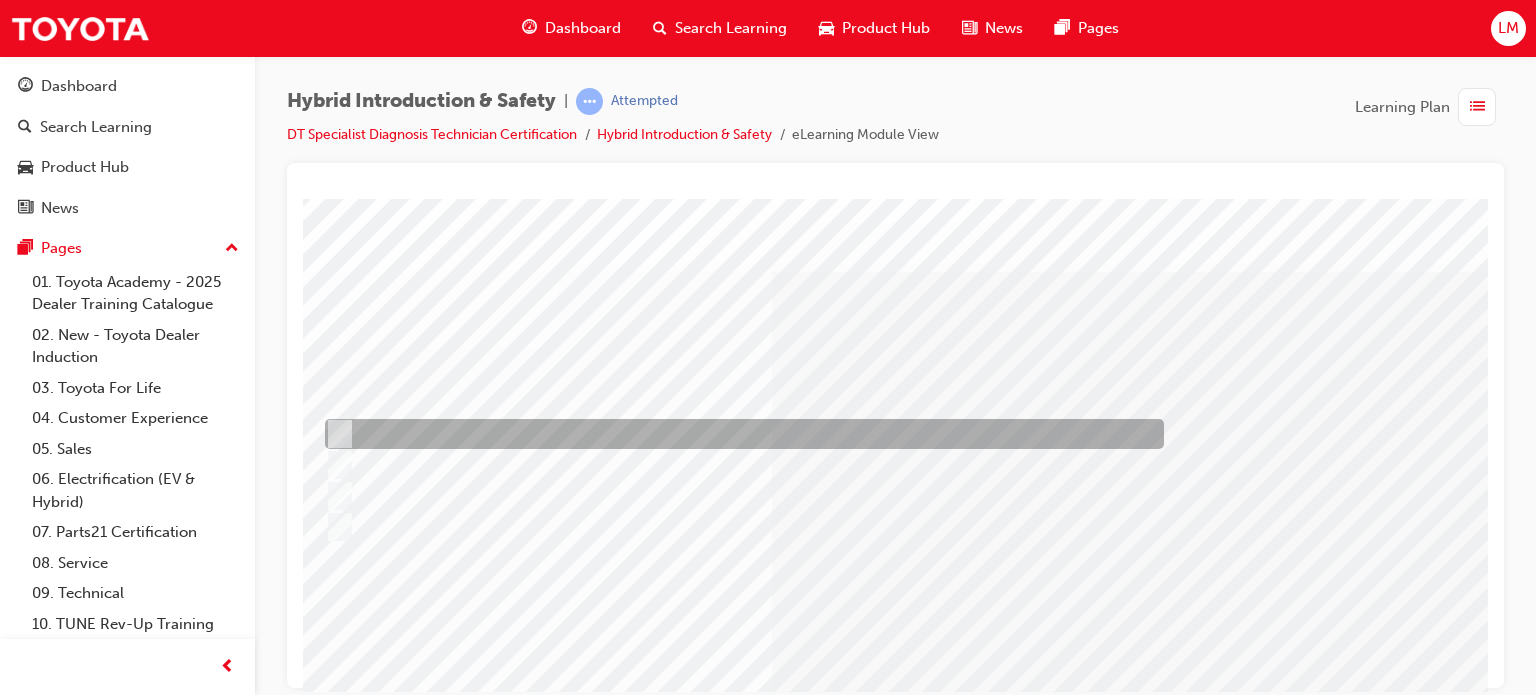 scroll, scrollTop: 0, scrollLeft: 0, axis: both 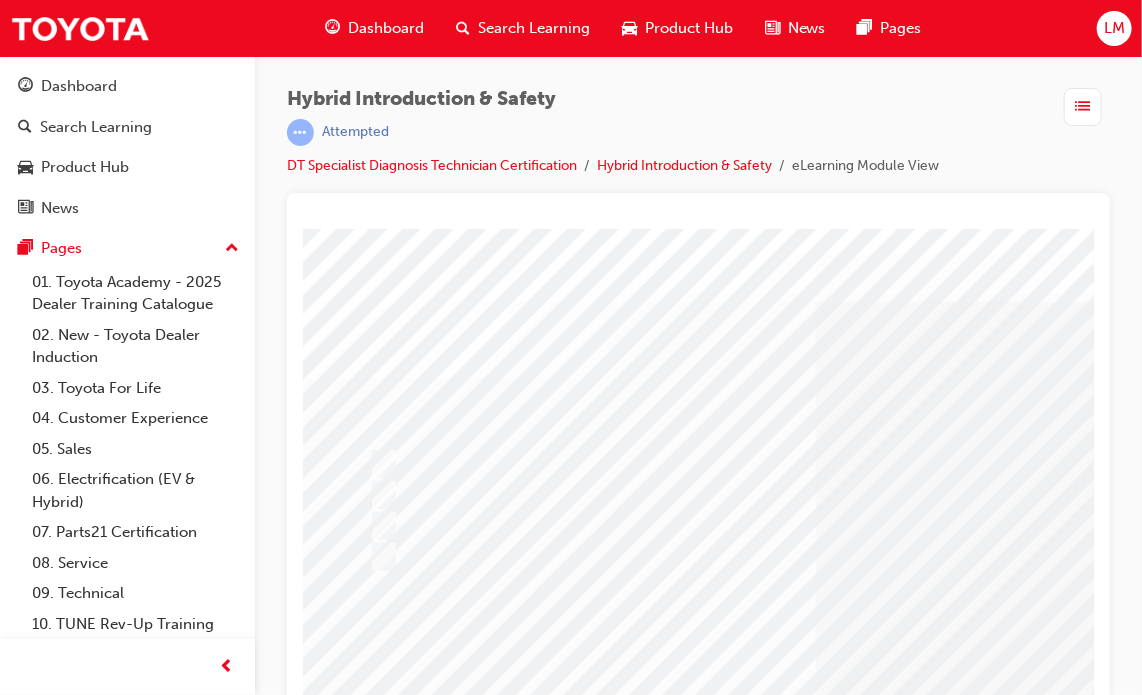 drag, startPoint x: 351, startPoint y: 339, endPoint x: 551, endPoint y: 447, distance: 227.29716 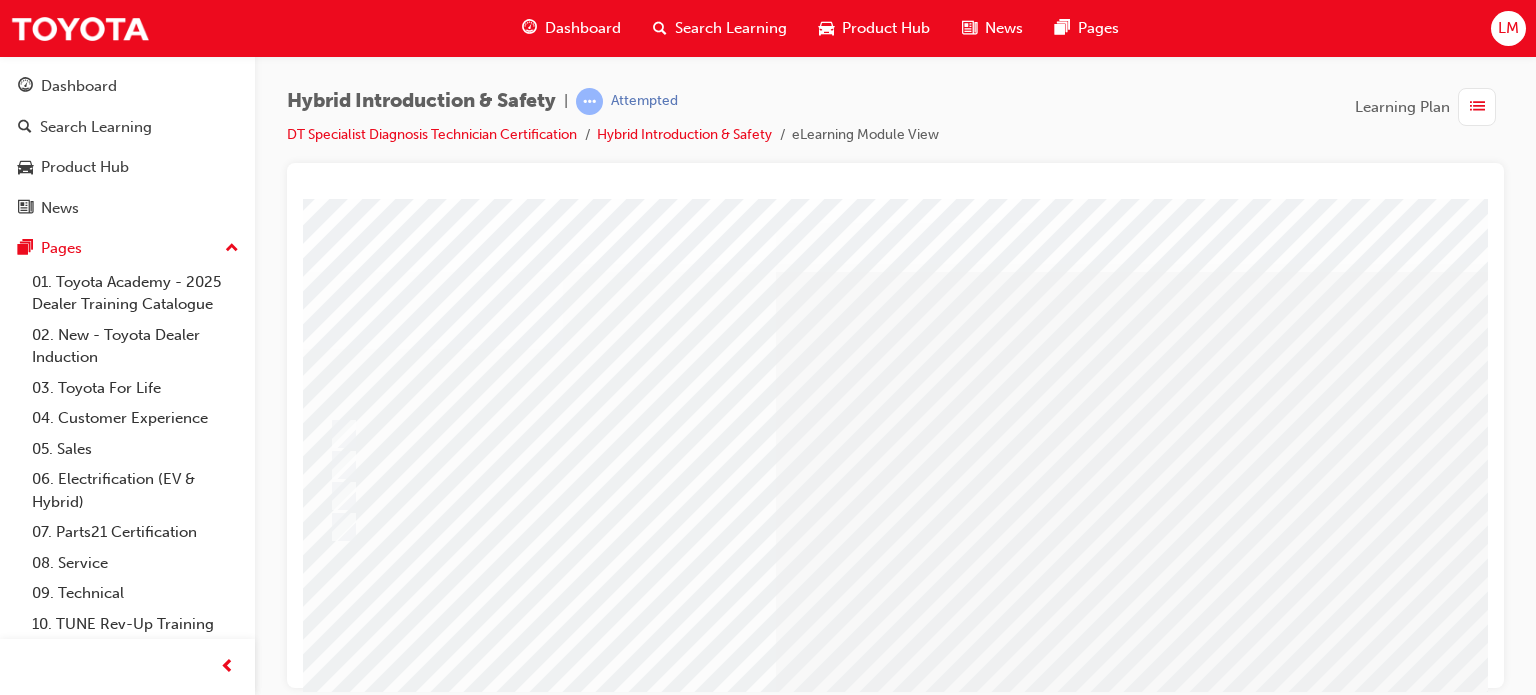 scroll, scrollTop: 0, scrollLeft: 42, axis: horizontal 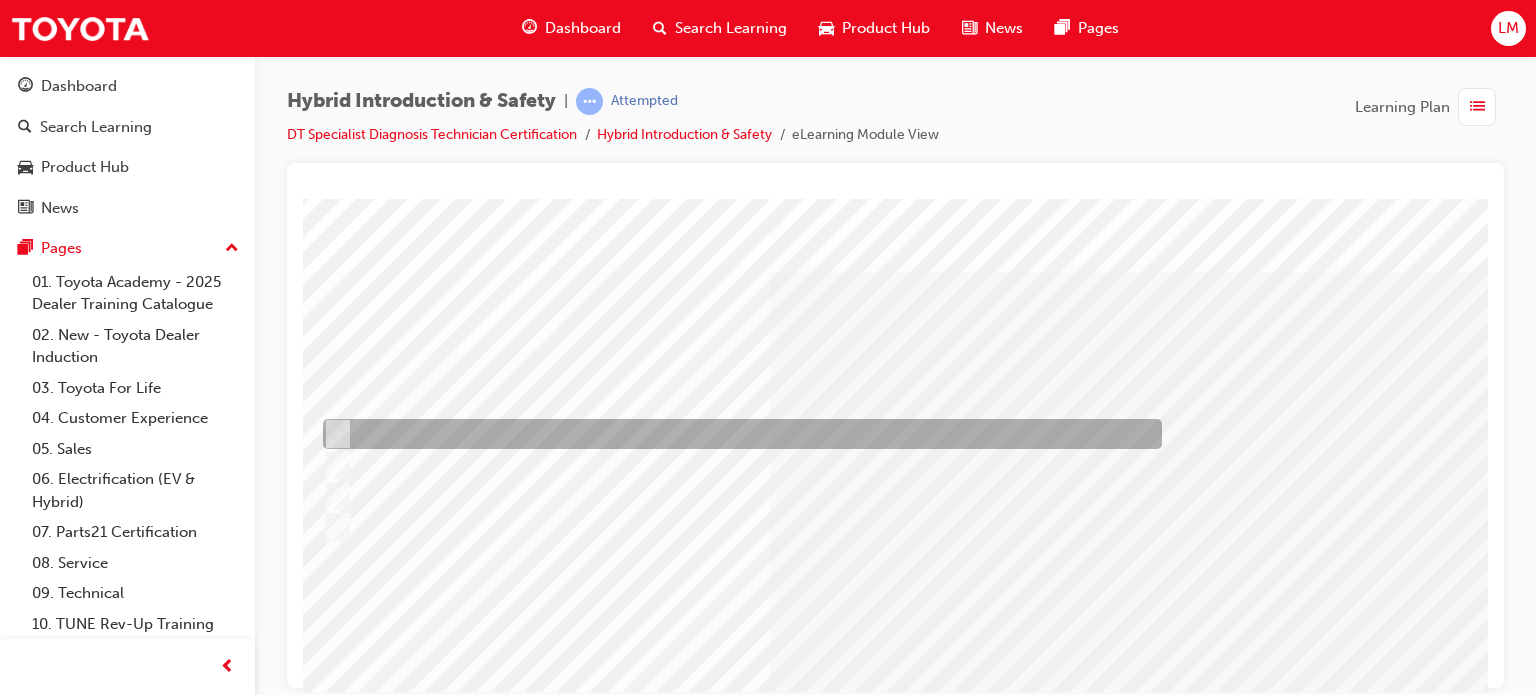 click at bounding box center (737, 434) 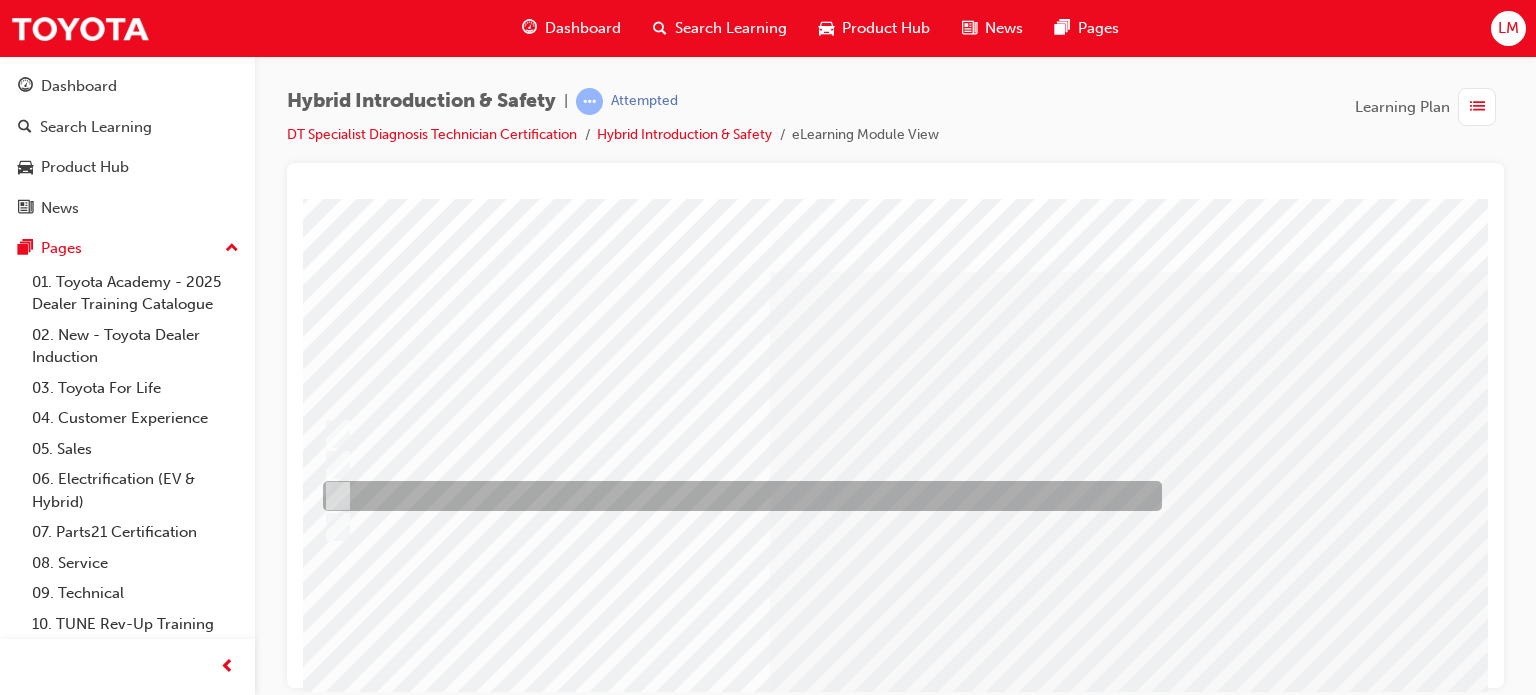 click at bounding box center [334, 496] 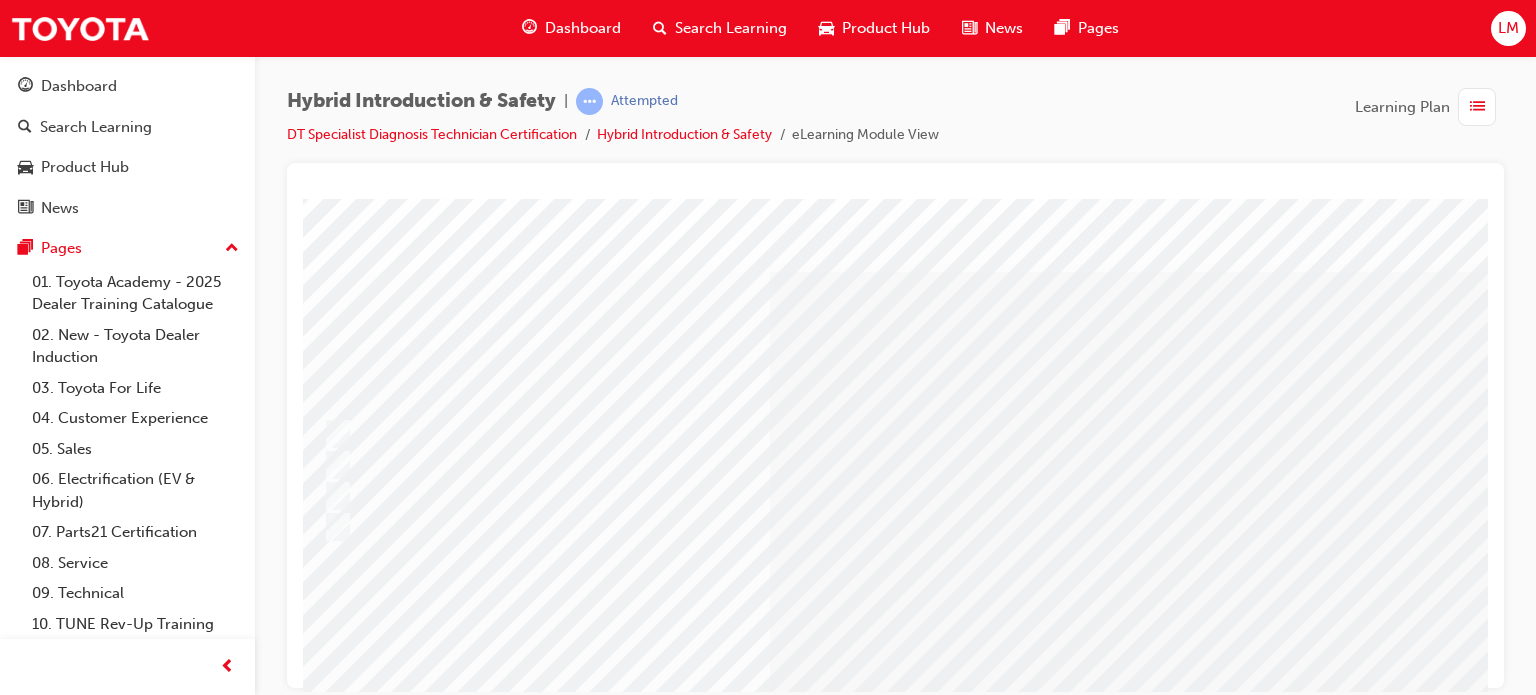 click at bounding box center [937, 2767] 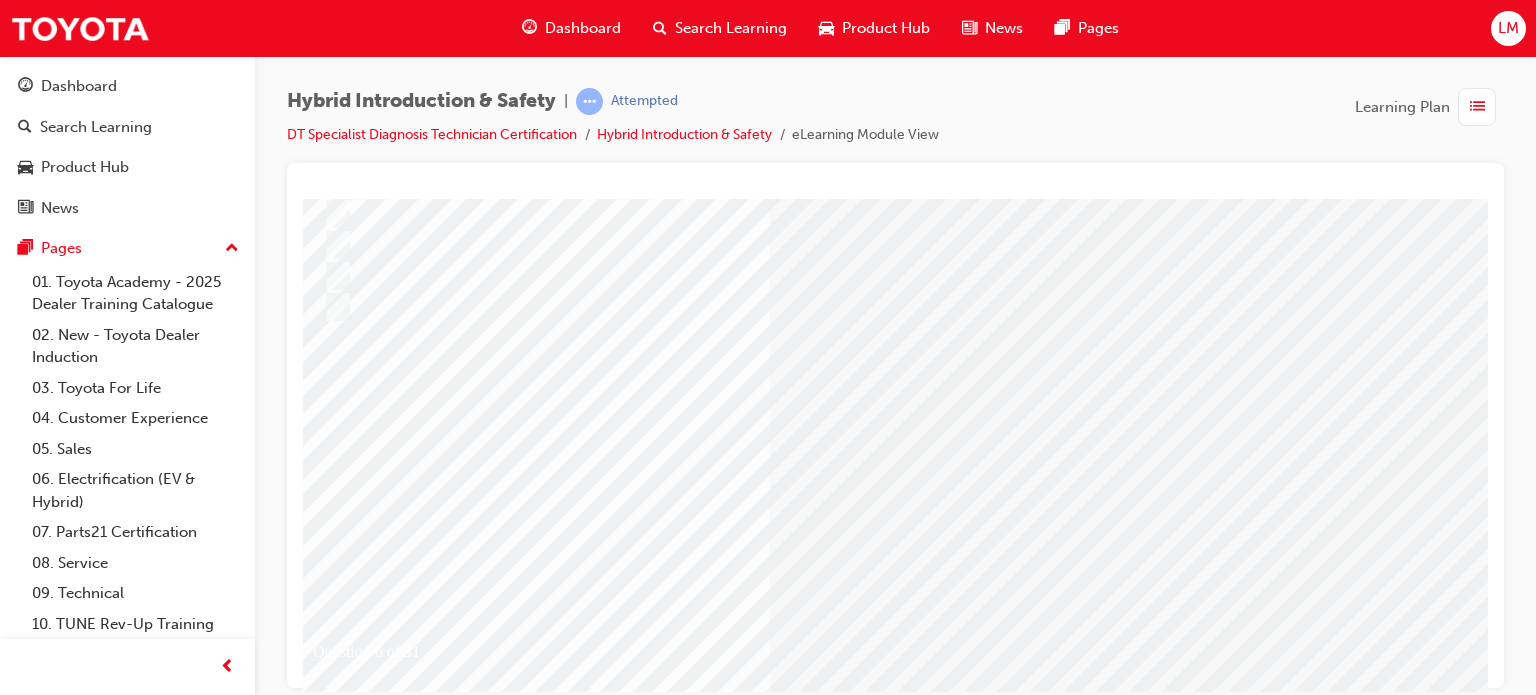 scroll, scrollTop: 286, scrollLeft: 46, axis: both 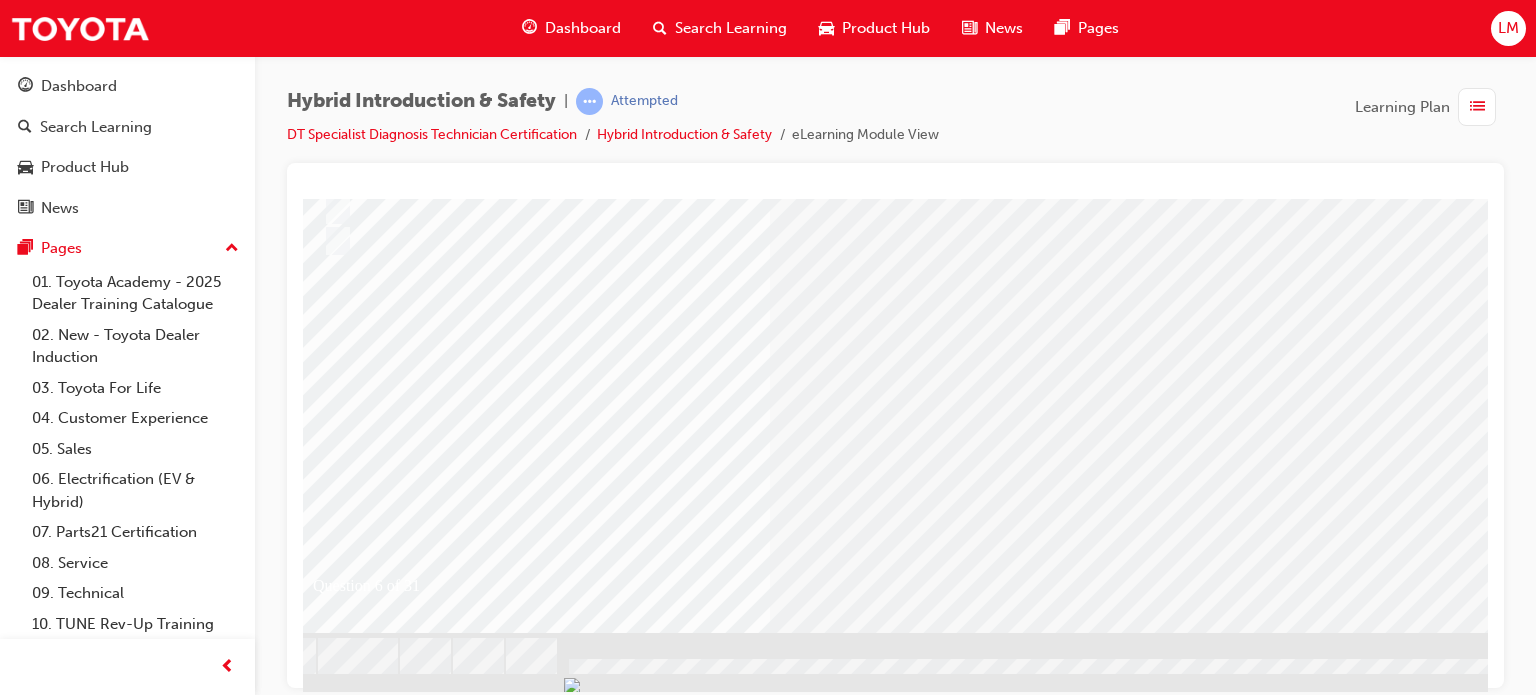 click at bounding box center [329, 2625] 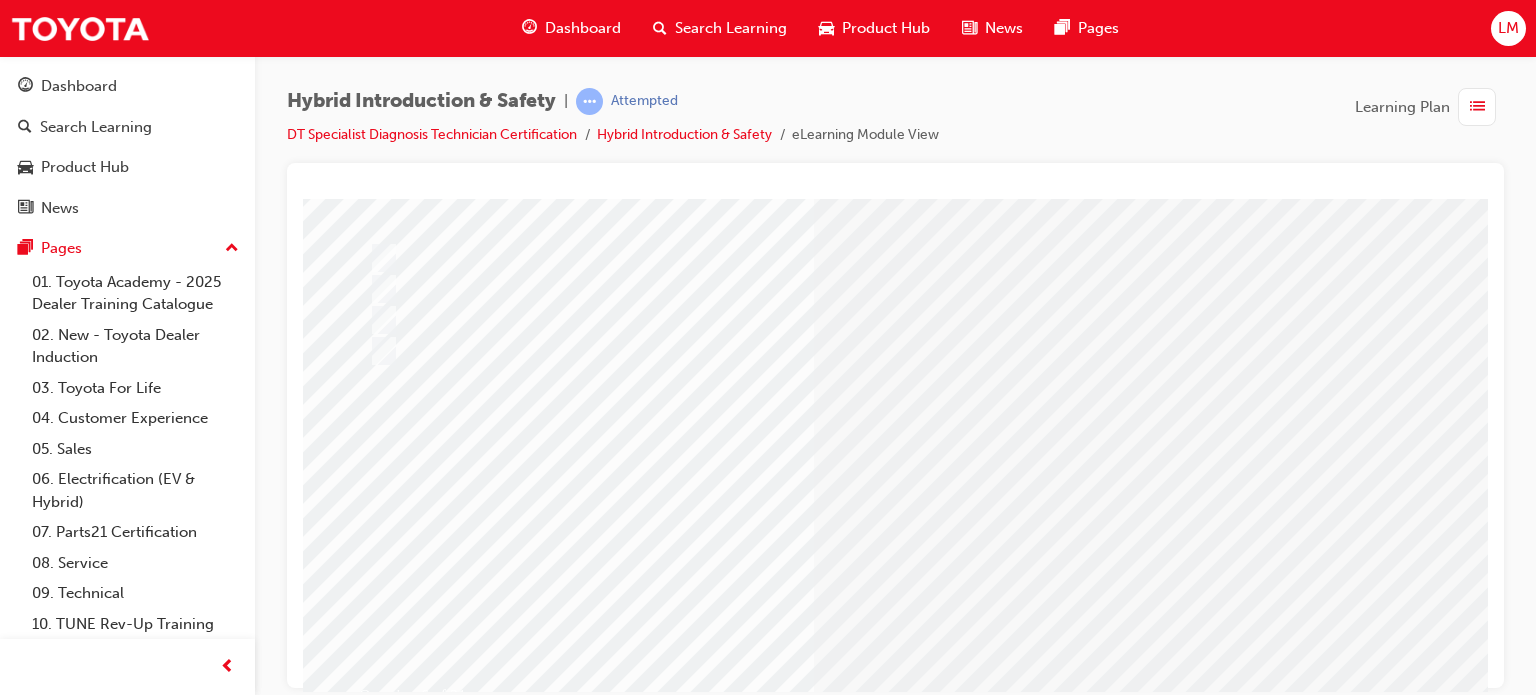 scroll, scrollTop: 286, scrollLeft: 0, axis: vertical 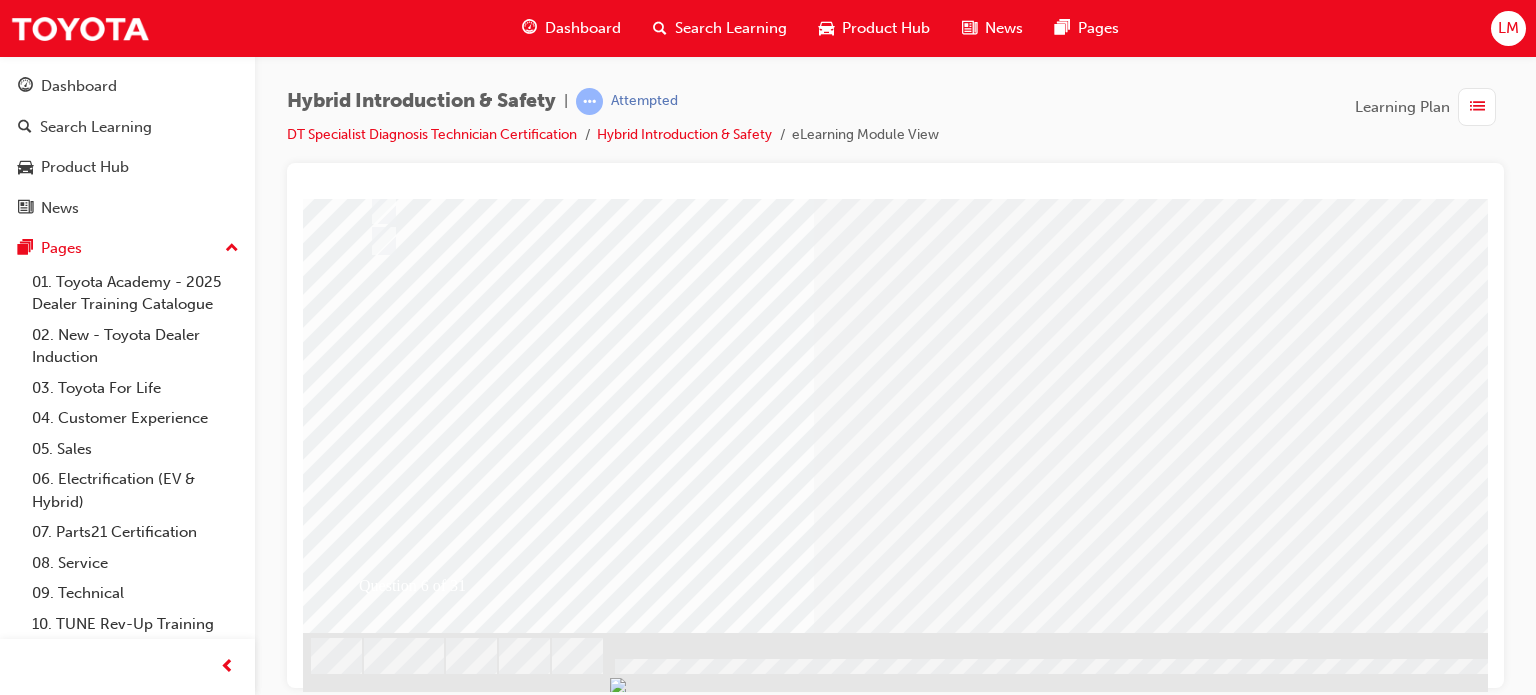 click at bounding box center [983, 992] 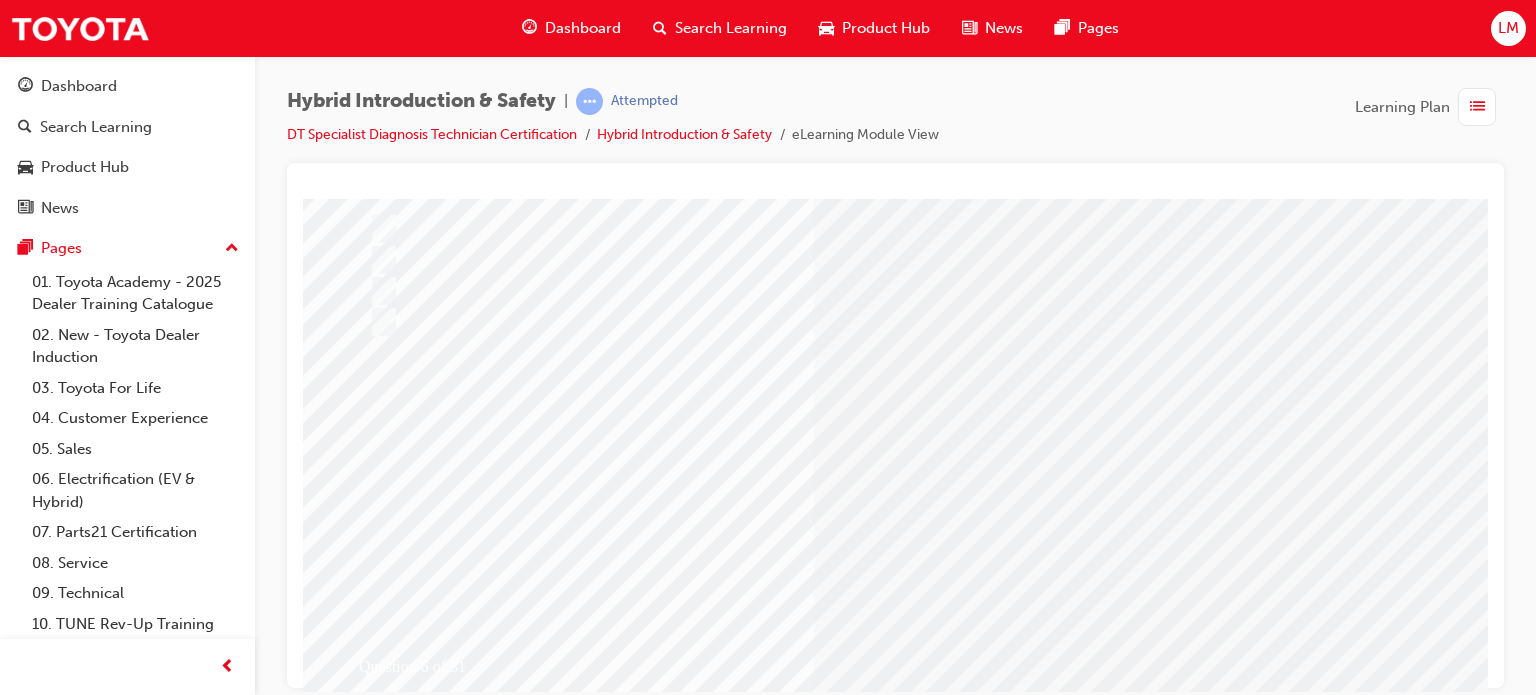 scroll, scrollTop: 86, scrollLeft: 0, axis: vertical 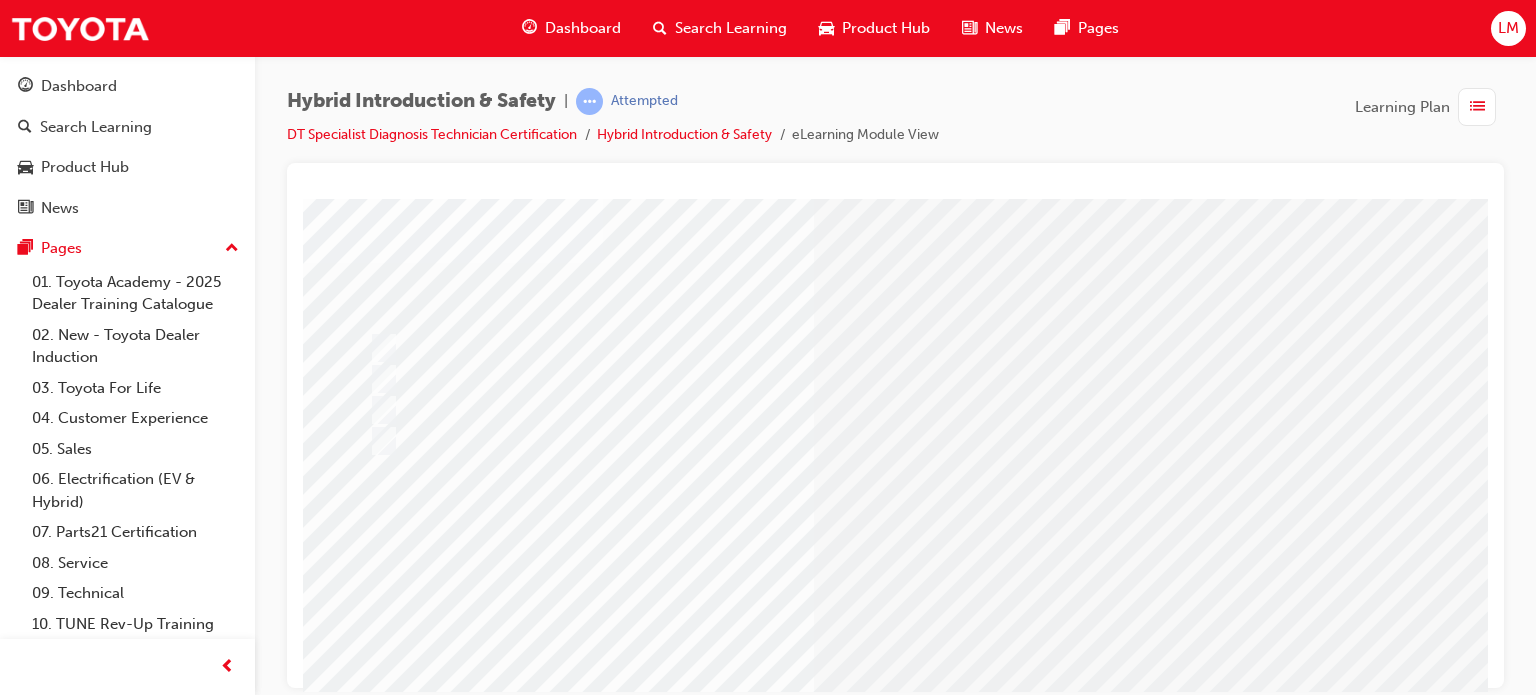 click at bounding box center [783, 379] 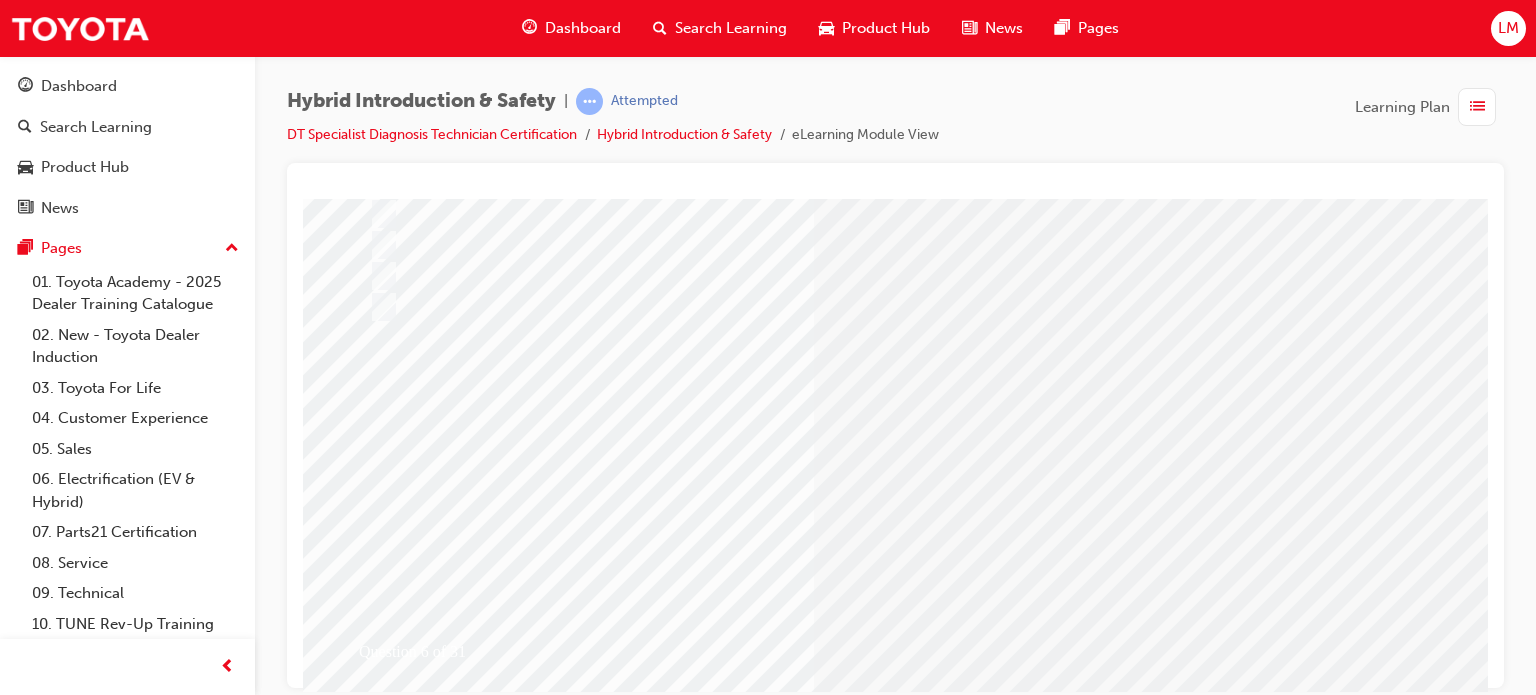 scroll, scrollTop: 186, scrollLeft: 0, axis: vertical 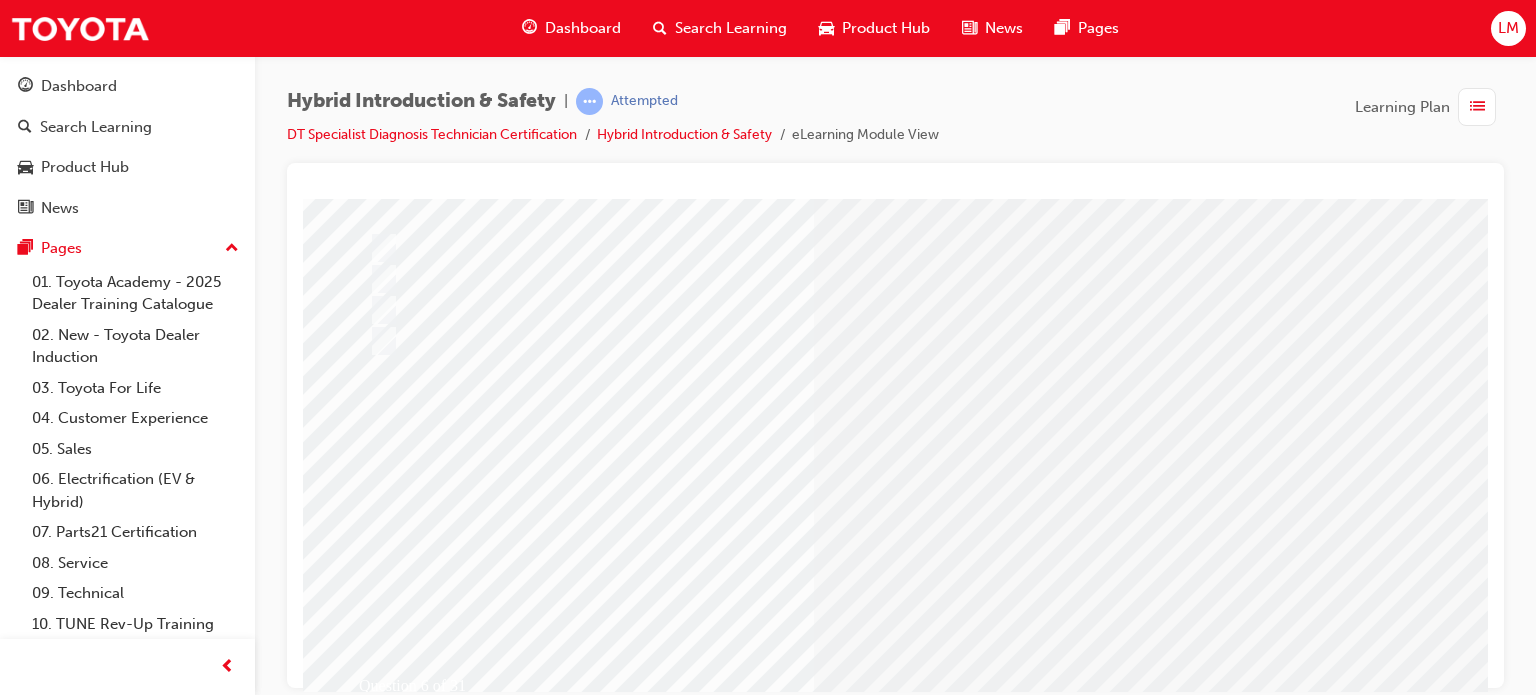 click at bounding box center [375, 2723] 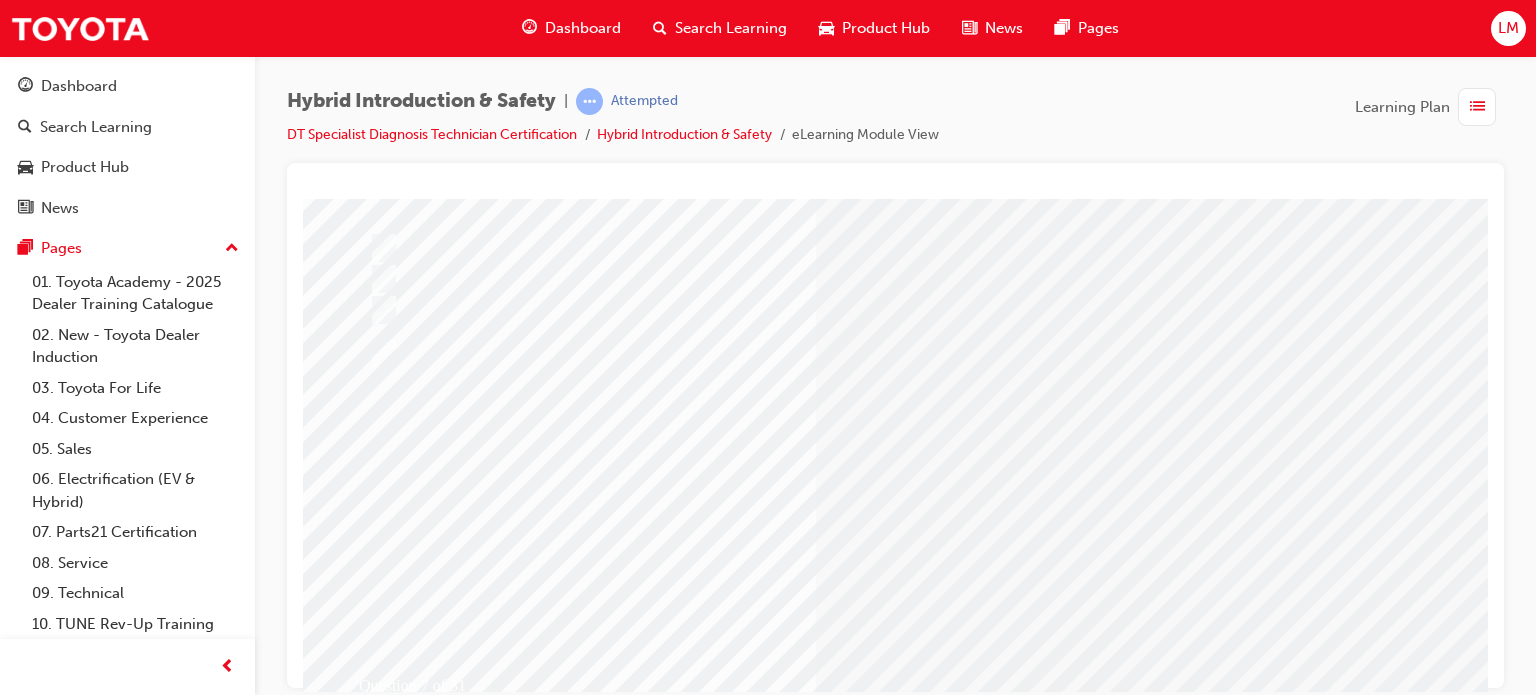 scroll, scrollTop: 0, scrollLeft: 0, axis: both 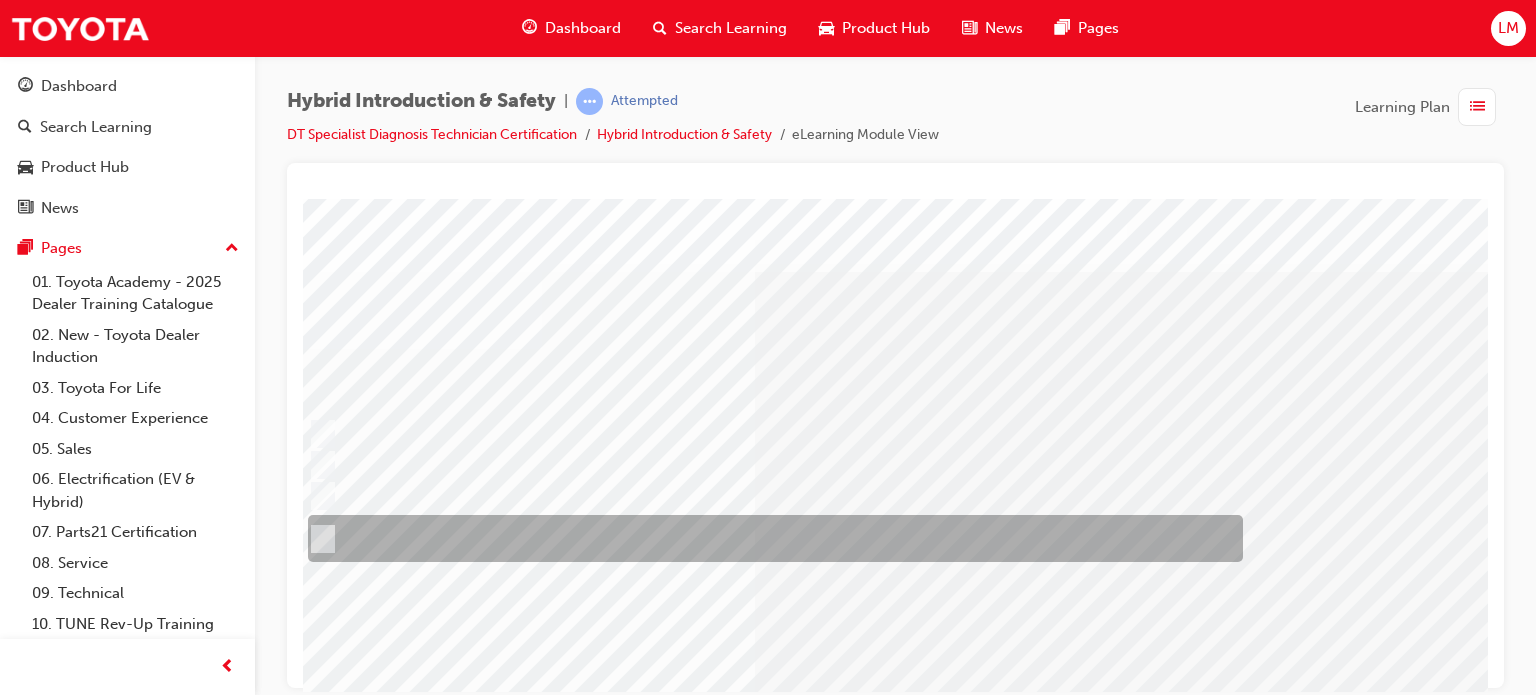 drag, startPoint x: 607, startPoint y: 523, endPoint x: 629, endPoint y: 525, distance: 22.090721 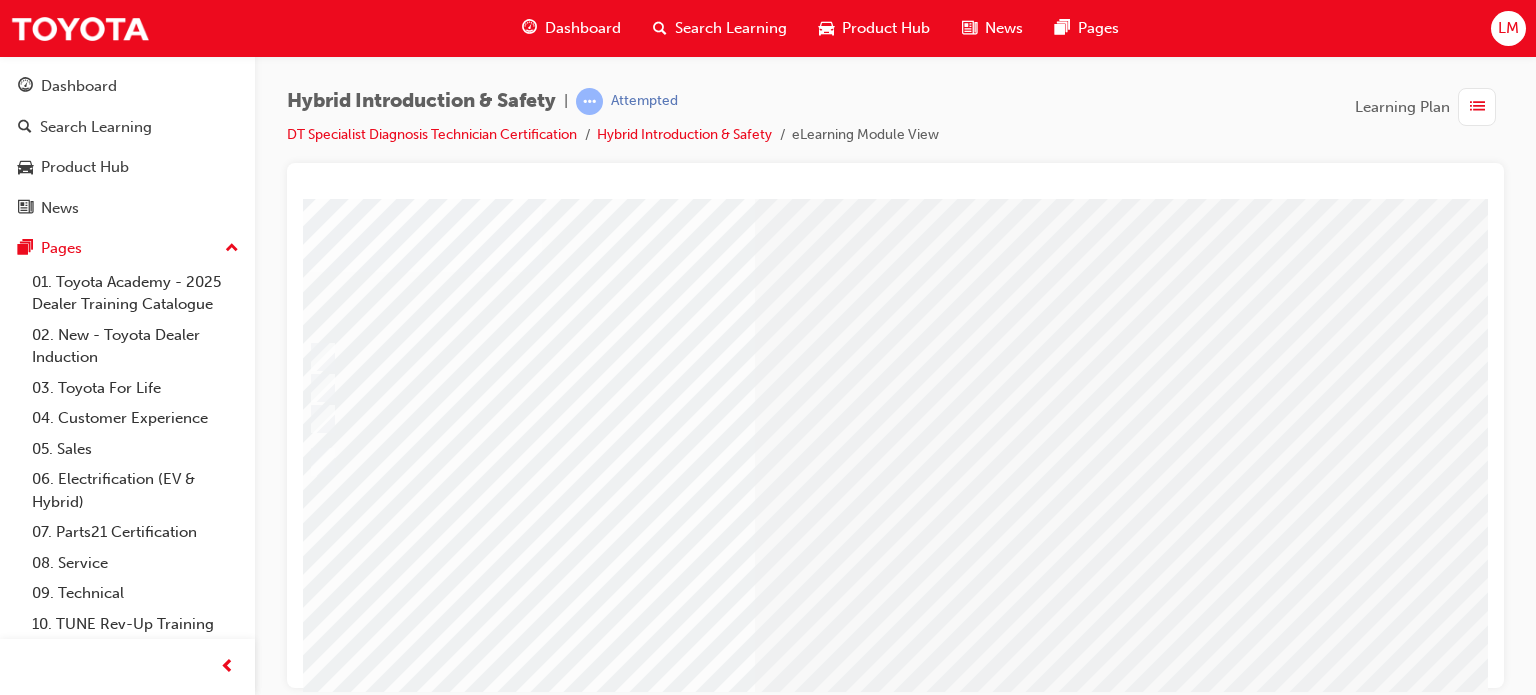 scroll, scrollTop: 200, scrollLeft: 61, axis: both 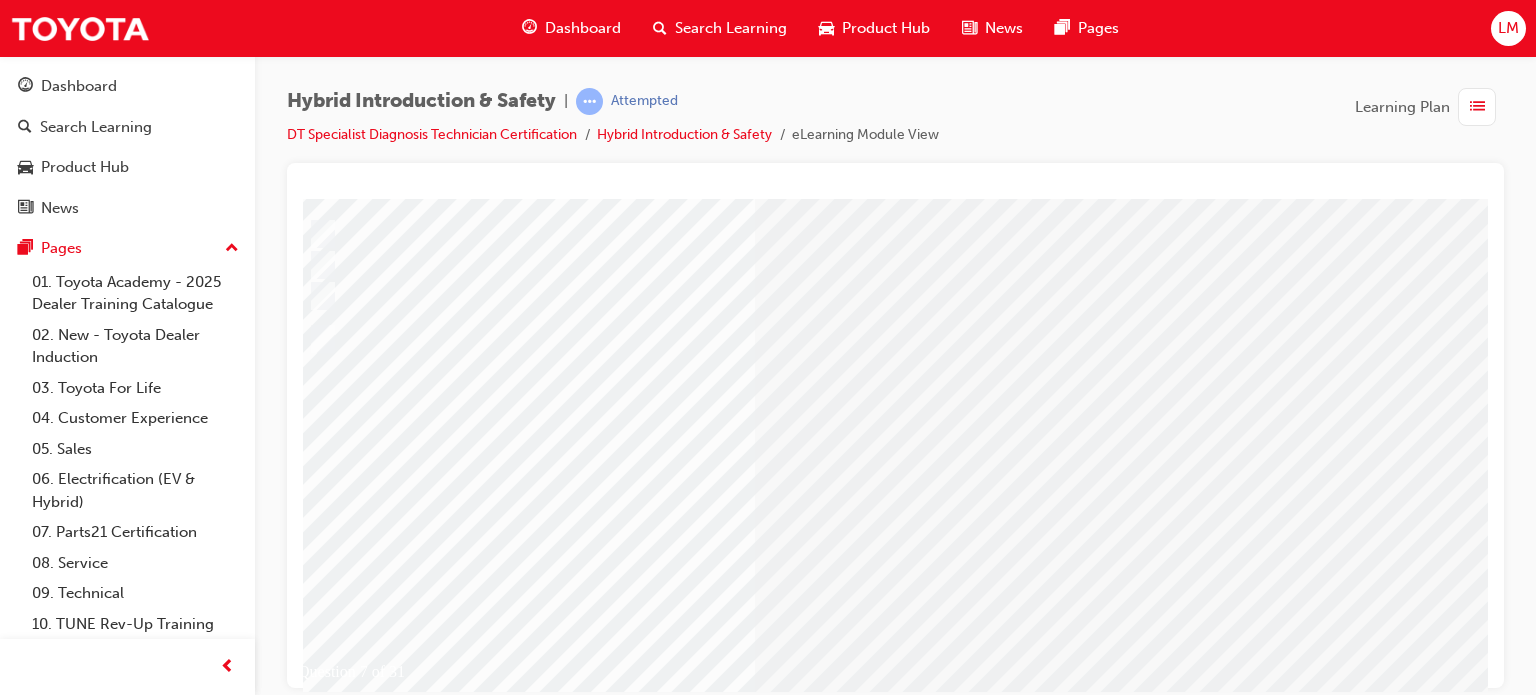 click at bounding box center (314, 2711) 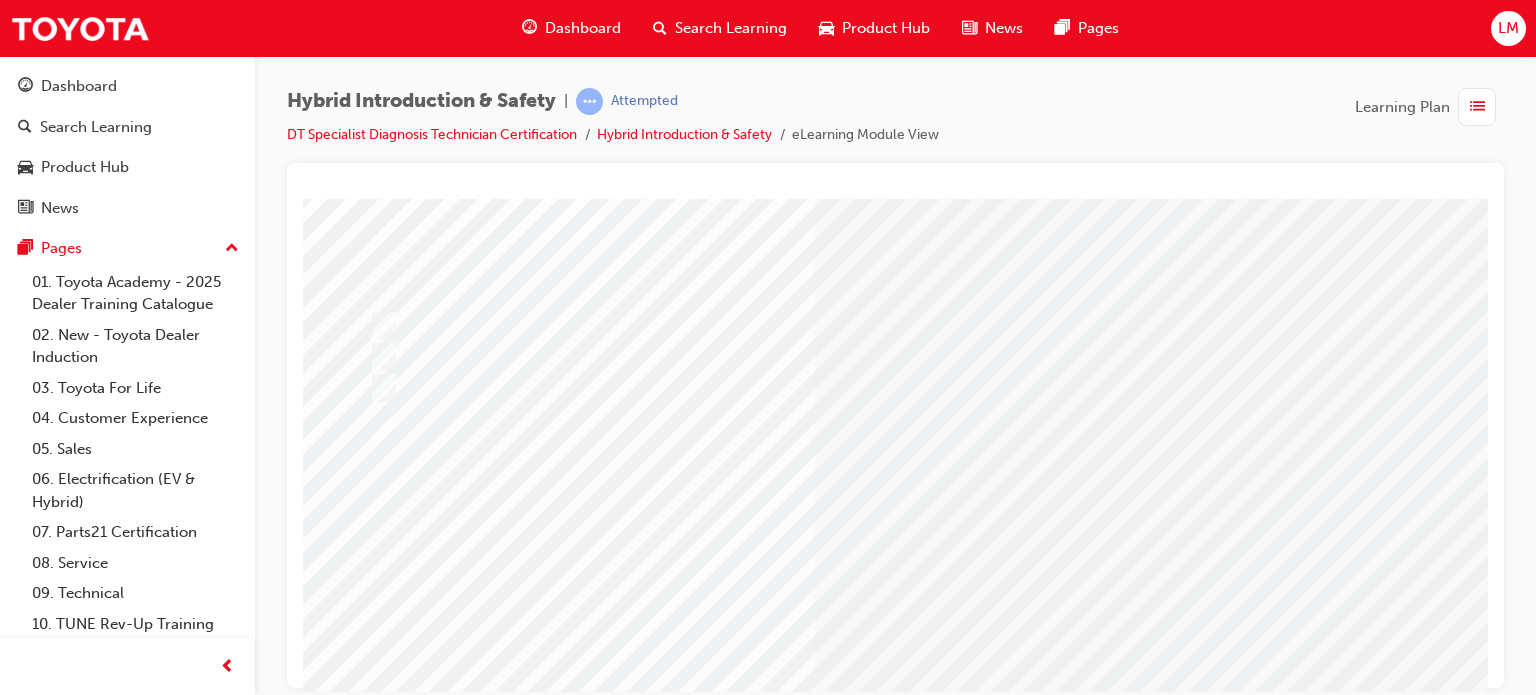 scroll, scrollTop: 200, scrollLeft: 0, axis: vertical 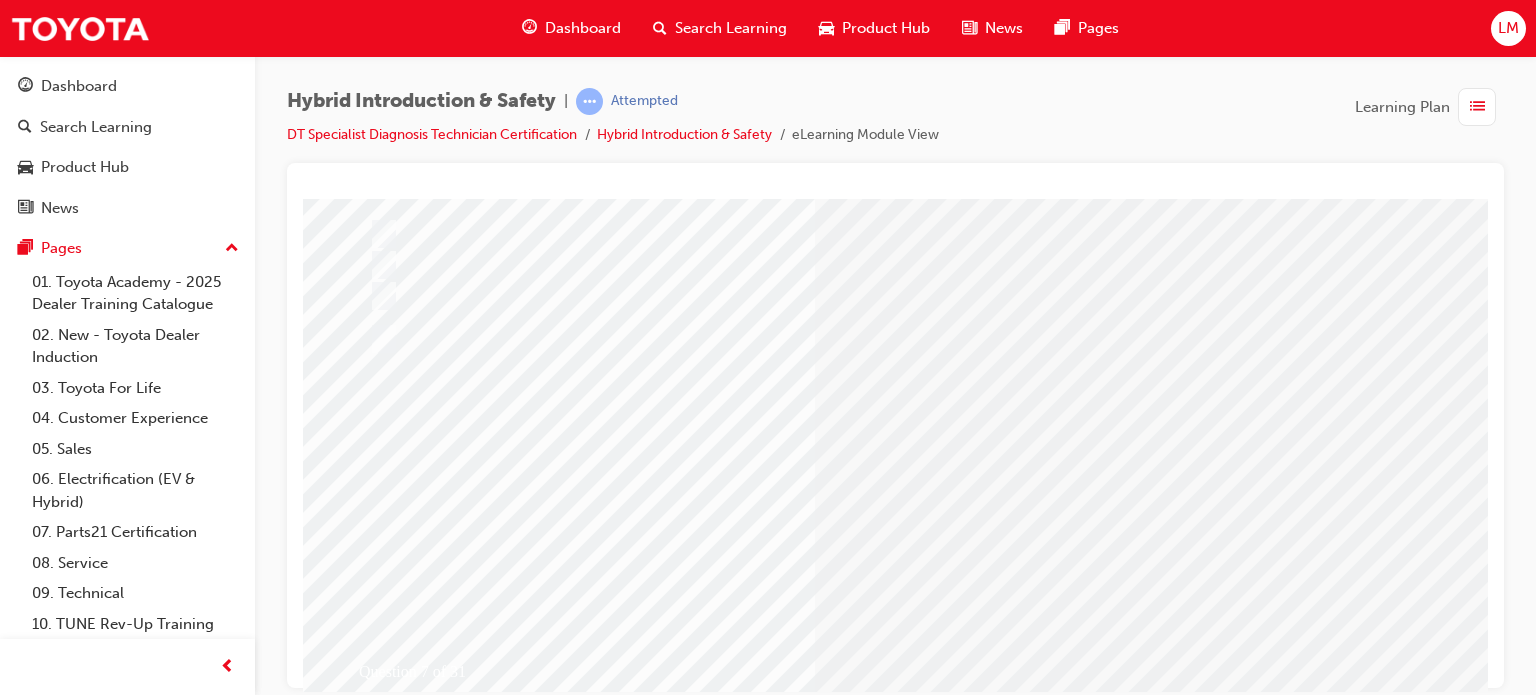 click at bounding box center (635, 2494) 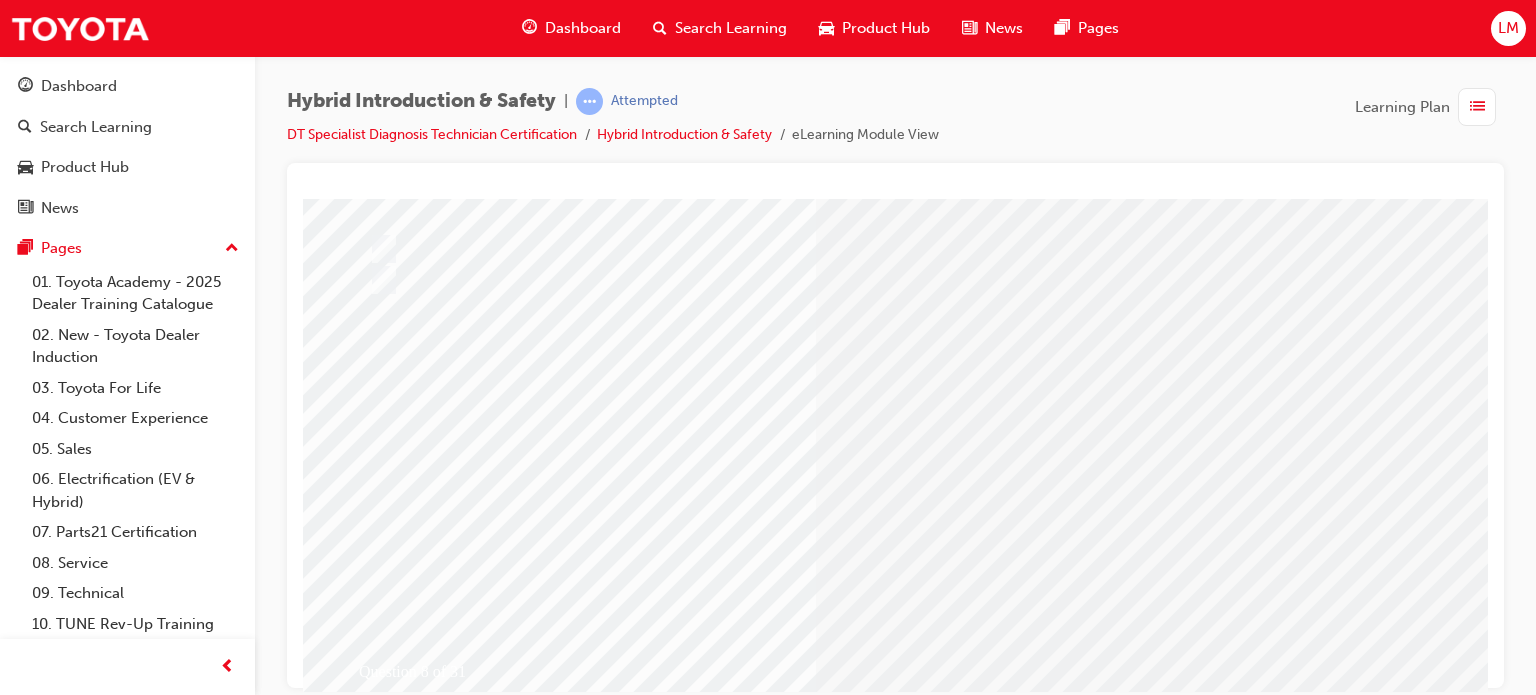 scroll, scrollTop: 0, scrollLeft: 0, axis: both 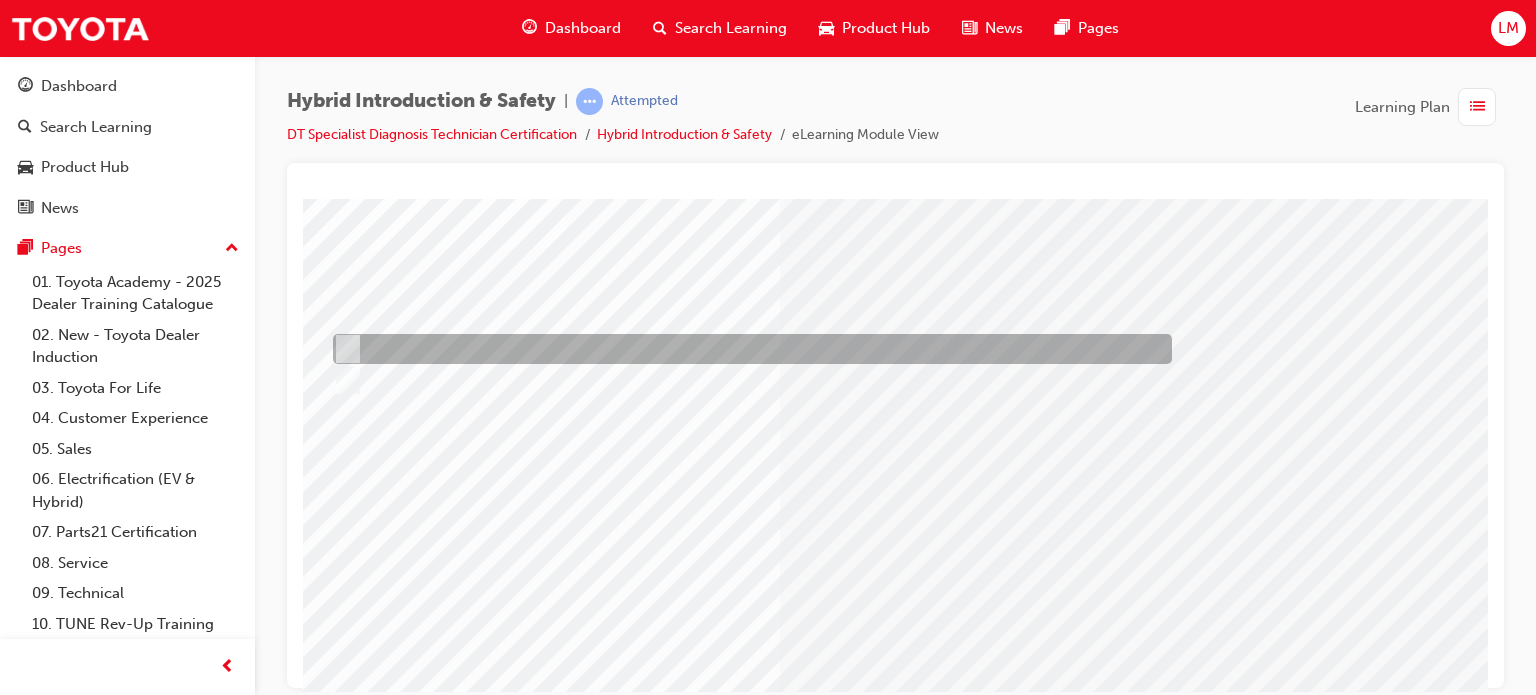 drag, startPoint x: 348, startPoint y: 351, endPoint x: 382, endPoint y: 358, distance: 34.713108 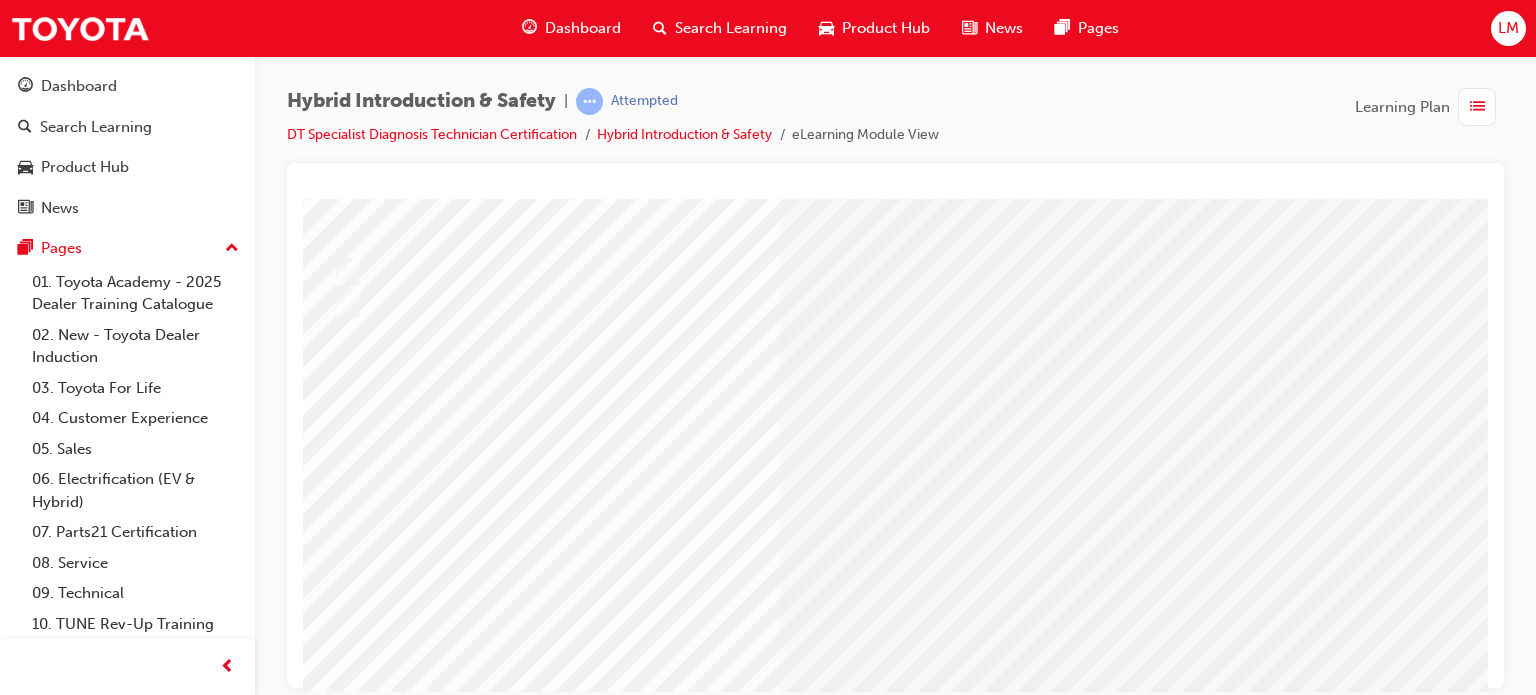 scroll, scrollTop: 286, scrollLeft: 36, axis: both 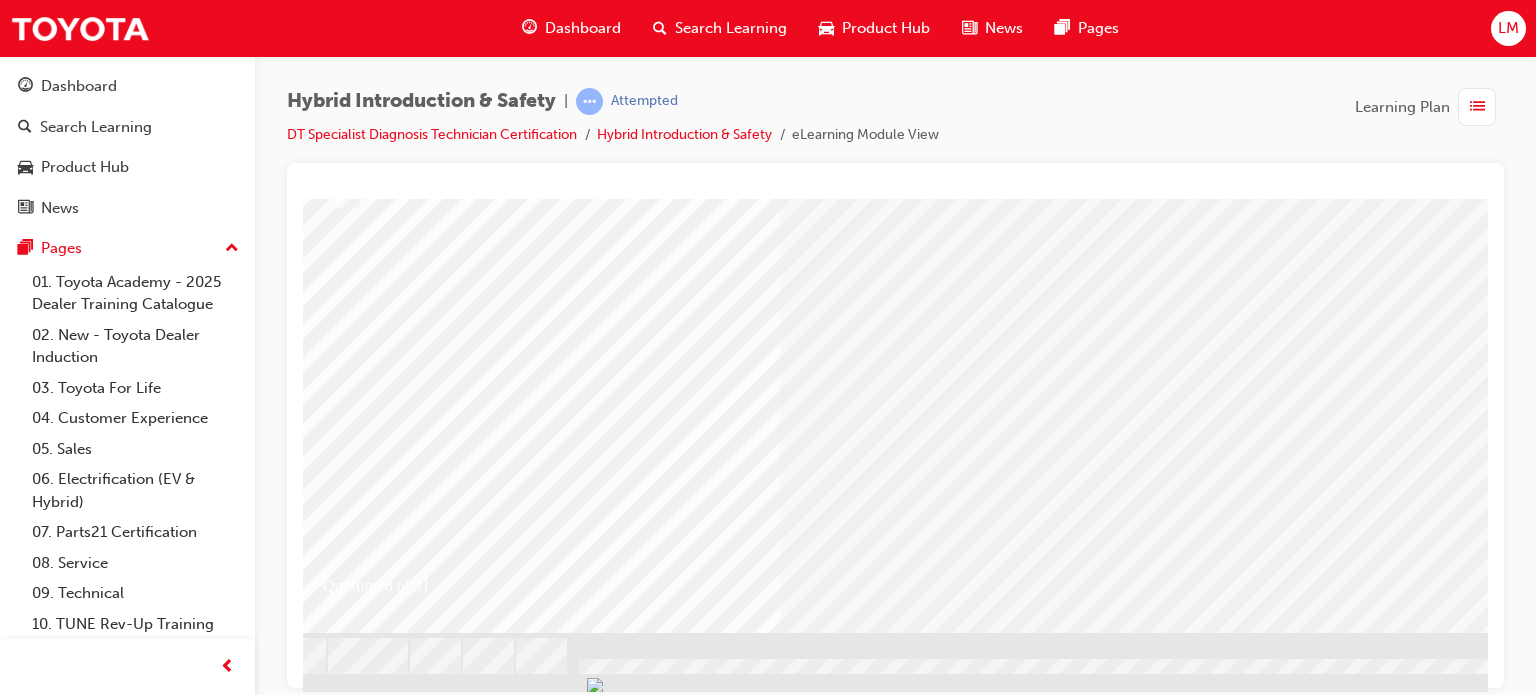 click at bounding box center [339, 2594] 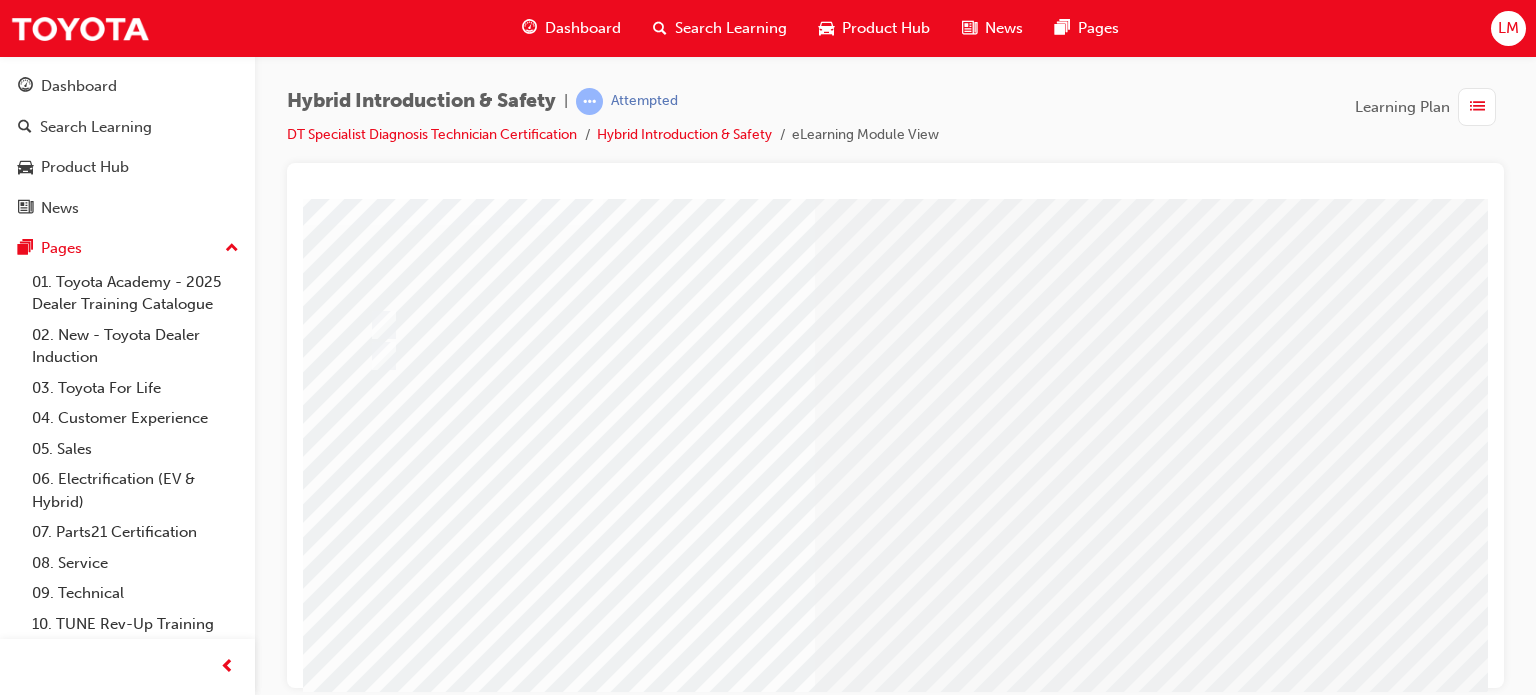 scroll, scrollTop: 286, scrollLeft: 0, axis: vertical 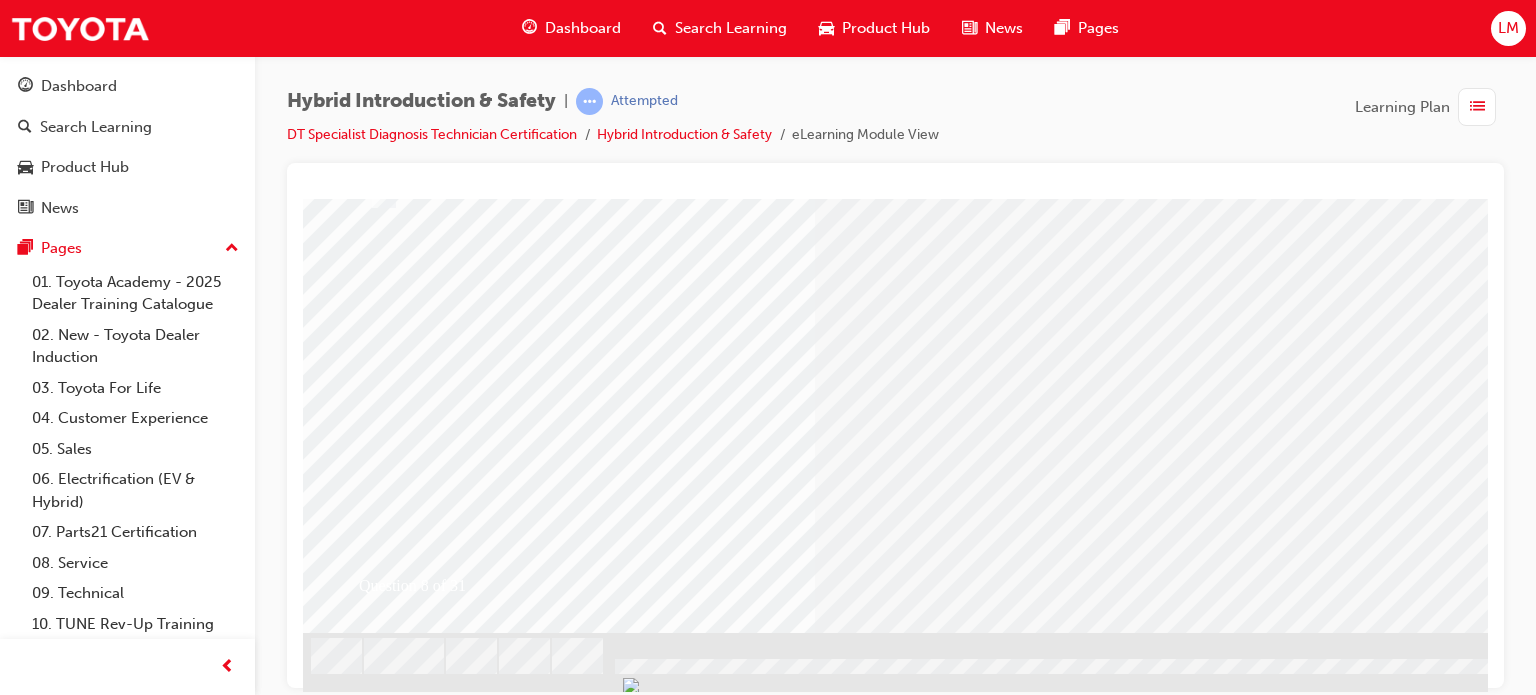 click at bounding box center [635, 2408] 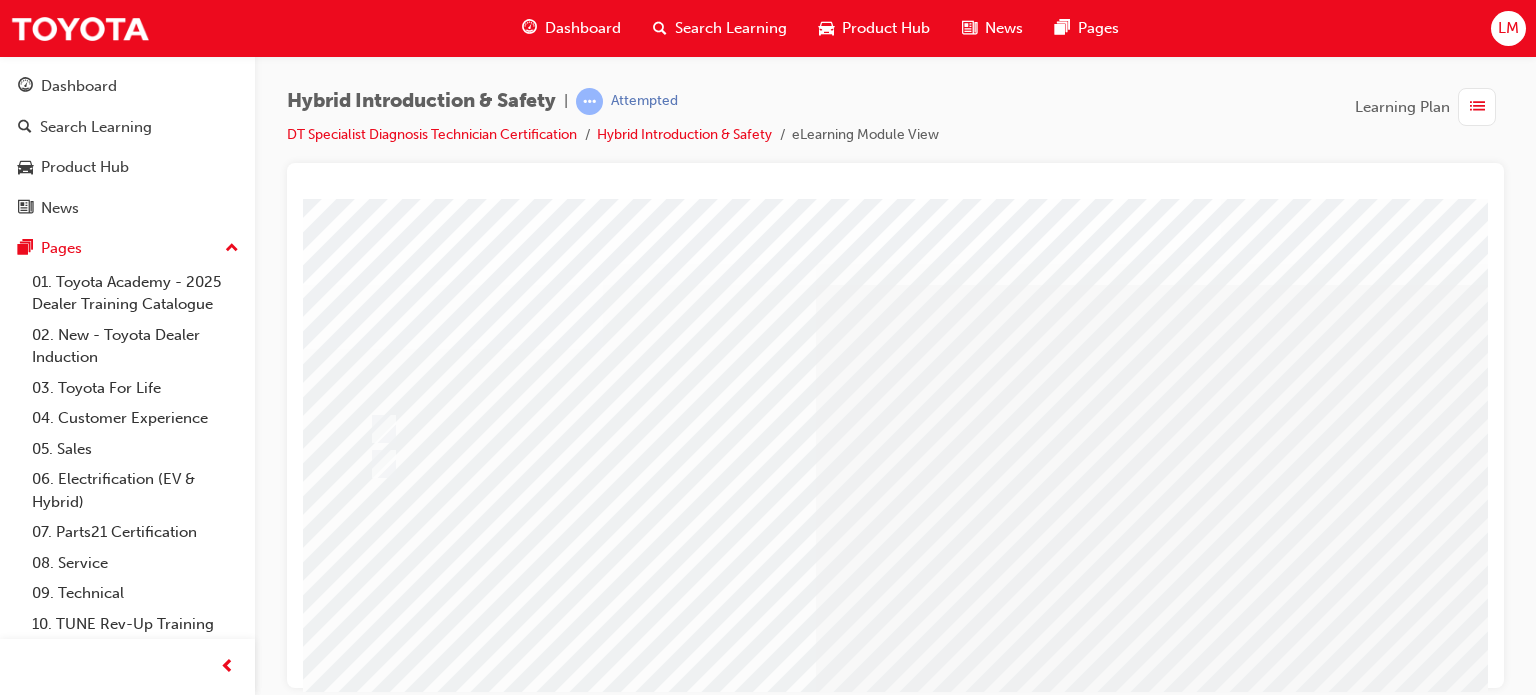 click at bounding box center [895, 425] 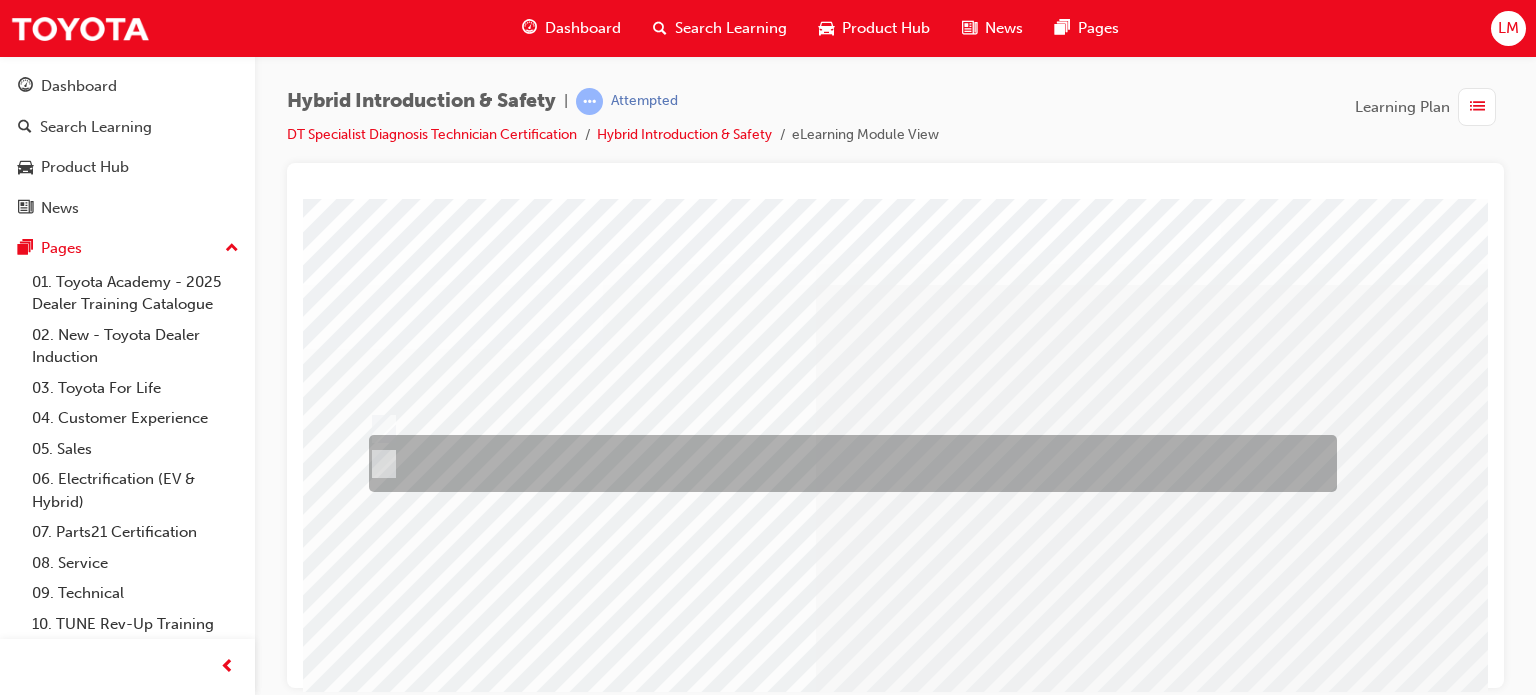 click at bounding box center (380, 464) 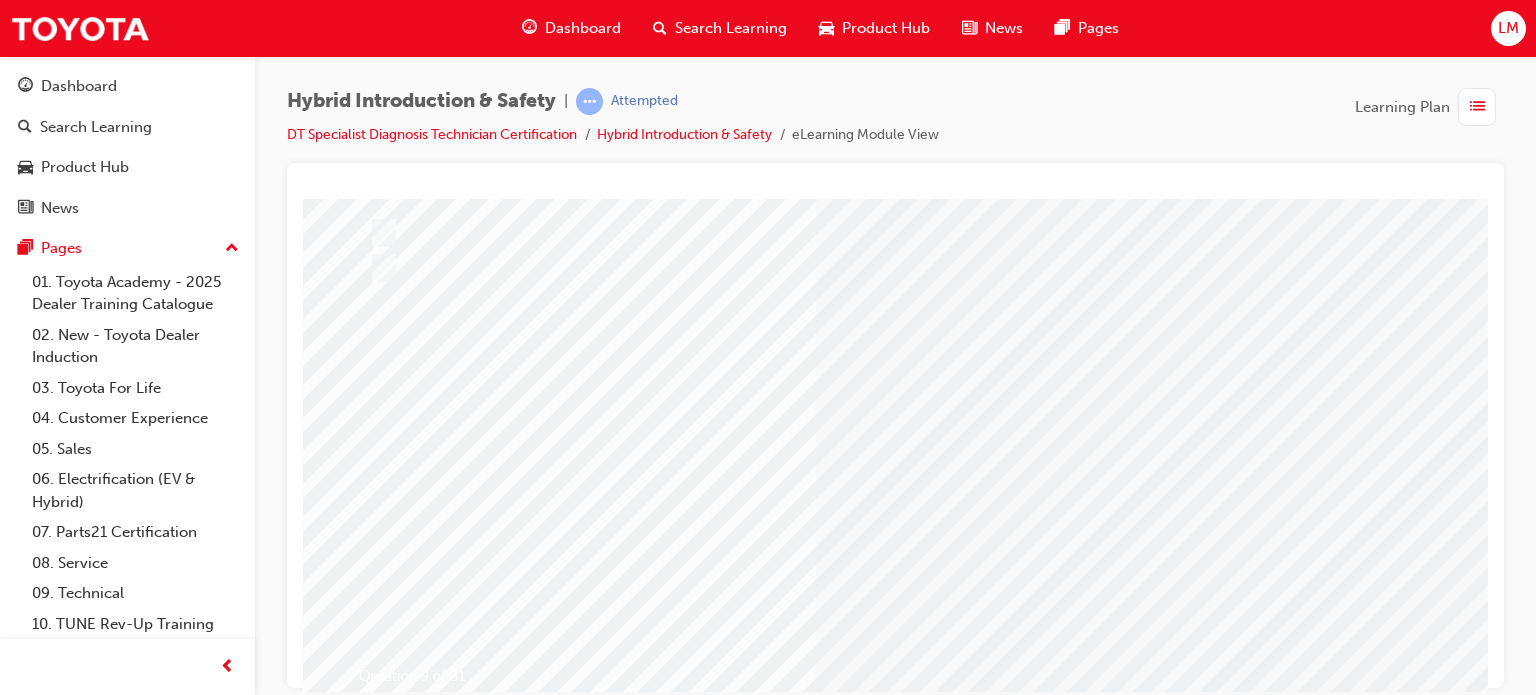 scroll, scrollTop: 200, scrollLeft: 0, axis: vertical 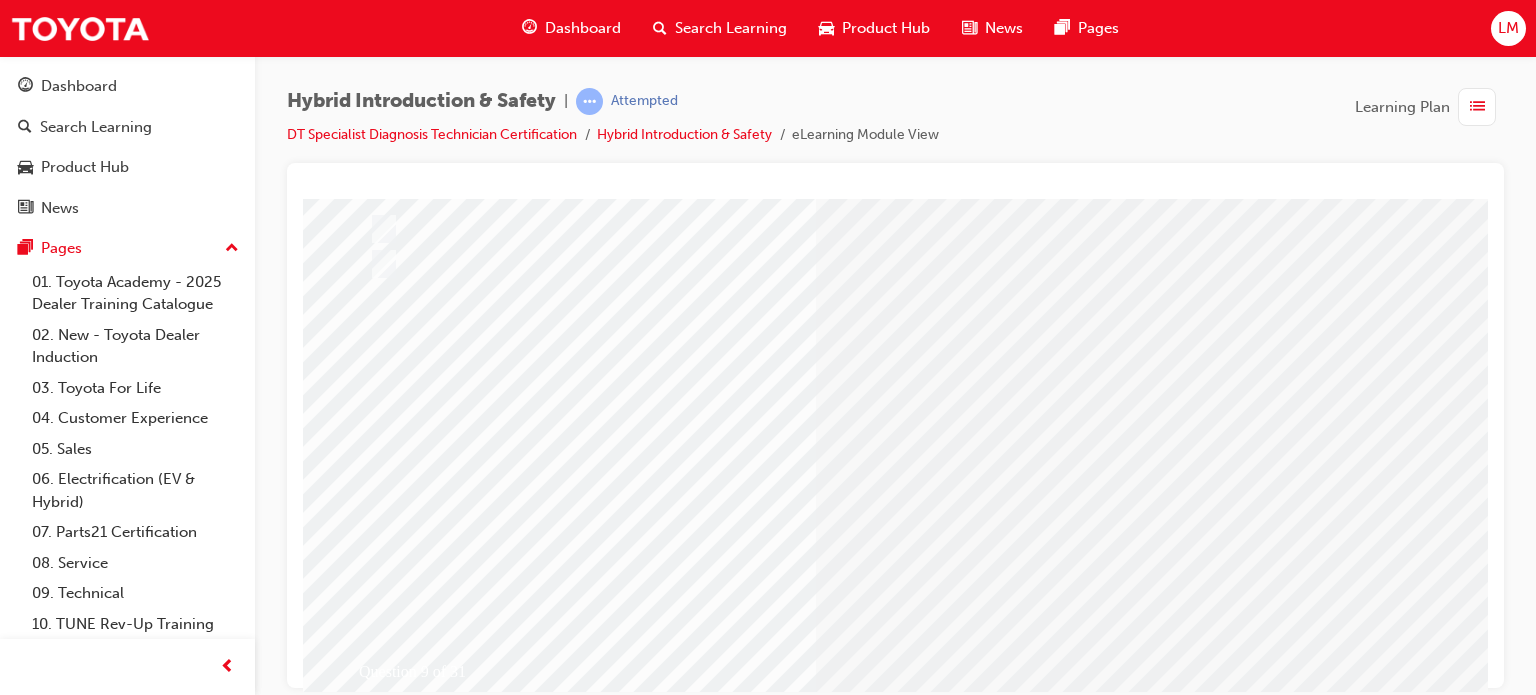 click at bounding box center [375, 2680] 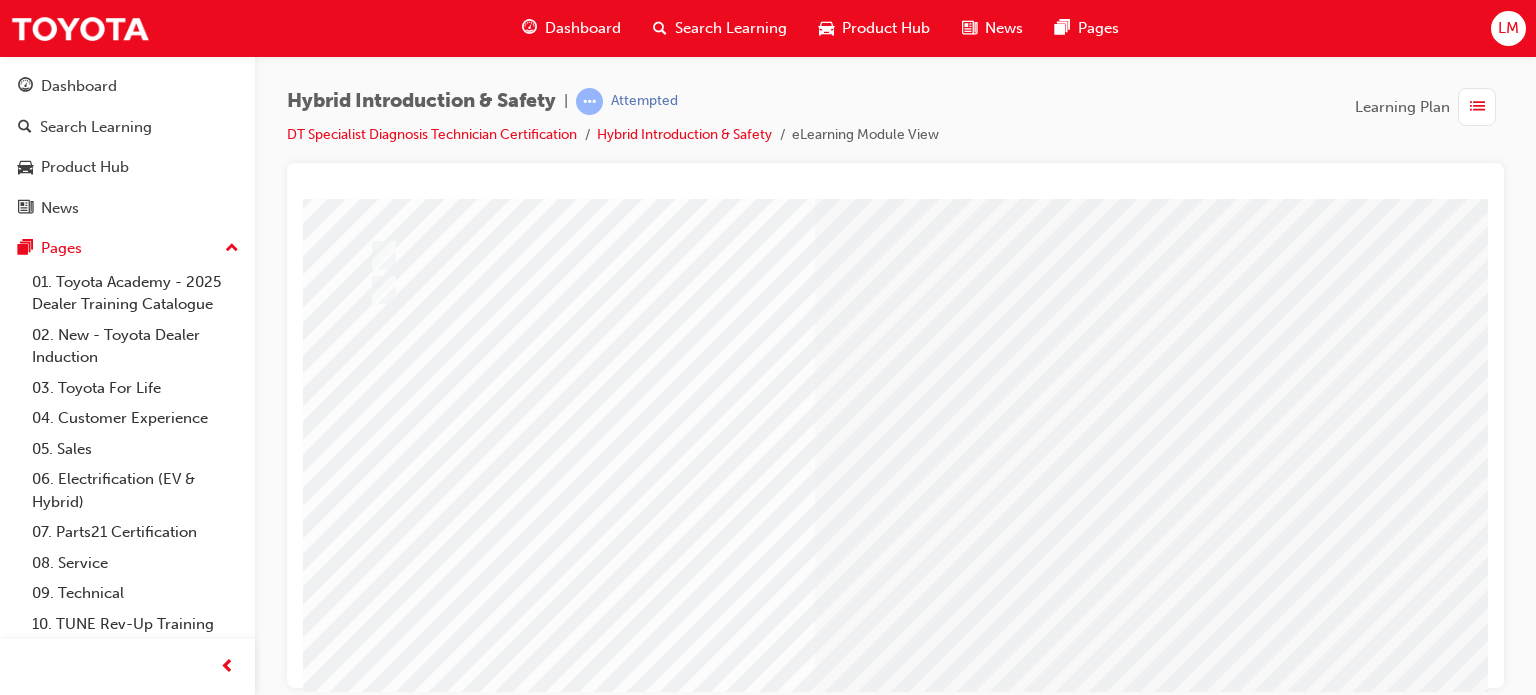 scroll, scrollTop: 286, scrollLeft: 0, axis: vertical 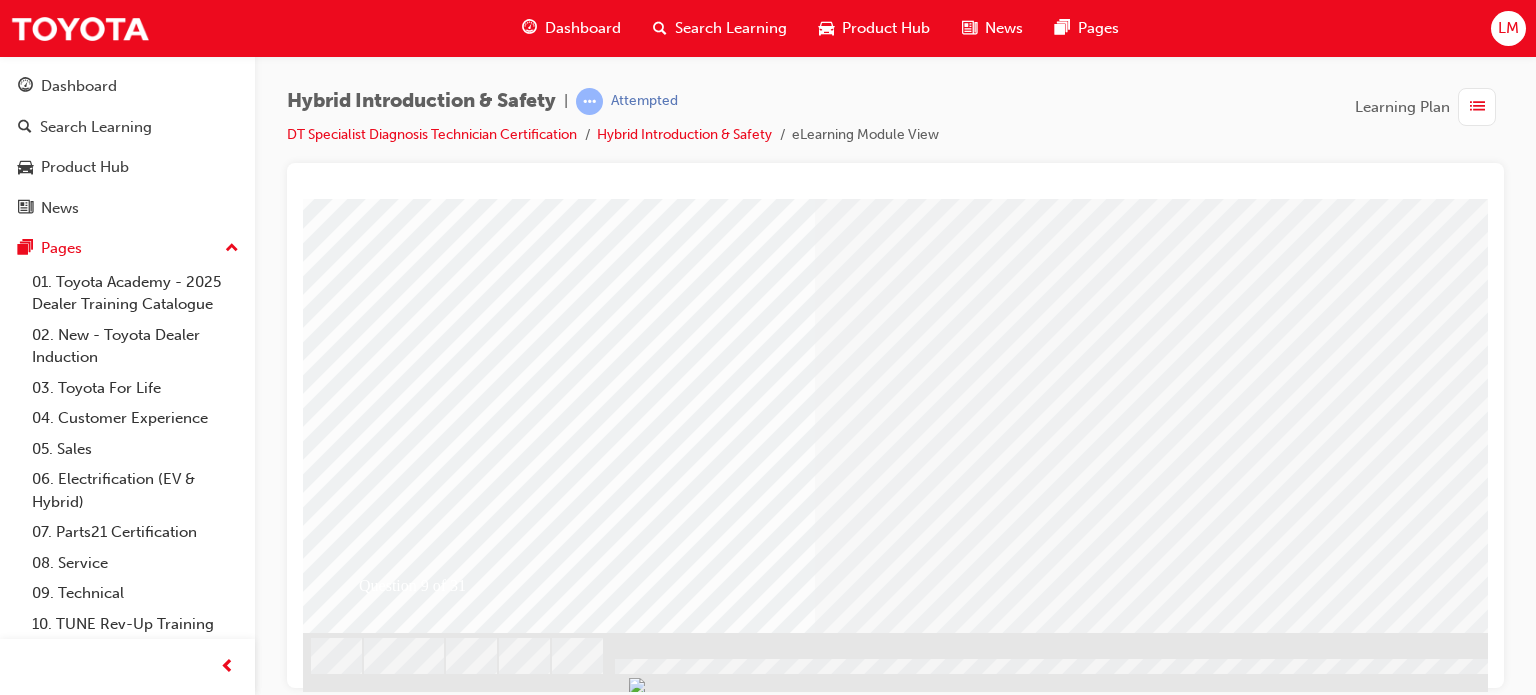 click at bounding box center (375, 2594) 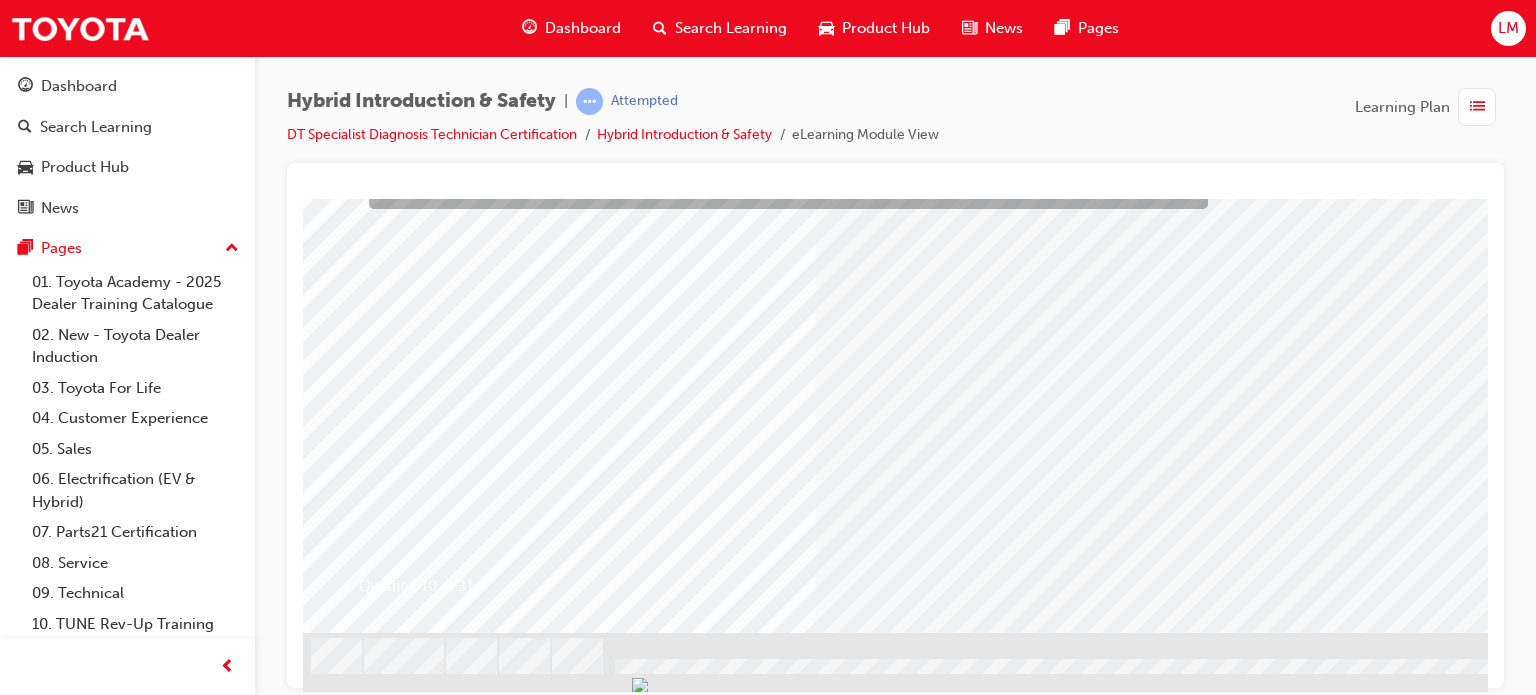 scroll, scrollTop: 0, scrollLeft: 0, axis: both 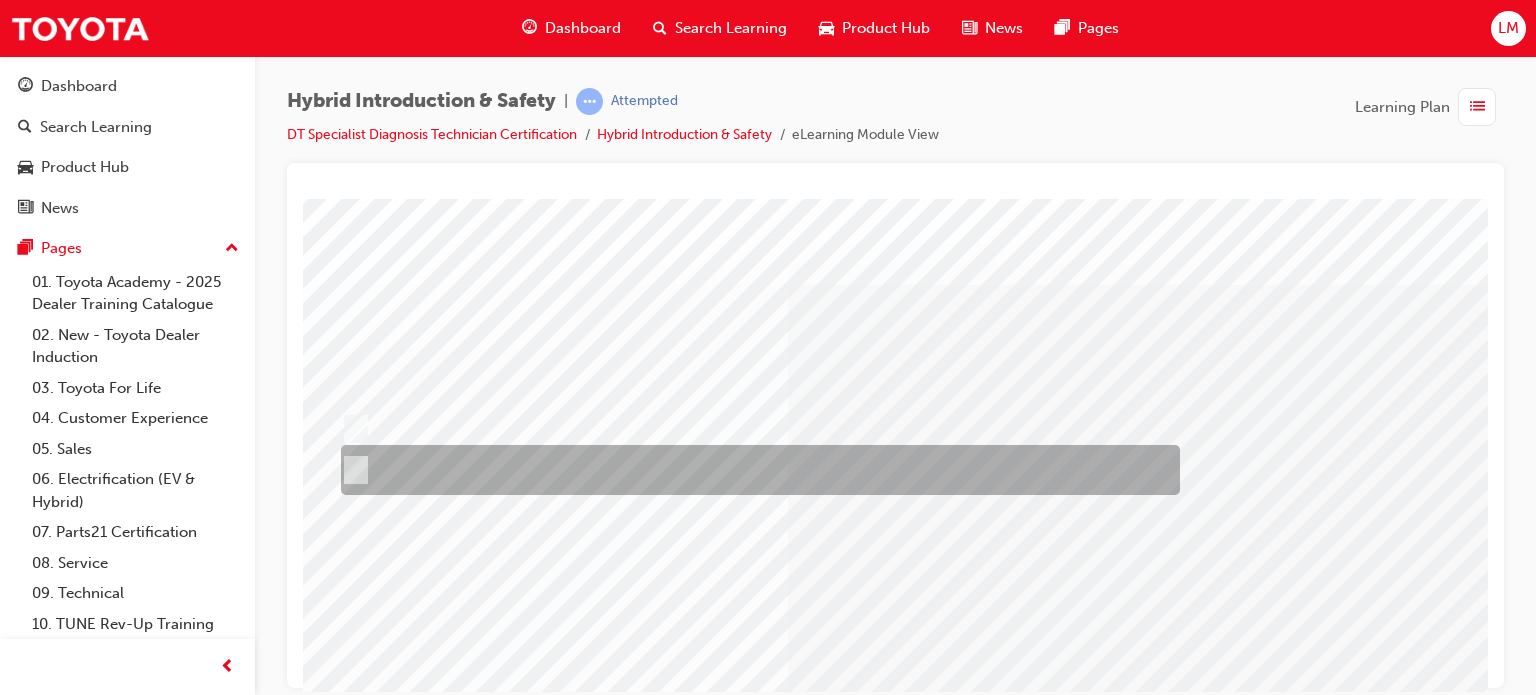 click at bounding box center [352, 470] 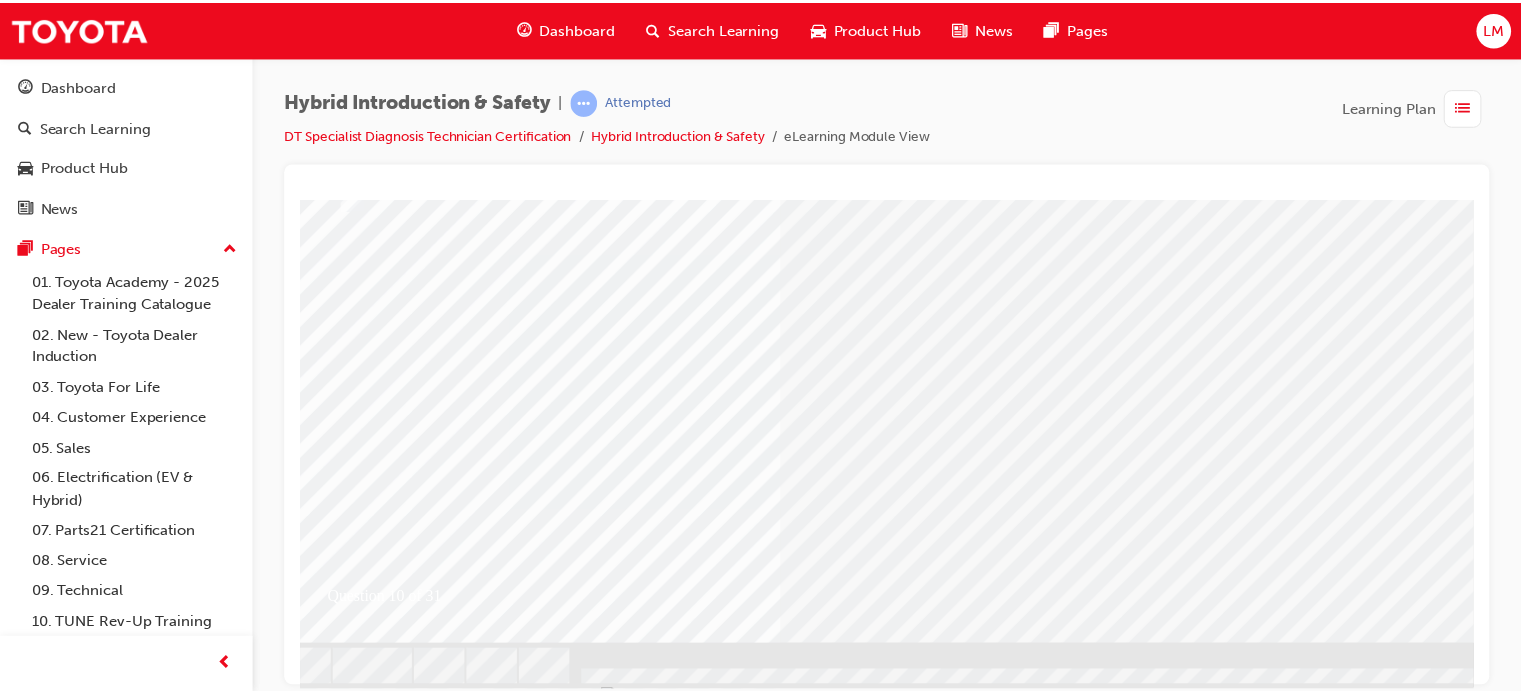 scroll, scrollTop: 286, scrollLeft: 28, axis: both 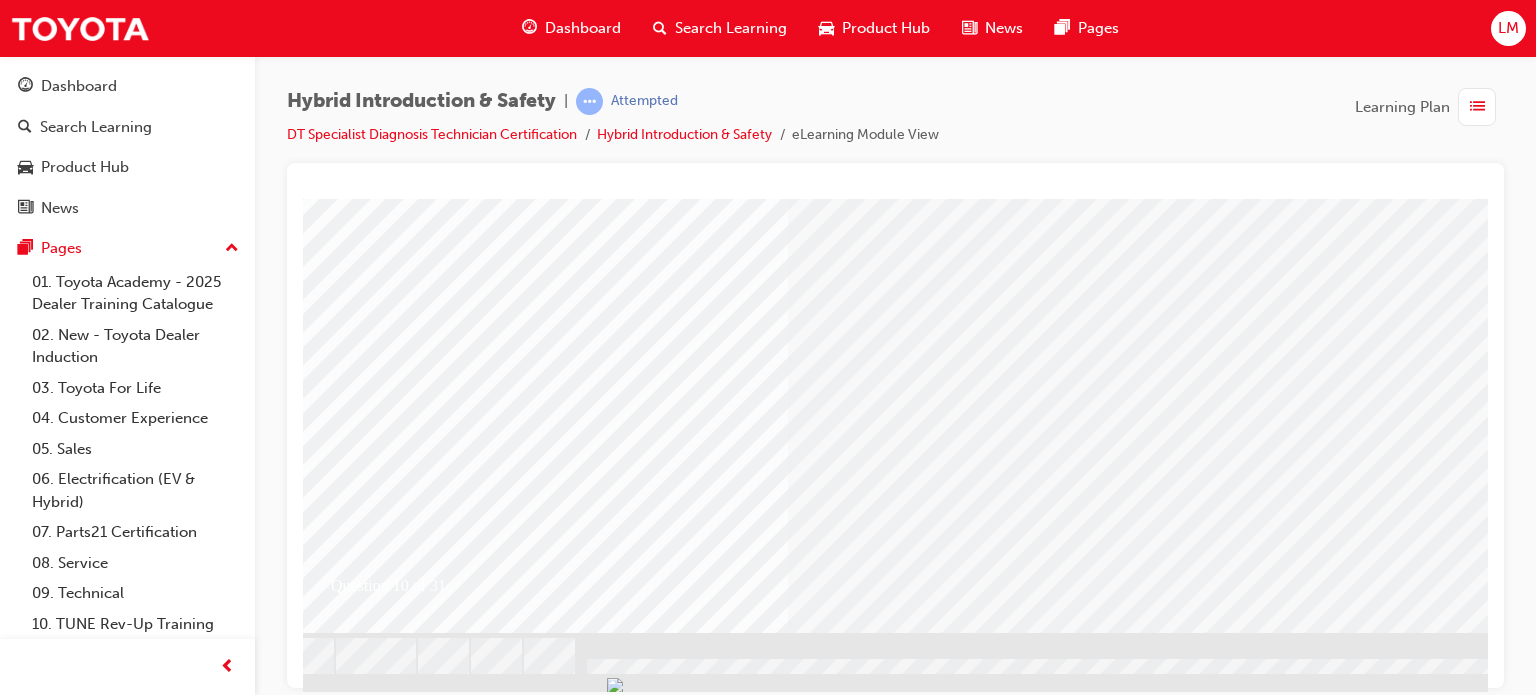 click at bounding box center (347, 2594) 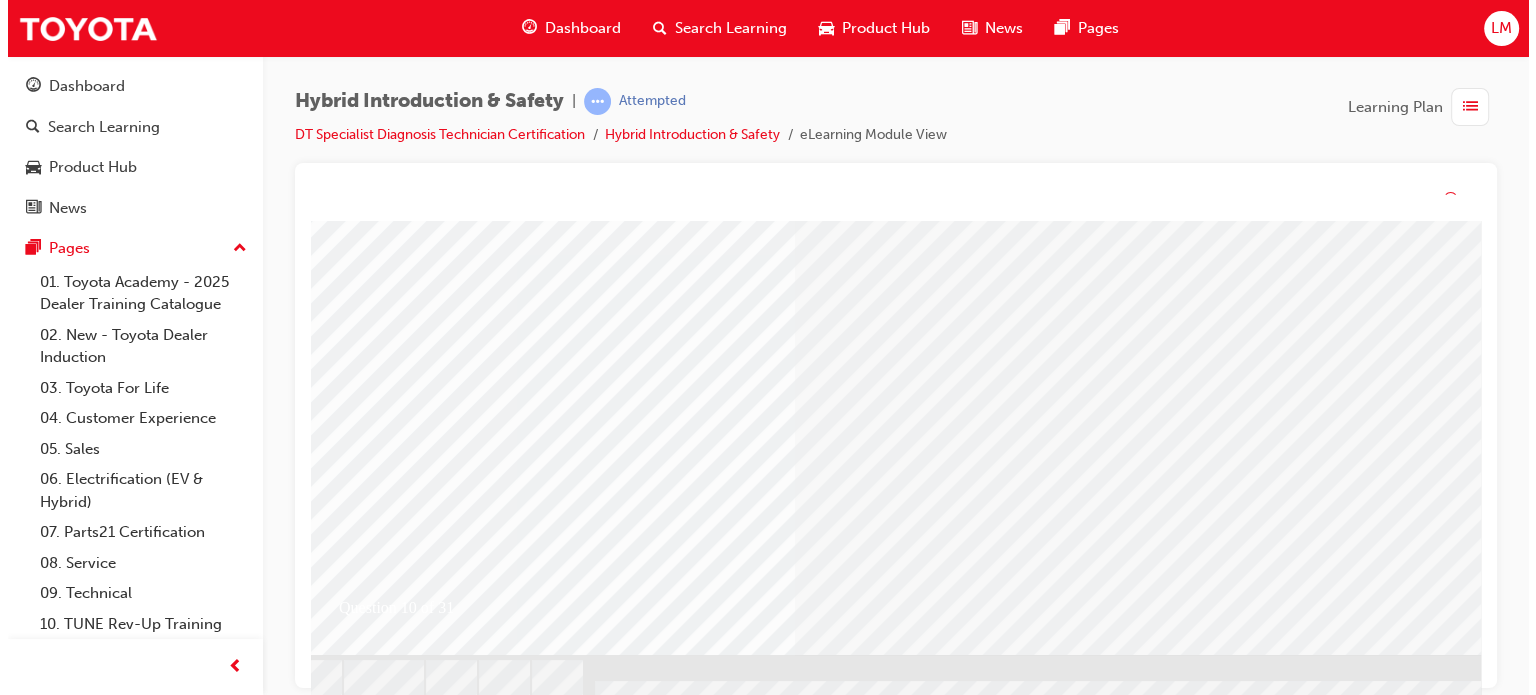 scroll, scrollTop: 0, scrollLeft: 0, axis: both 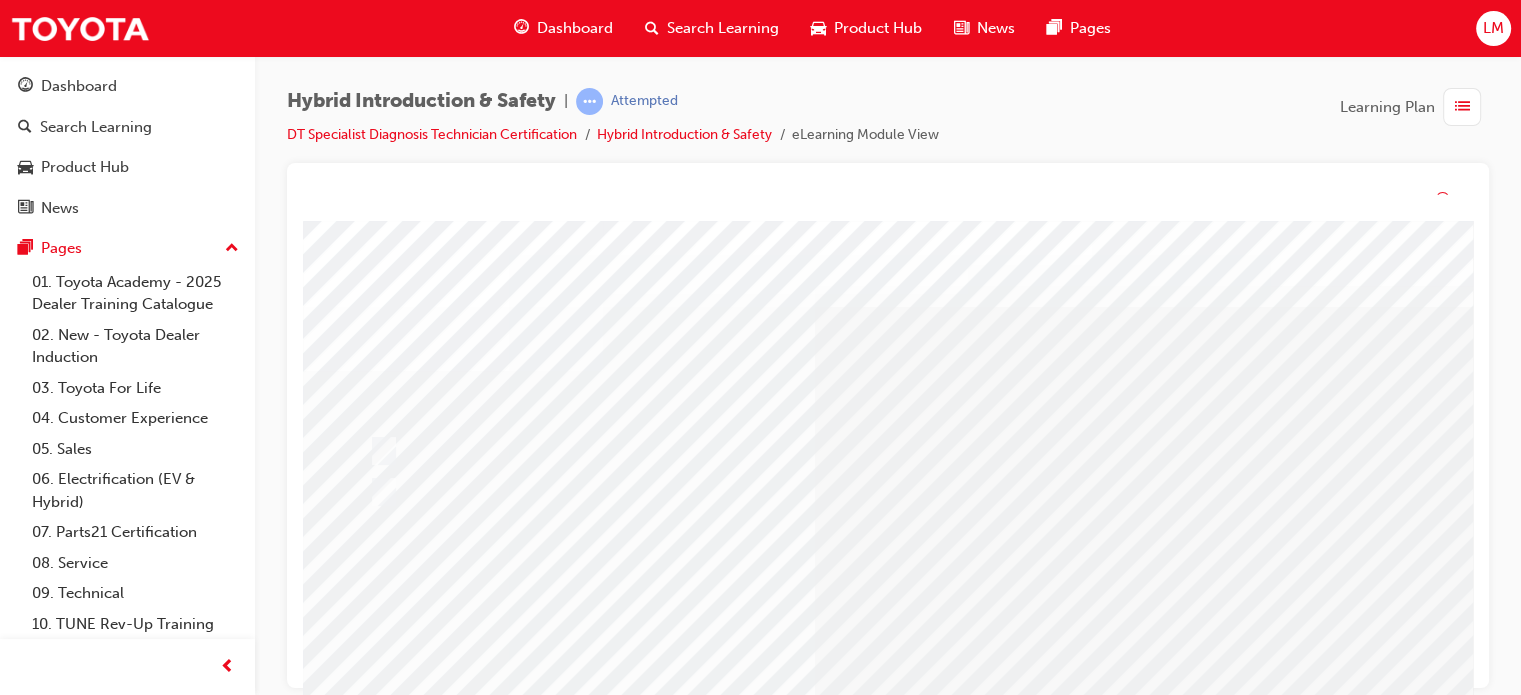 drag, startPoint x: 944, startPoint y: 471, endPoint x: 944, endPoint y: 448, distance: 23 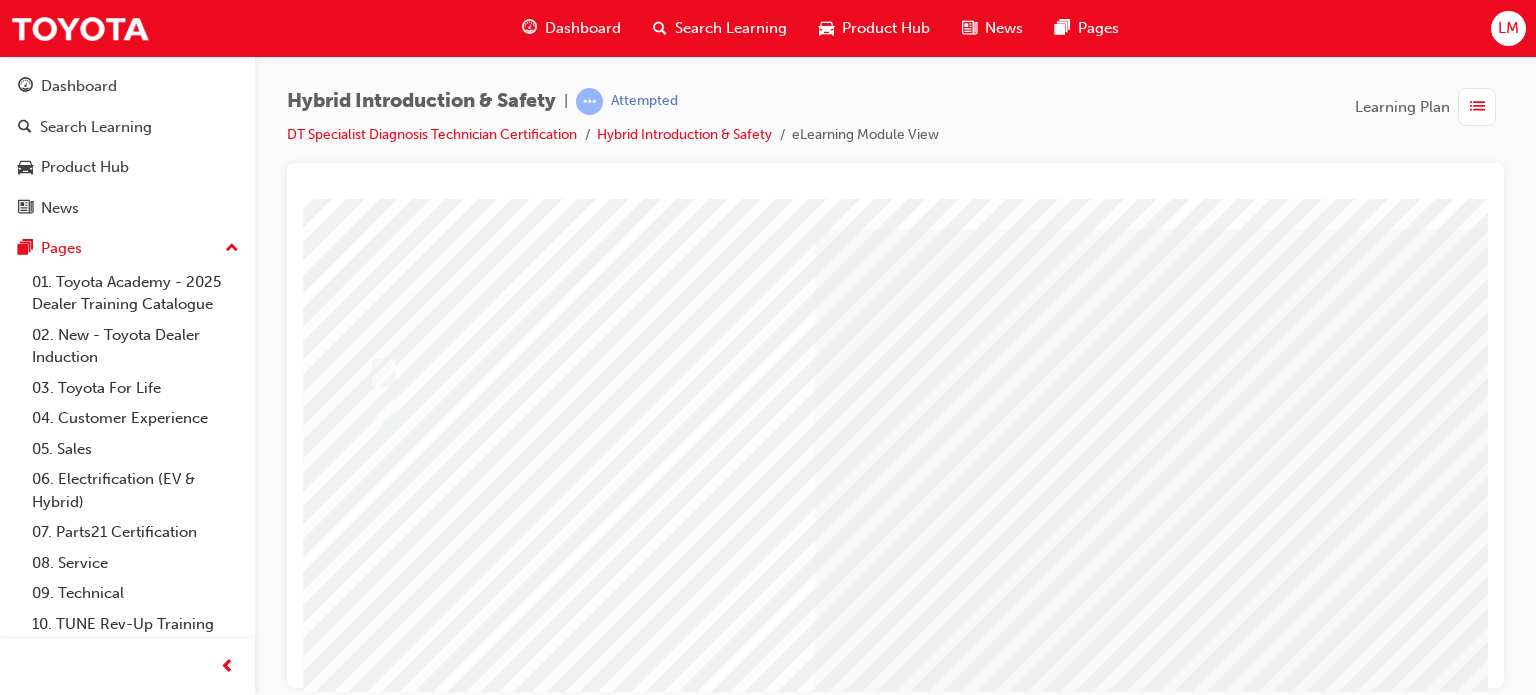 scroll, scrollTop: 286, scrollLeft: 0, axis: vertical 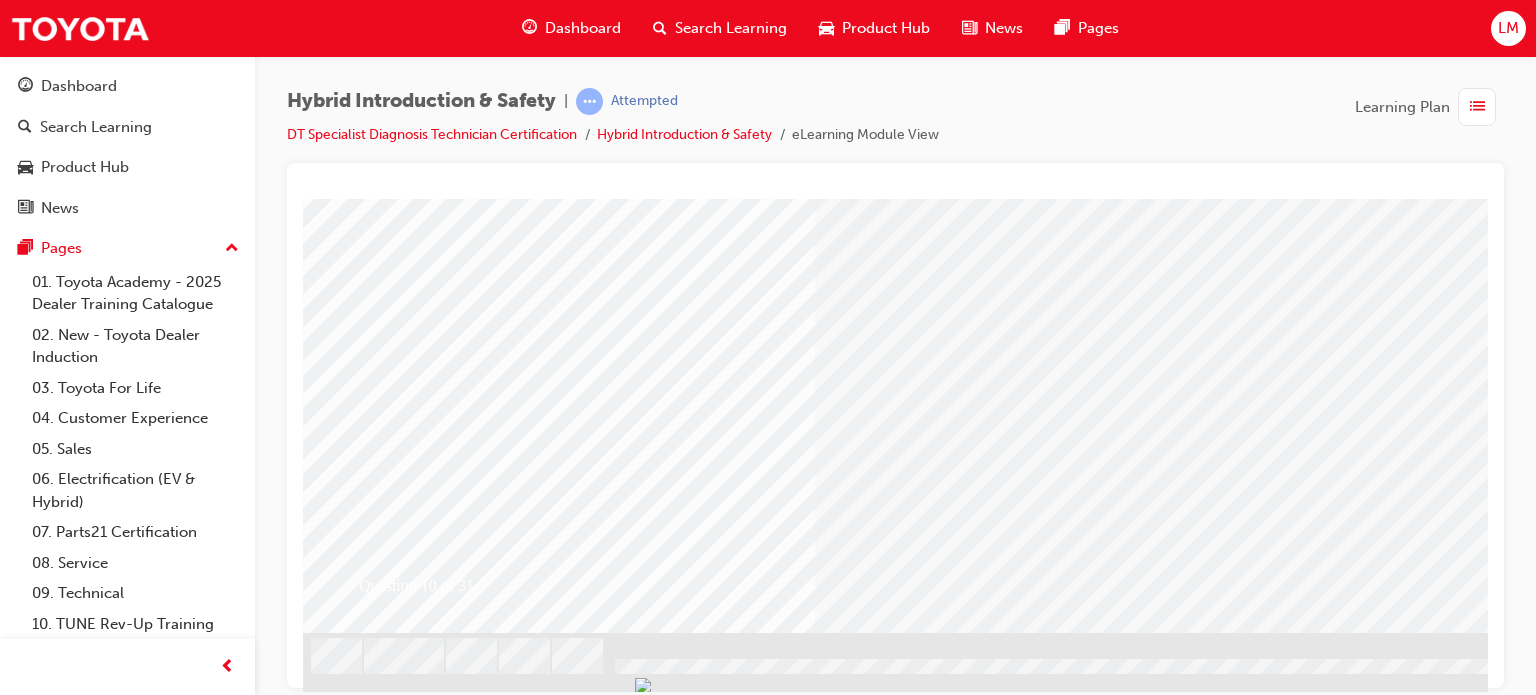 click at bounding box center (635, 2408) 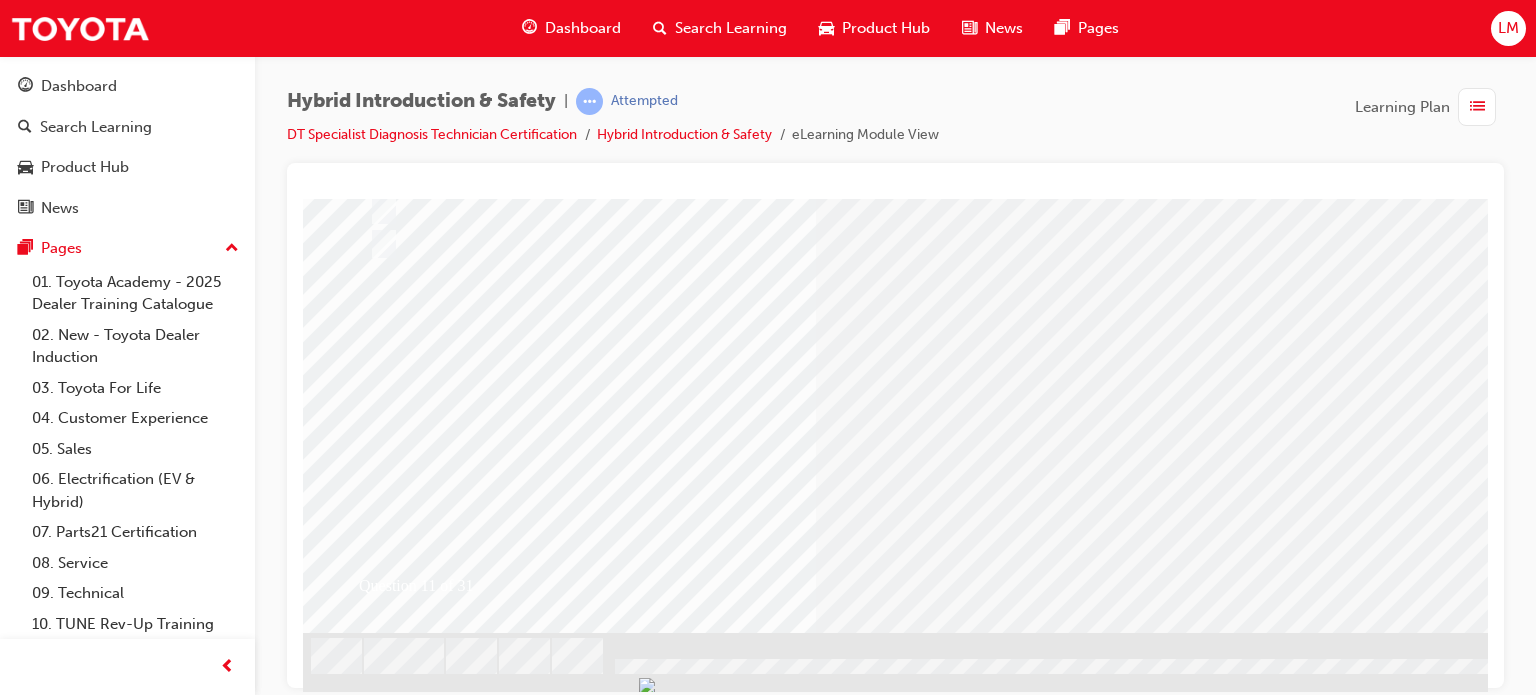 scroll, scrollTop: 0, scrollLeft: 0, axis: both 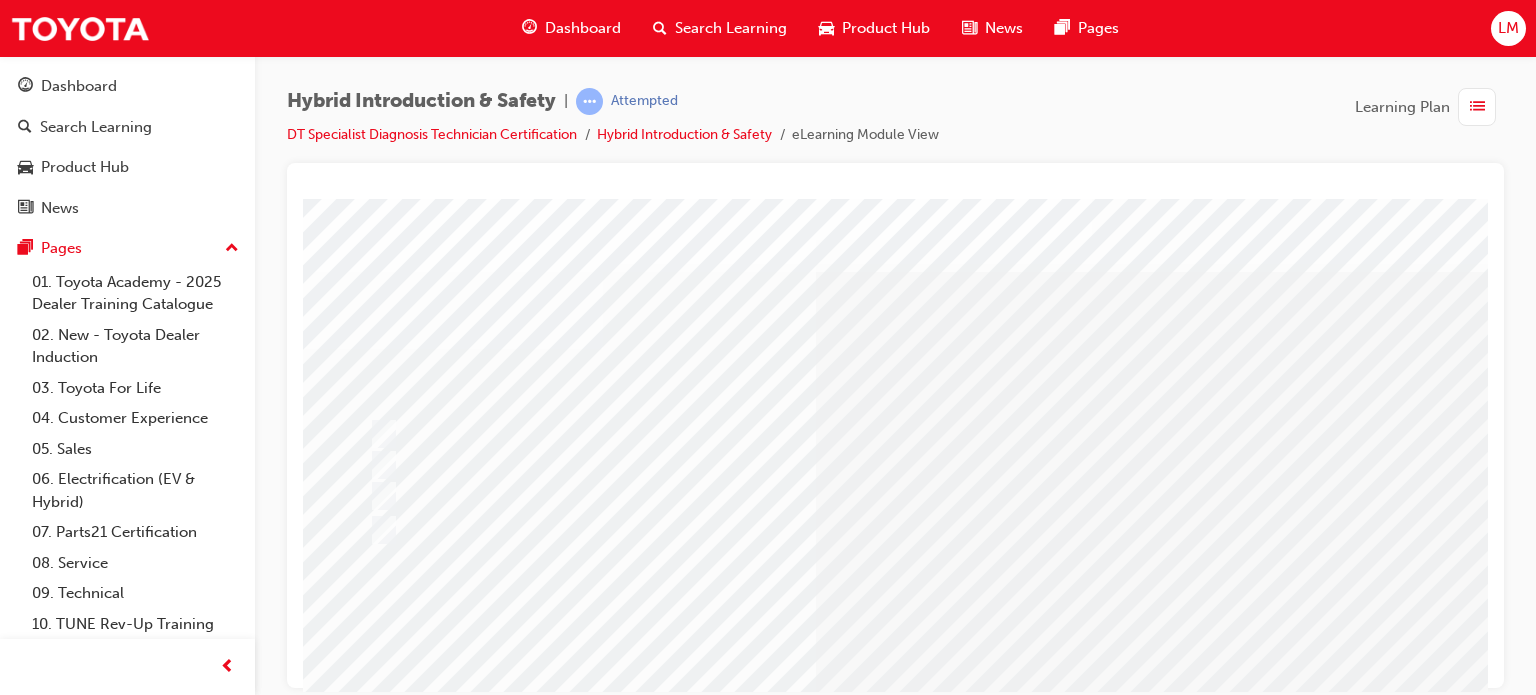 click on "Hybrid Introduction & Safety | Attempted DT Specialist Diagnosis Technician Certification Hybrid Introduction & Safety eLearning Module View Learning Plan" at bounding box center (895, 350) 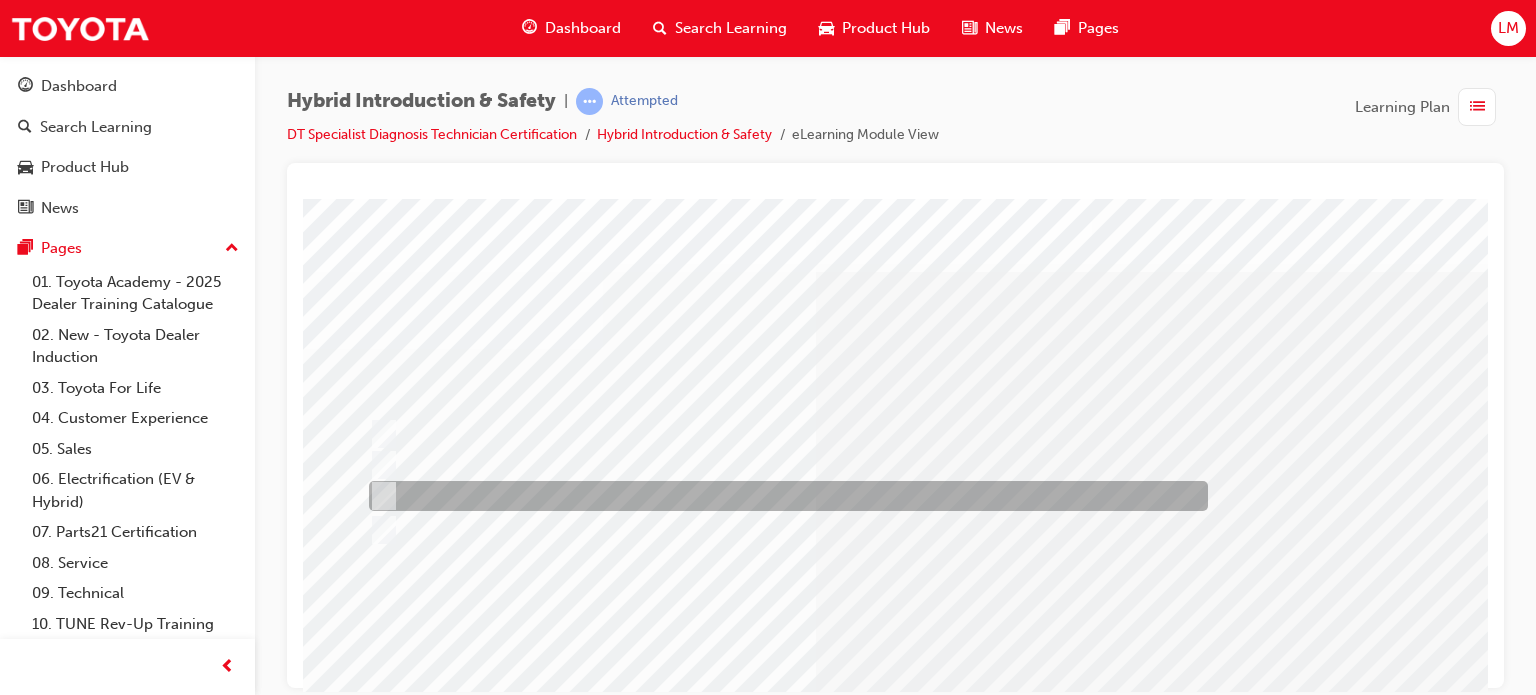 click at bounding box center (380, 496) 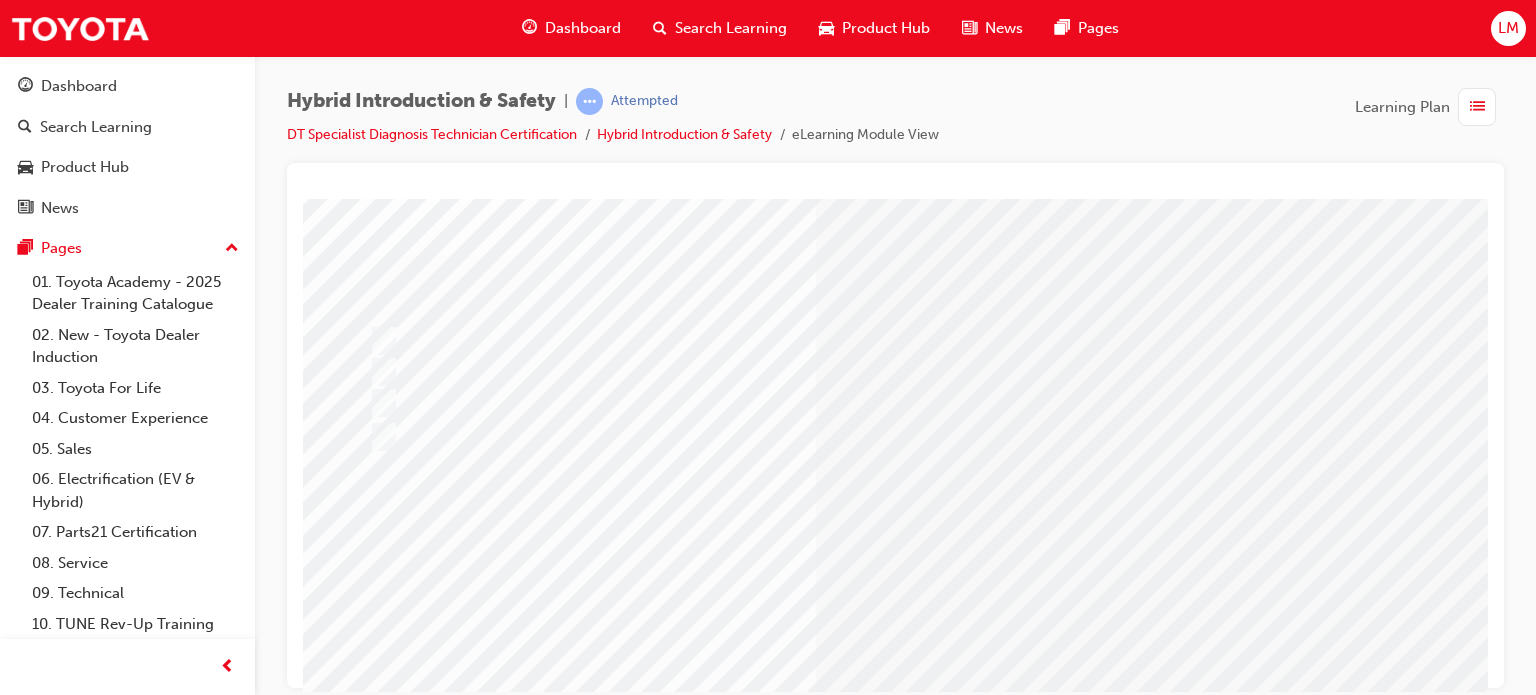 scroll, scrollTop: 200, scrollLeft: 0, axis: vertical 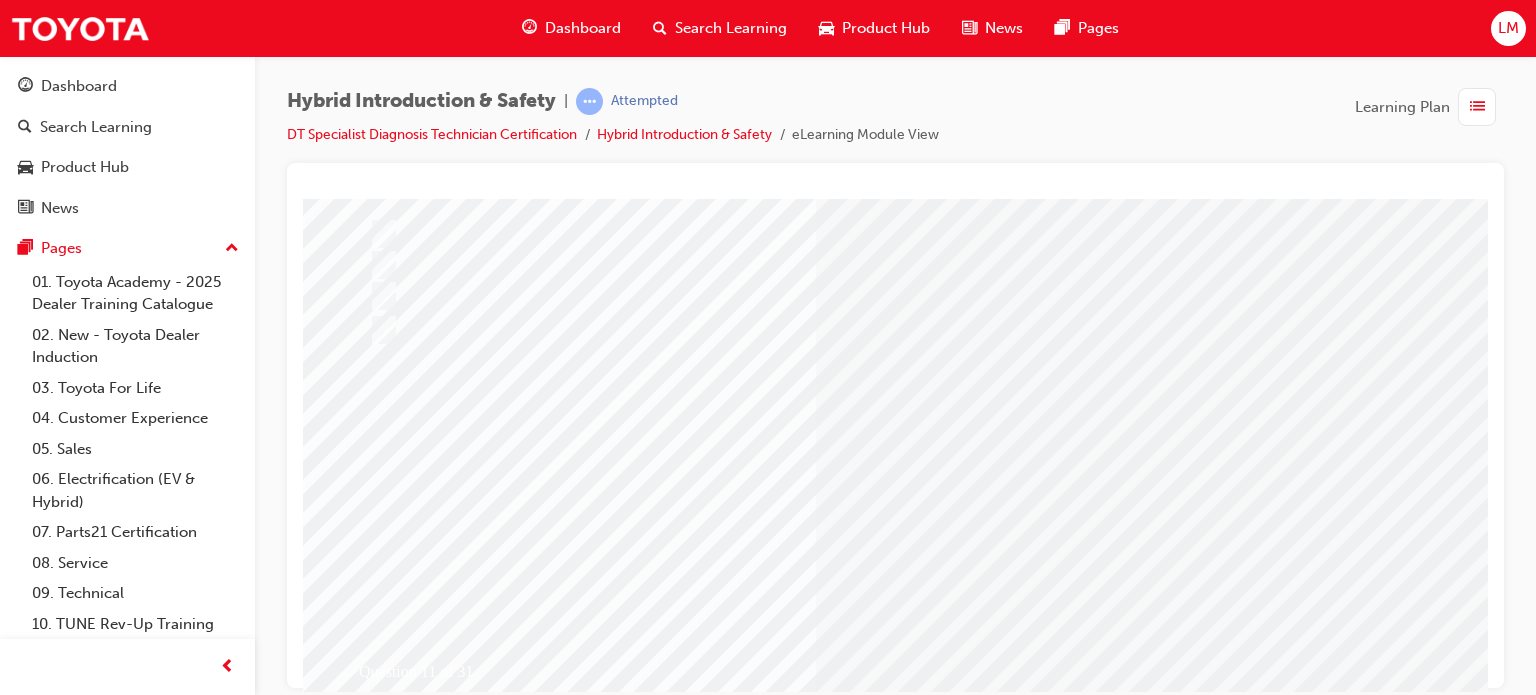 click at bounding box center [375, 2711] 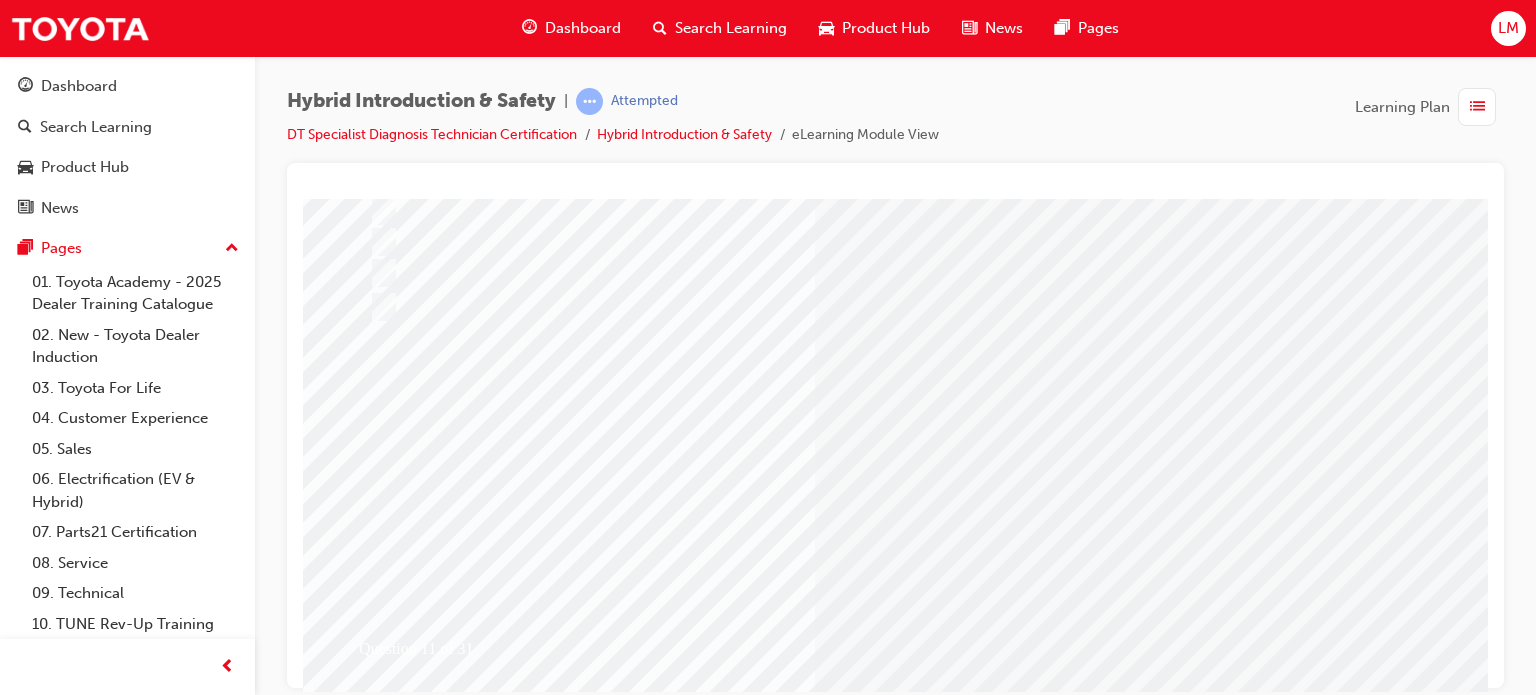 scroll, scrollTop: 286, scrollLeft: 0, axis: vertical 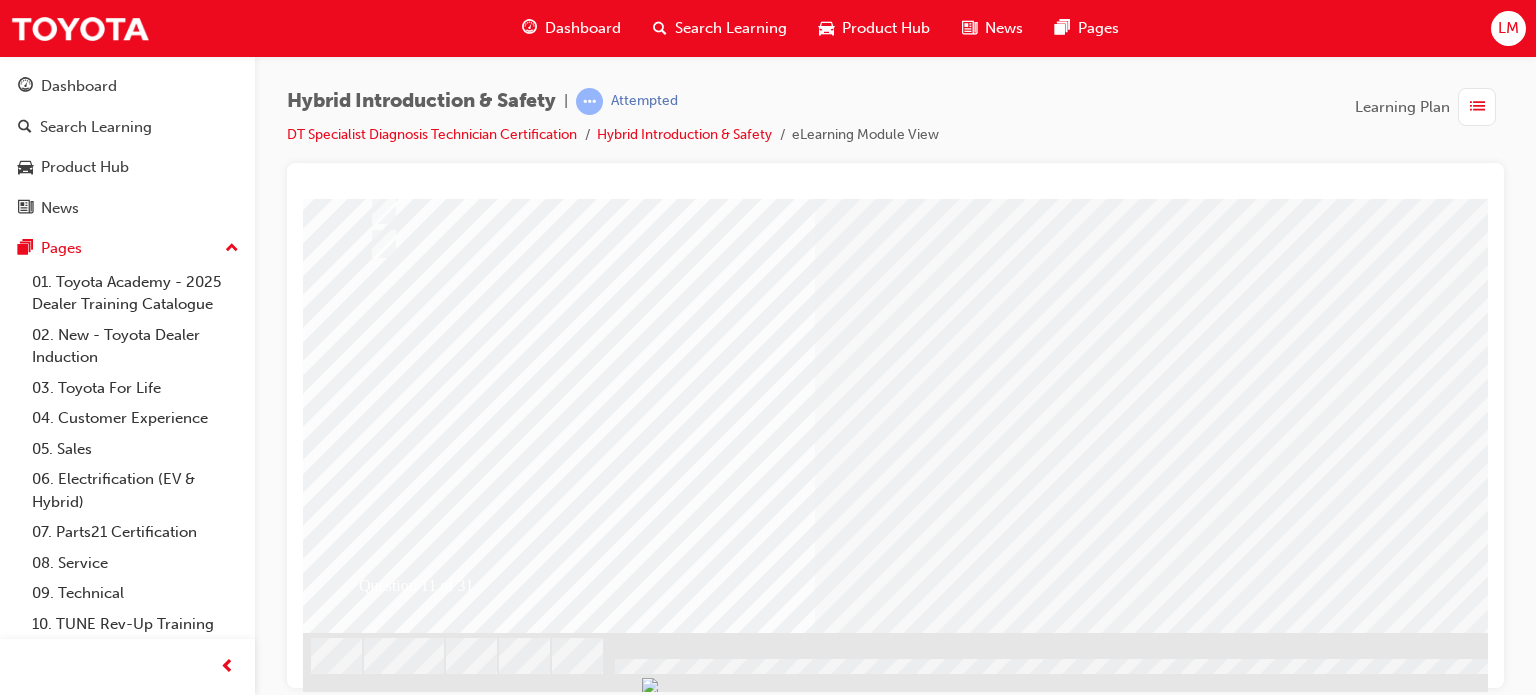 click at bounding box center [635, 2408] 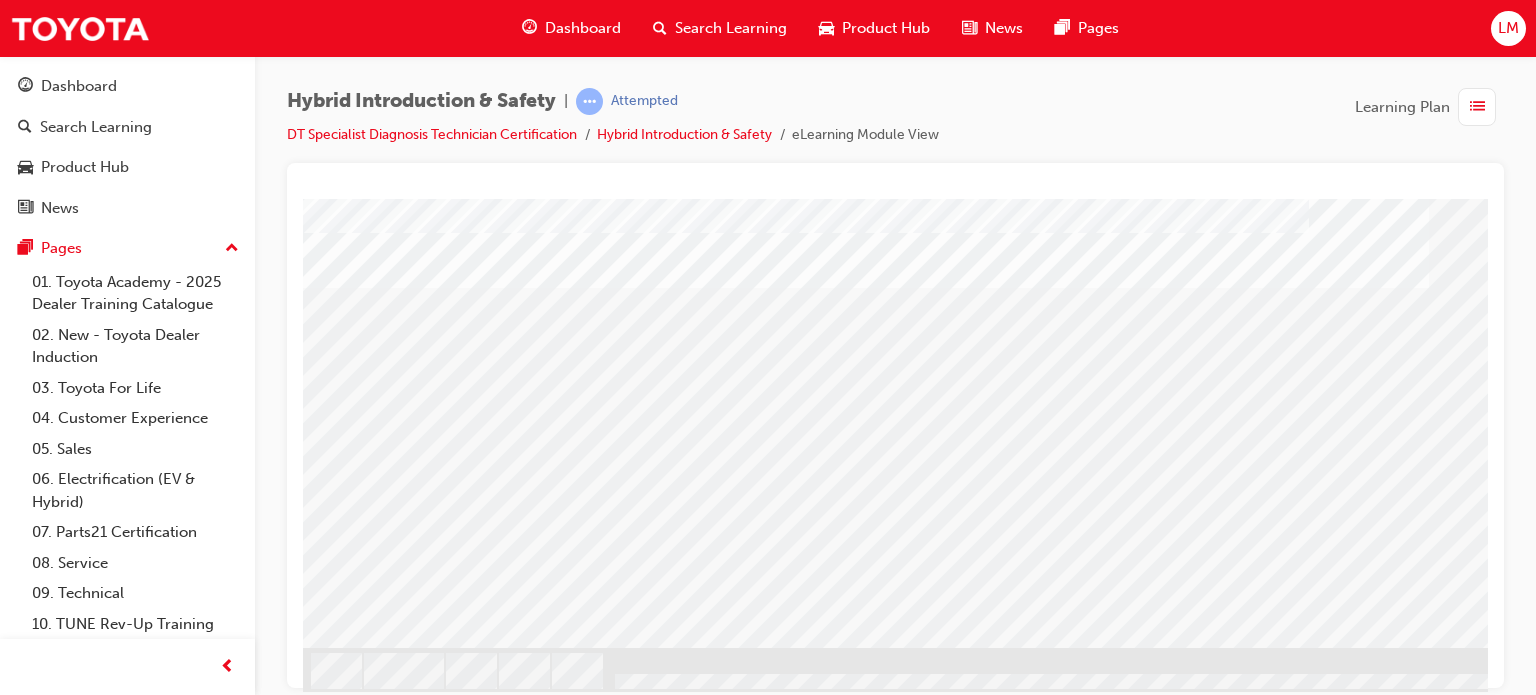scroll, scrollTop: 286, scrollLeft: 0, axis: vertical 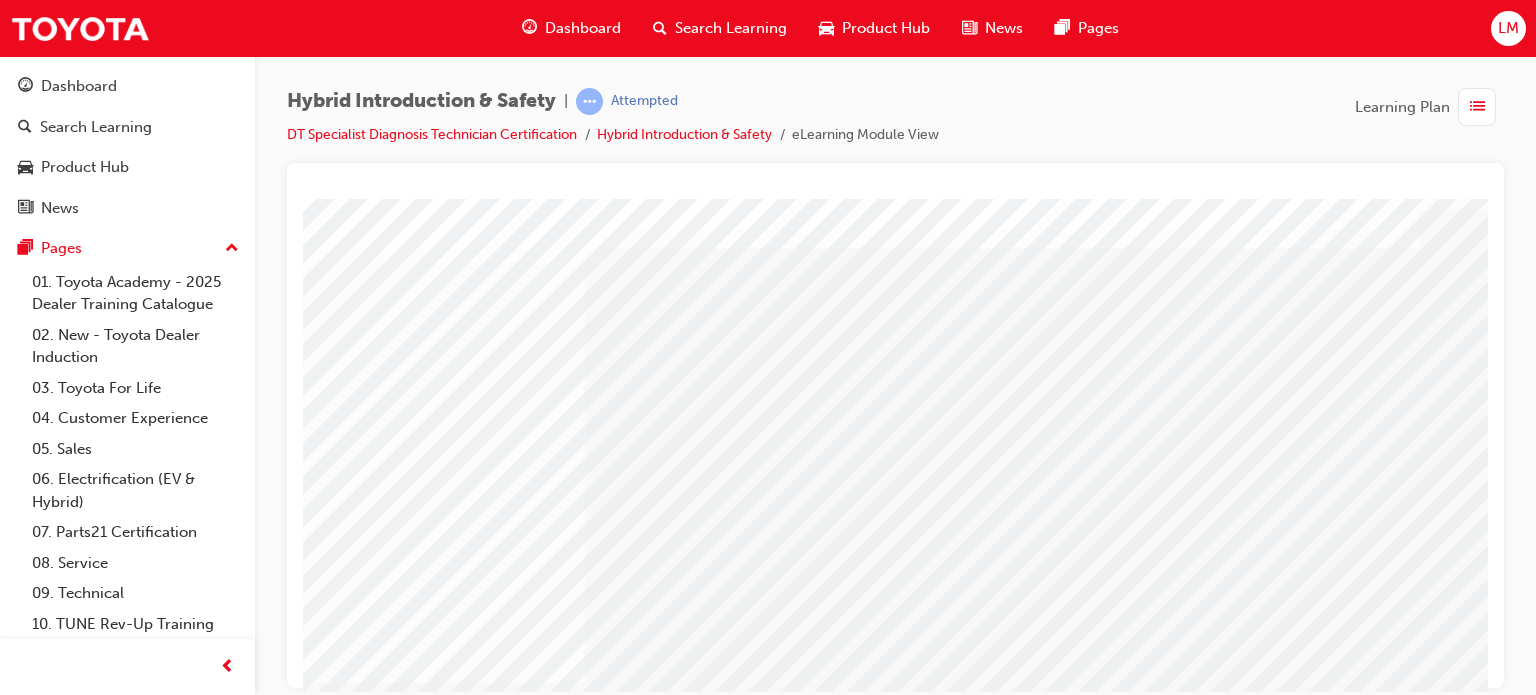 click at bounding box center (361, 3164) 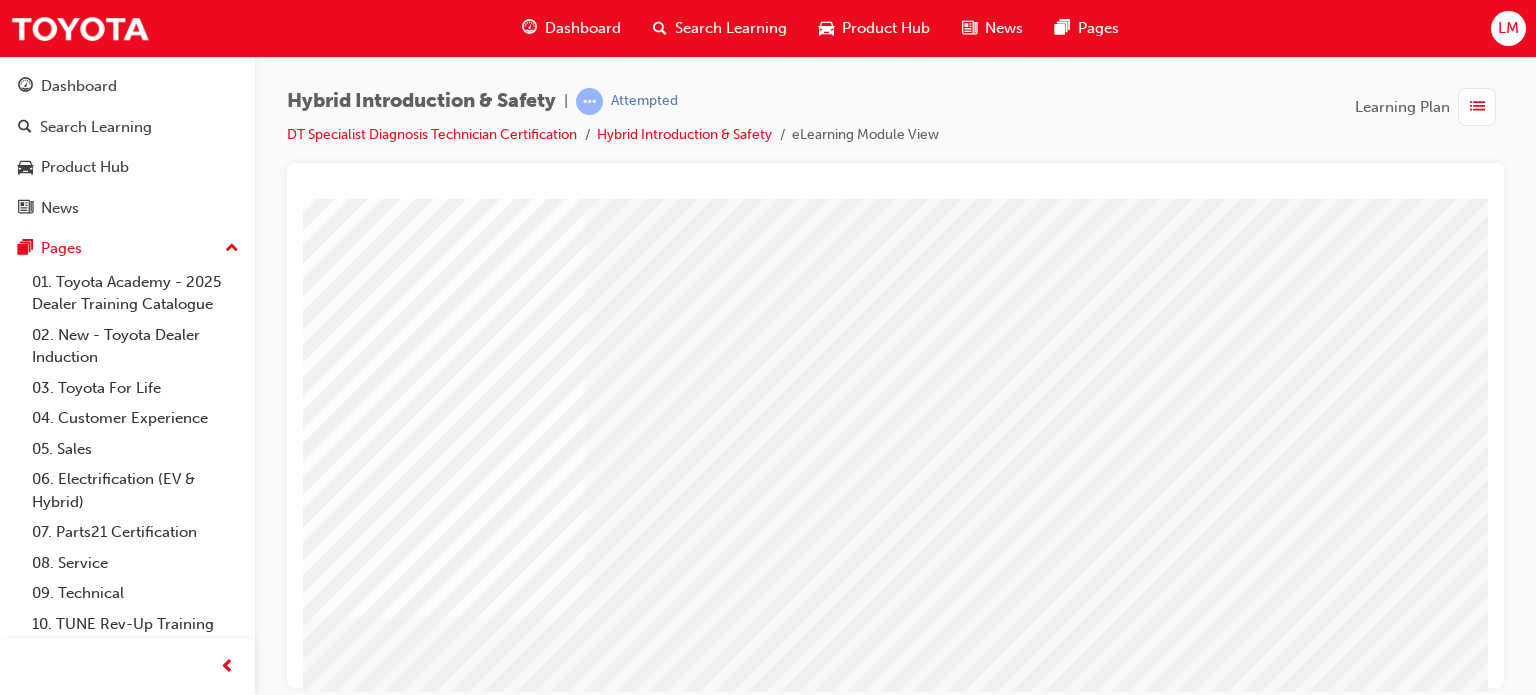 scroll, scrollTop: 186, scrollLeft: 0, axis: vertical 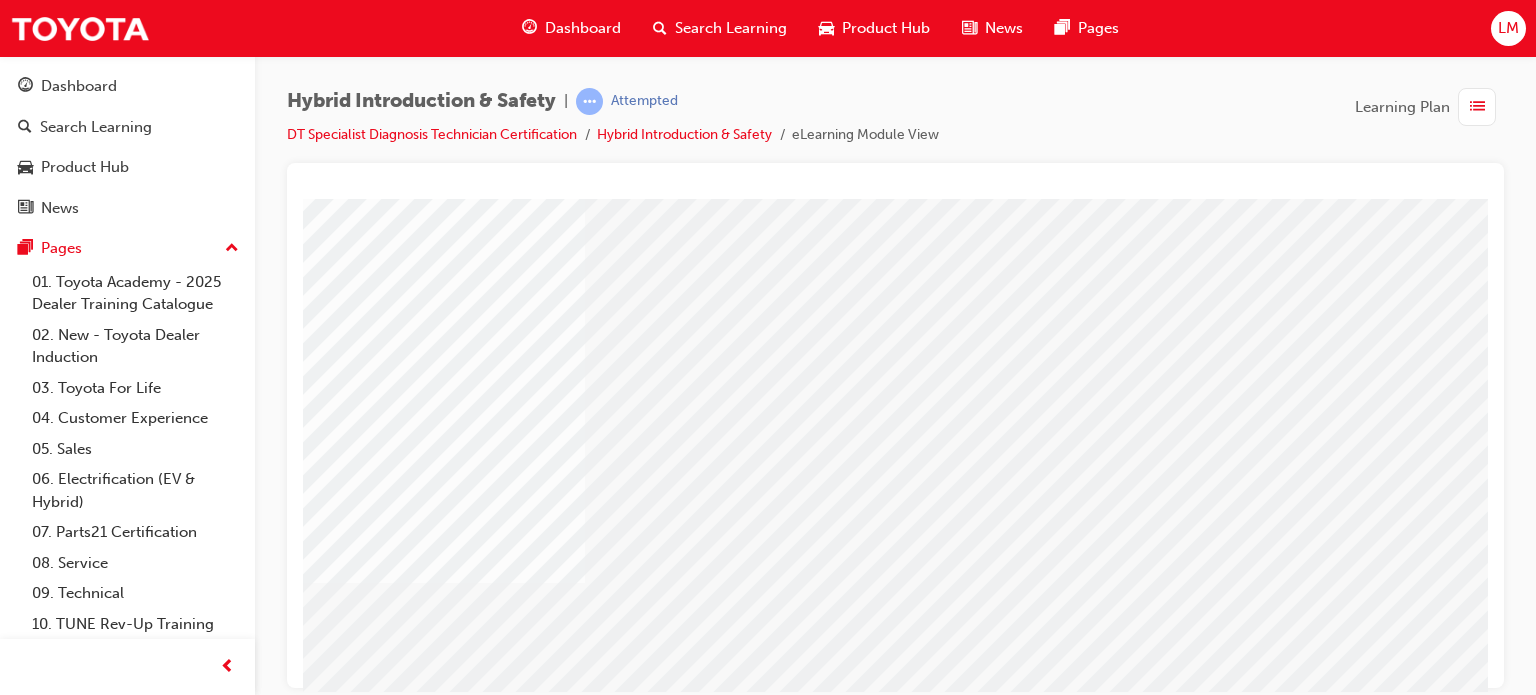 click at bounding box center [361, 2543] 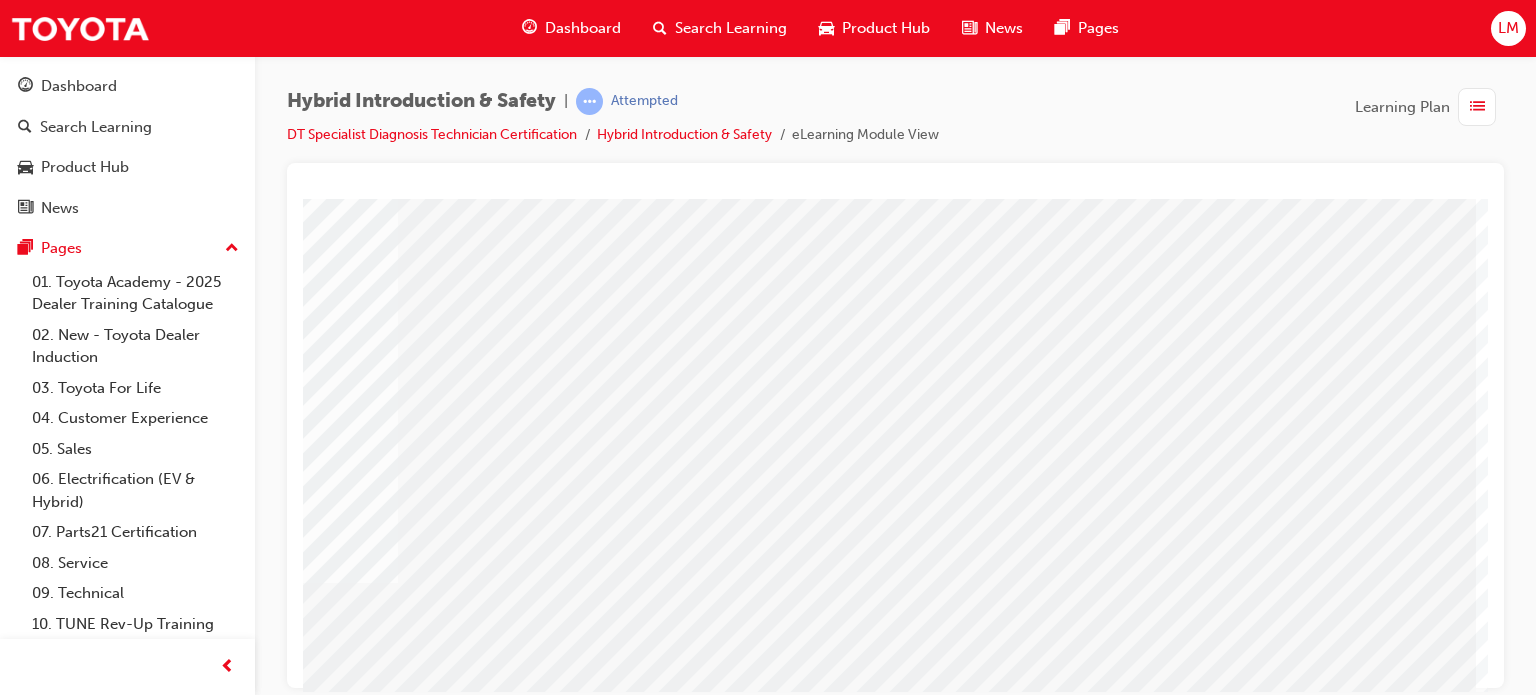 scroll, scrollTop: 186, scrollLeft: 190, axis: both 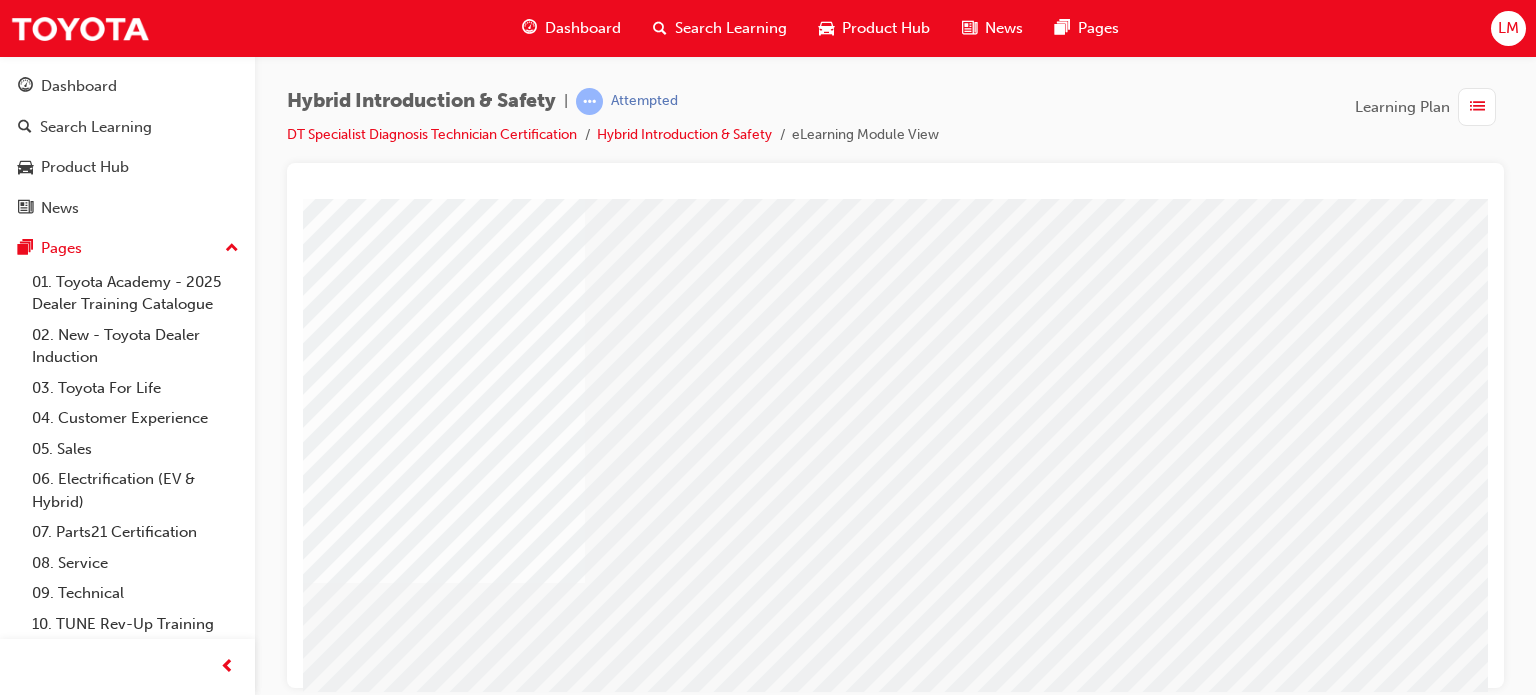 drag, startPoint x: 613, startPoint y: 677, endPoint x: 690, endPoint y: 889, distance: 225.55043 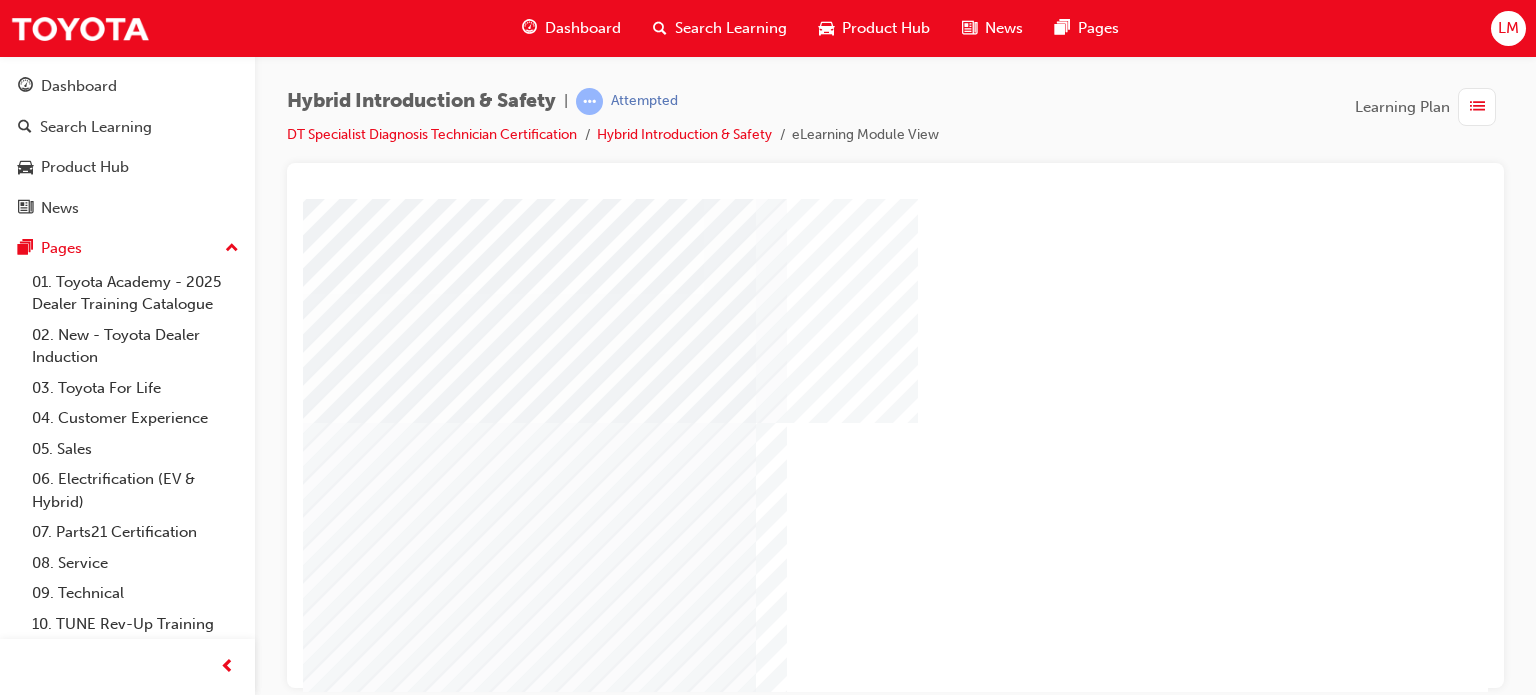 scroll, scrollTop: 286, scrollLeft: 0, axis: vertical 